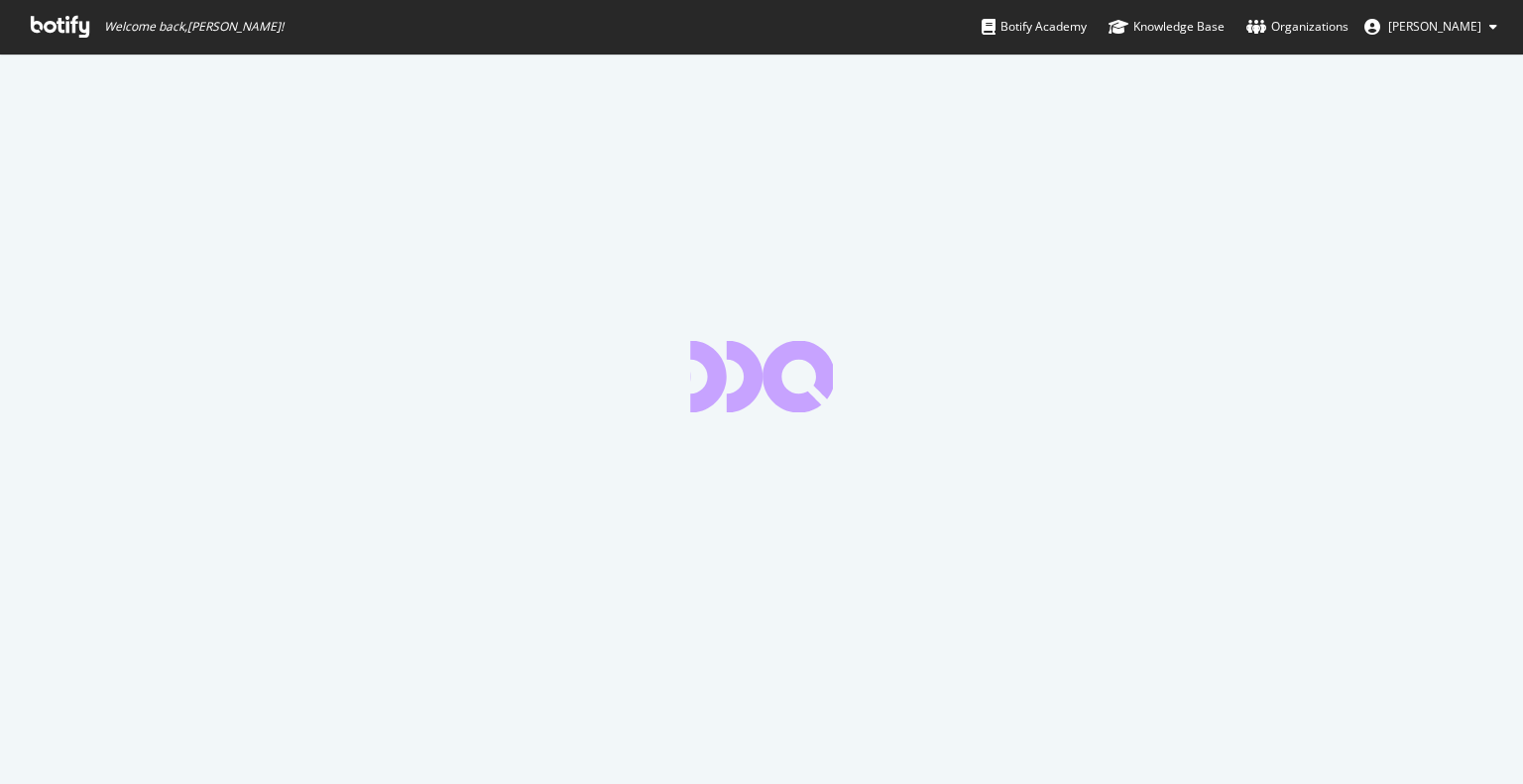 scroll, scrollTop: 0, scrollLeft: 0, axis: both 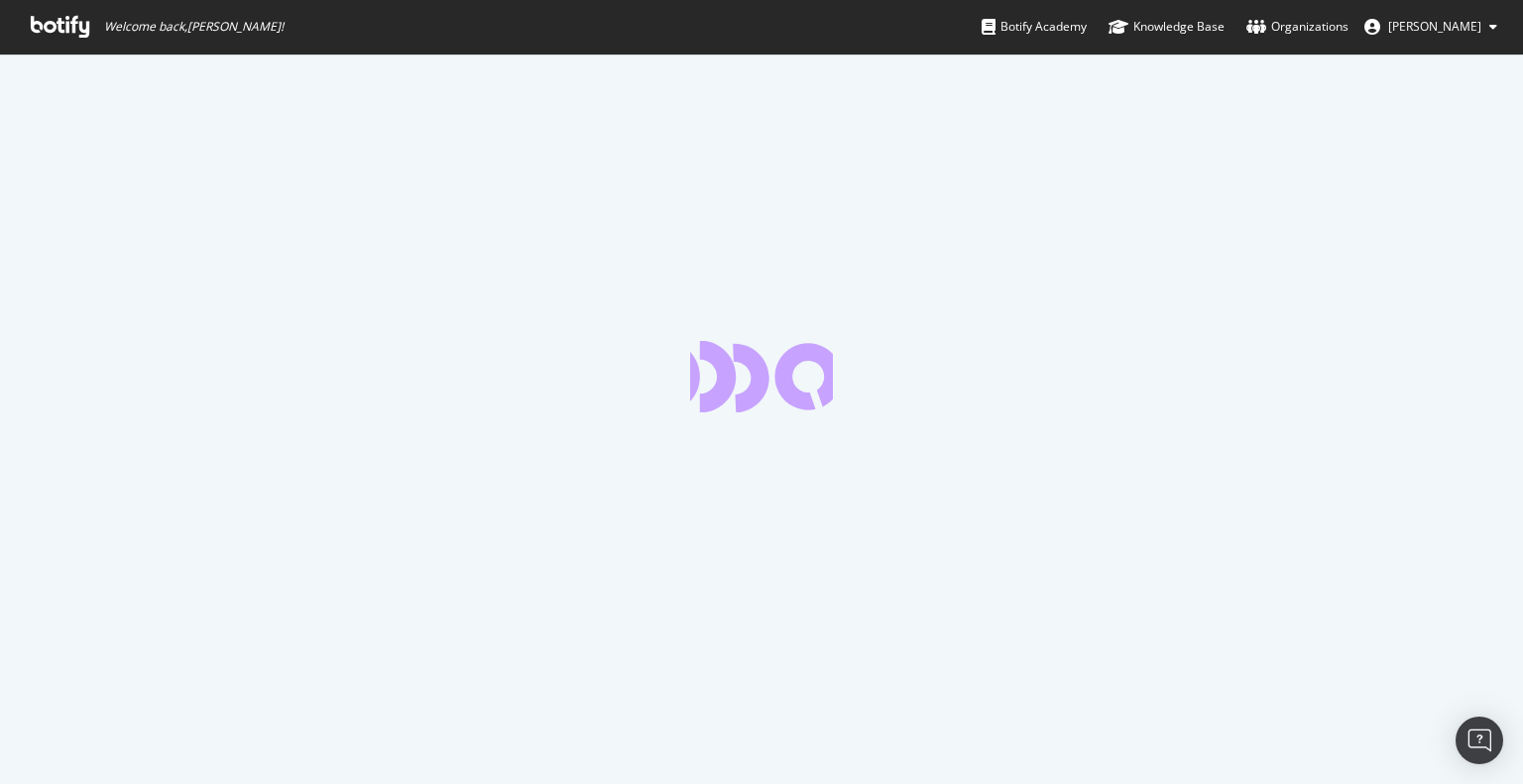 click at bounding box center (59, 27) 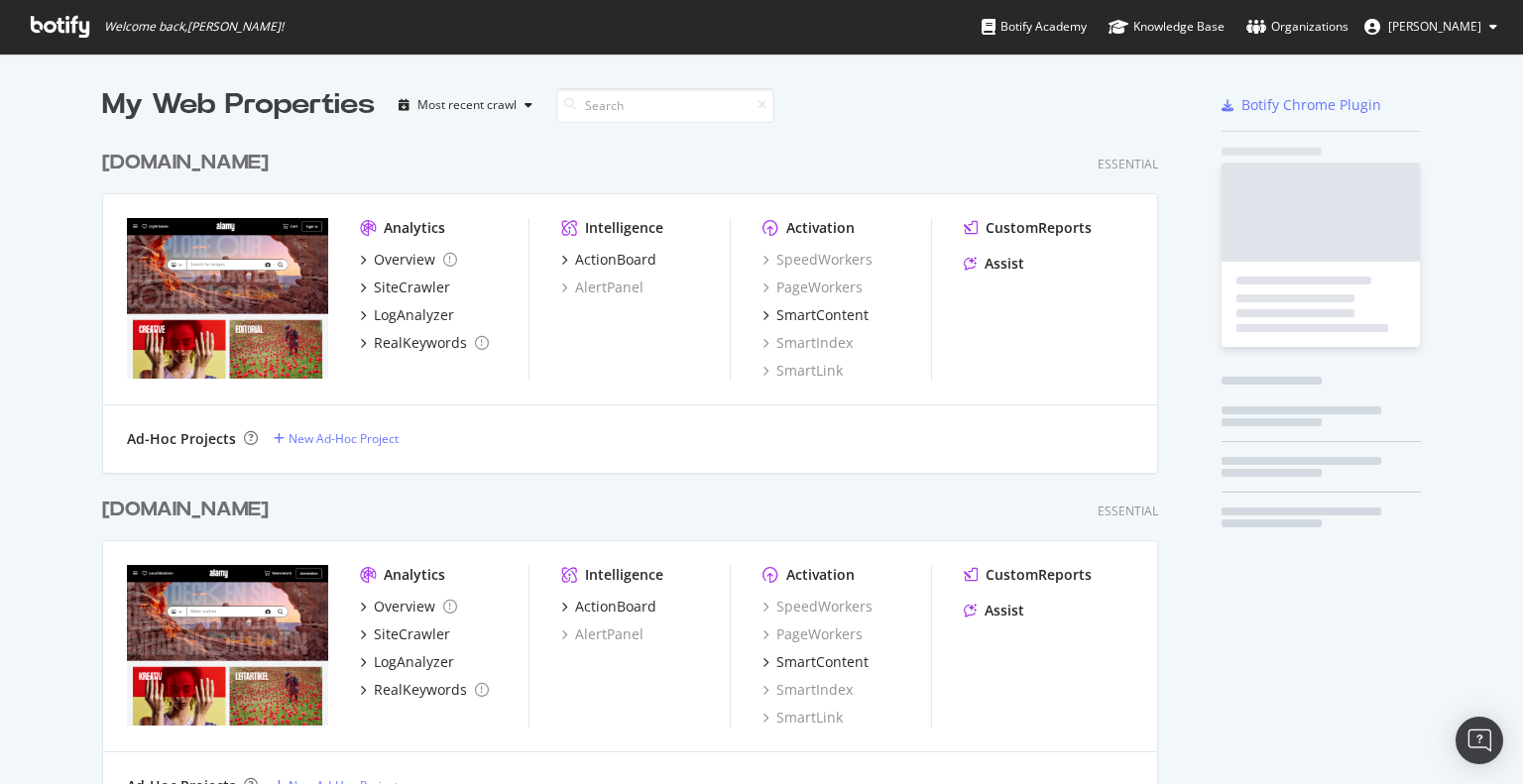 scroll, scrollTop: 16, scrollLeft: 16, axis: both 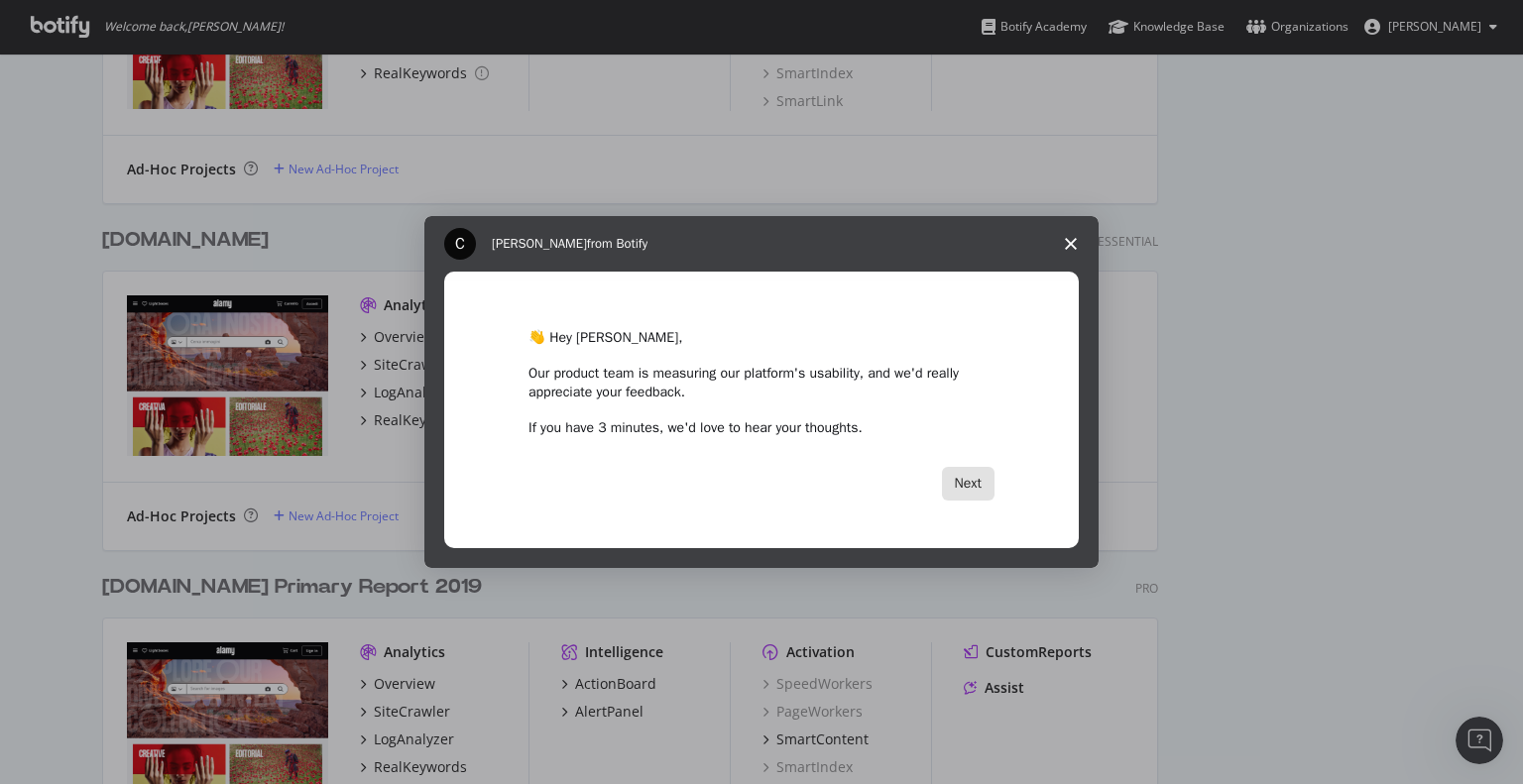 click on "Next" at bounding box center (968, 484) 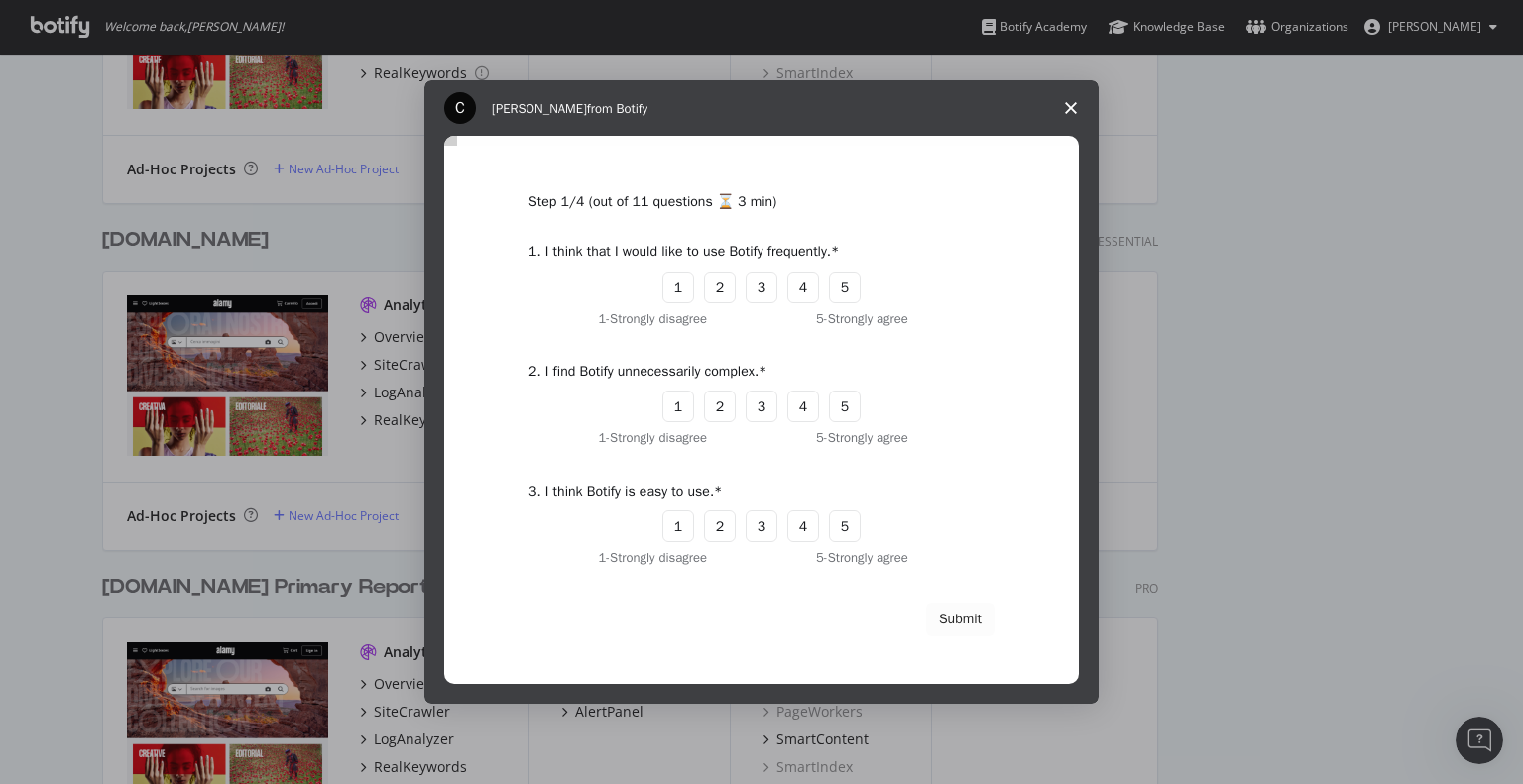 click 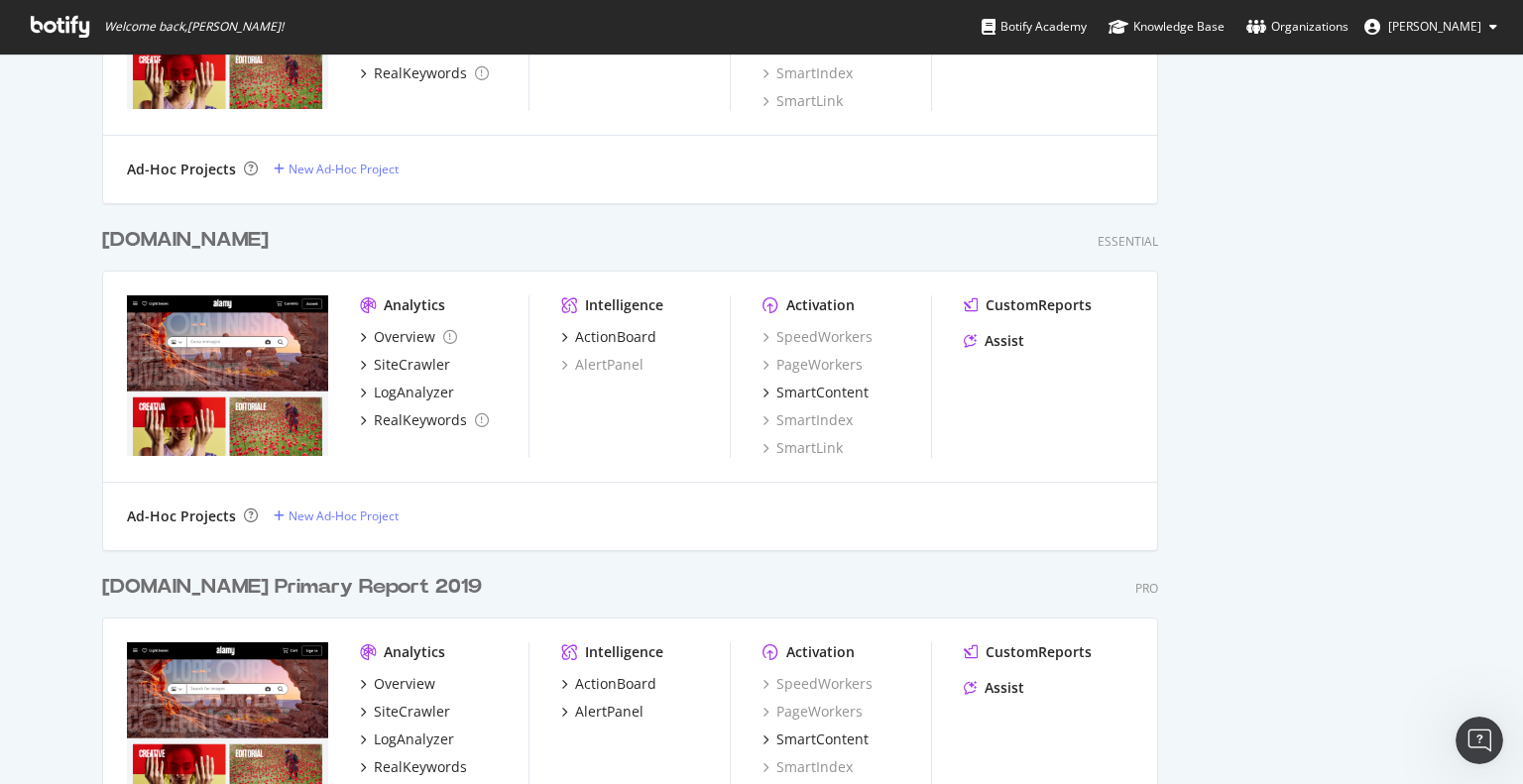 scroll, scrollTop: 1253, scrollLeft: 0, axis: vertical 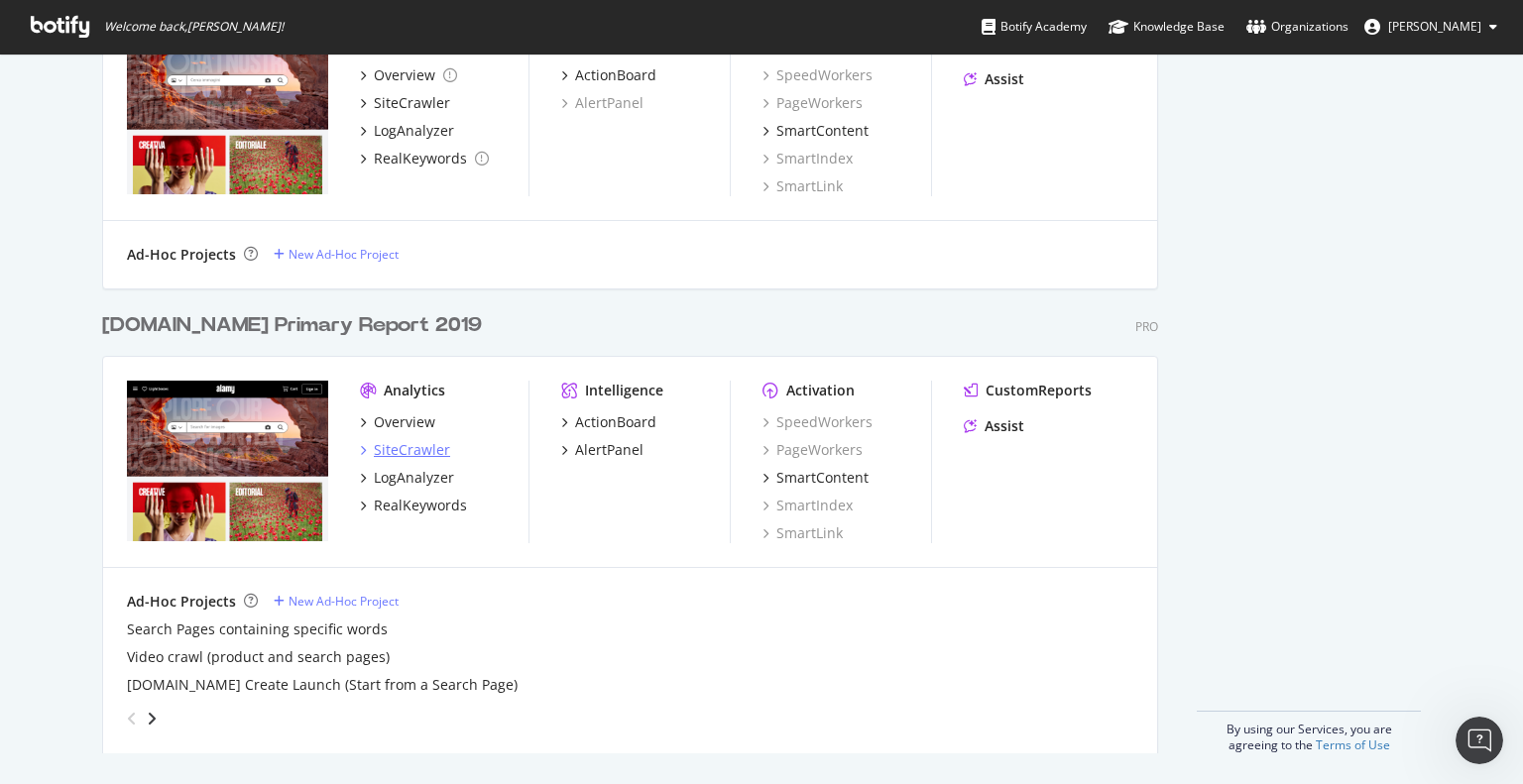 click on "SiteCrawler" at bounding box center [411, 450] 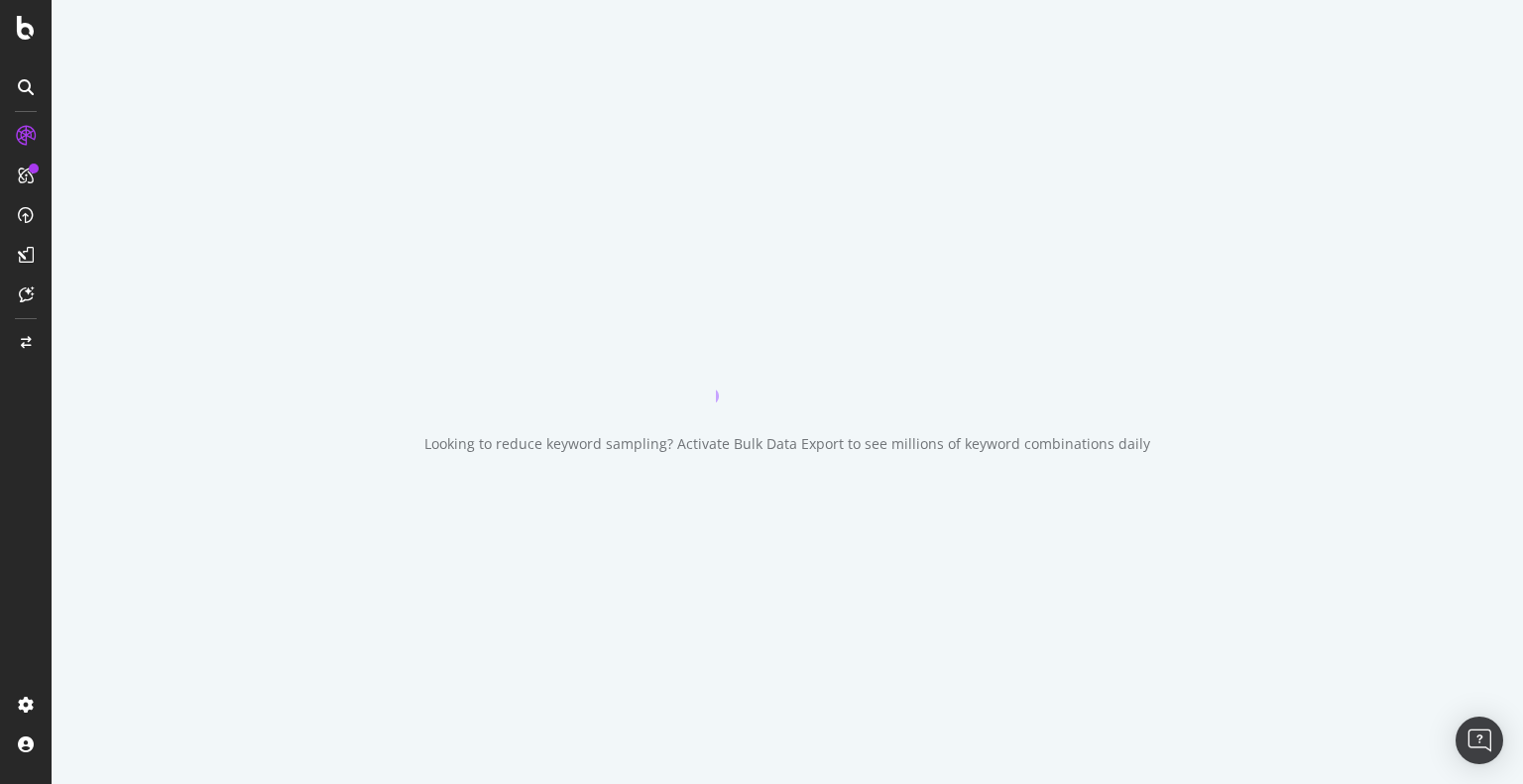 scroll, scrollTop: 0, scrollLeft: 0, axis: both 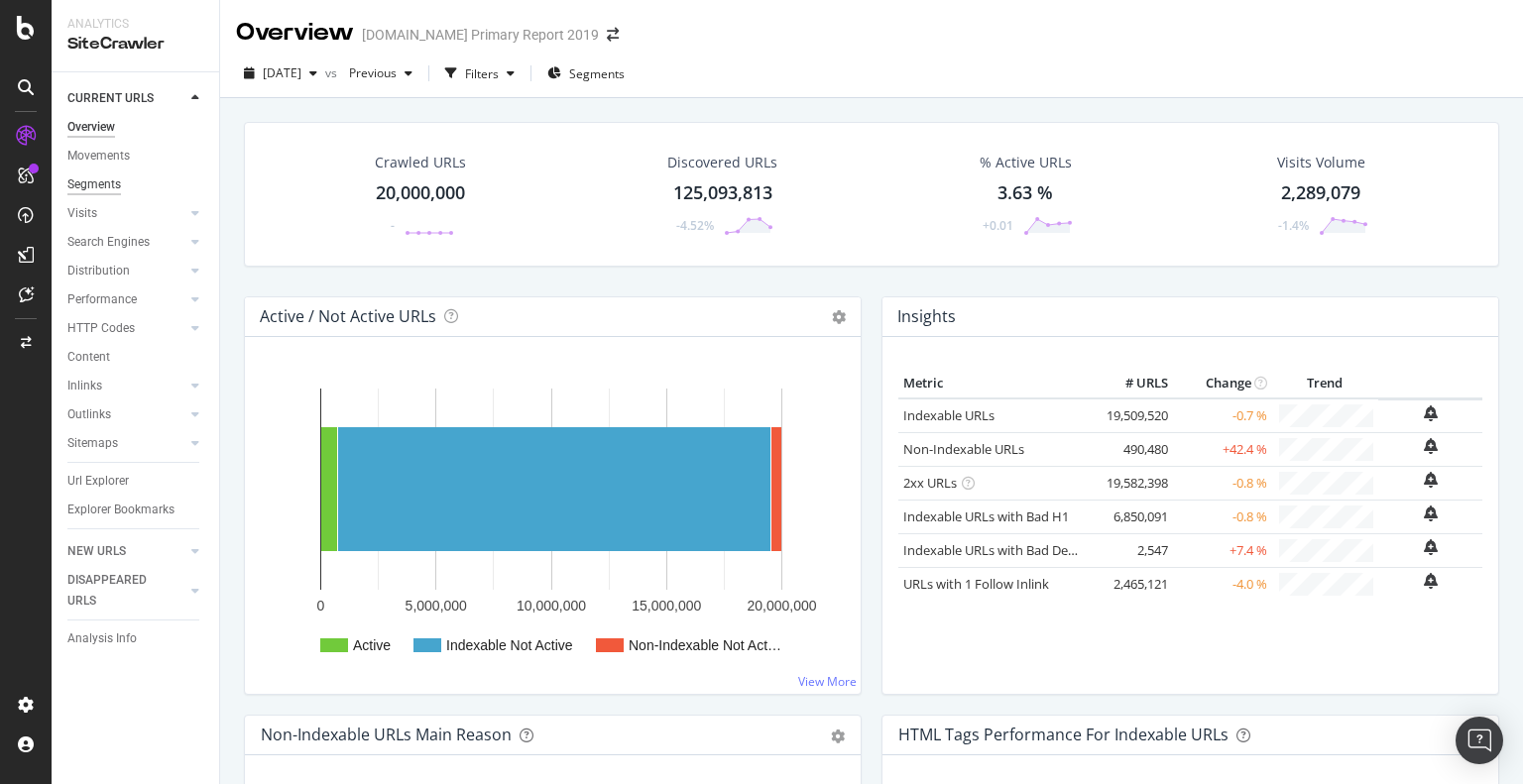 click on "Segments" at bounding box center [94, 184] 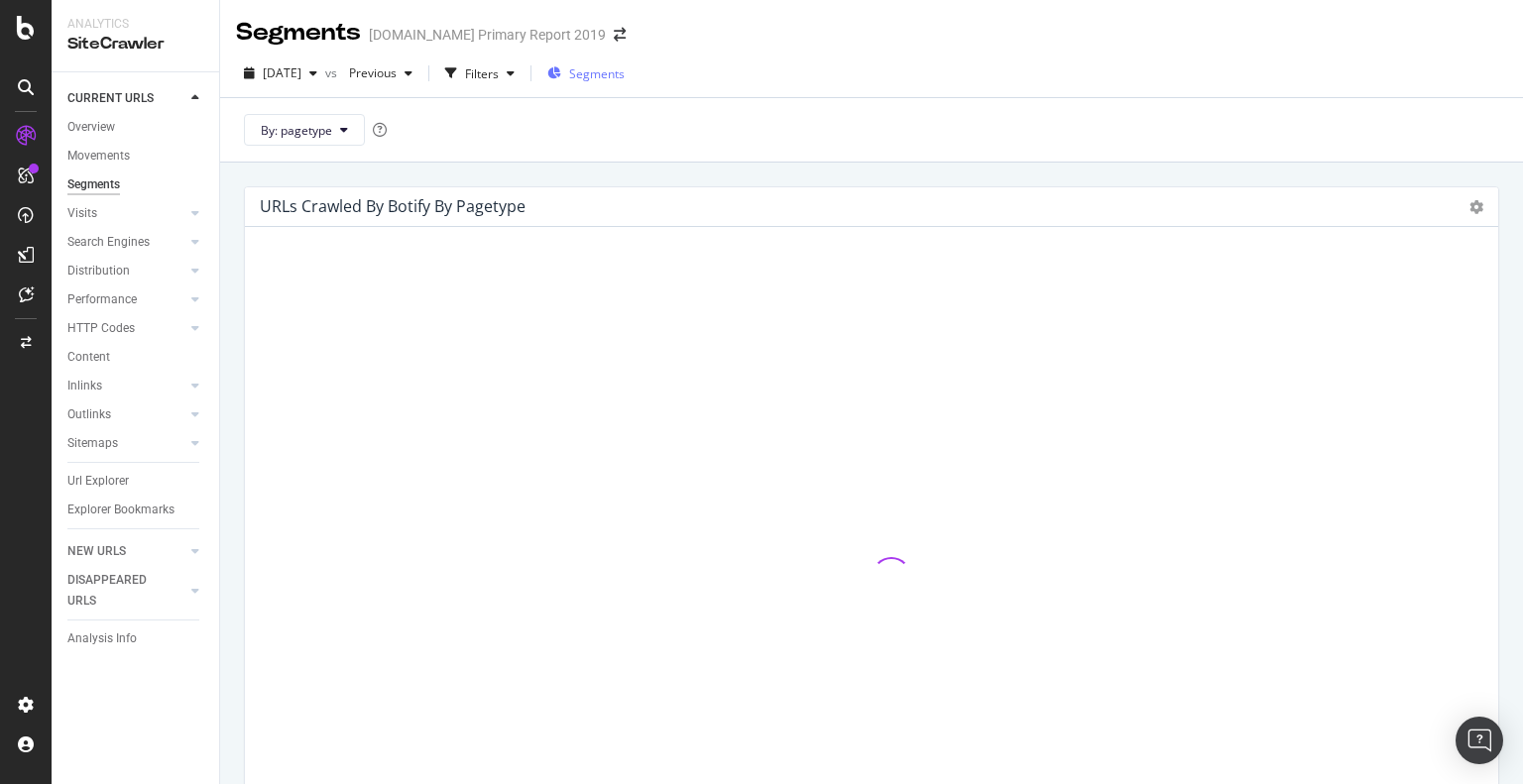 click on "Segments" at bounding box center (597, 73) 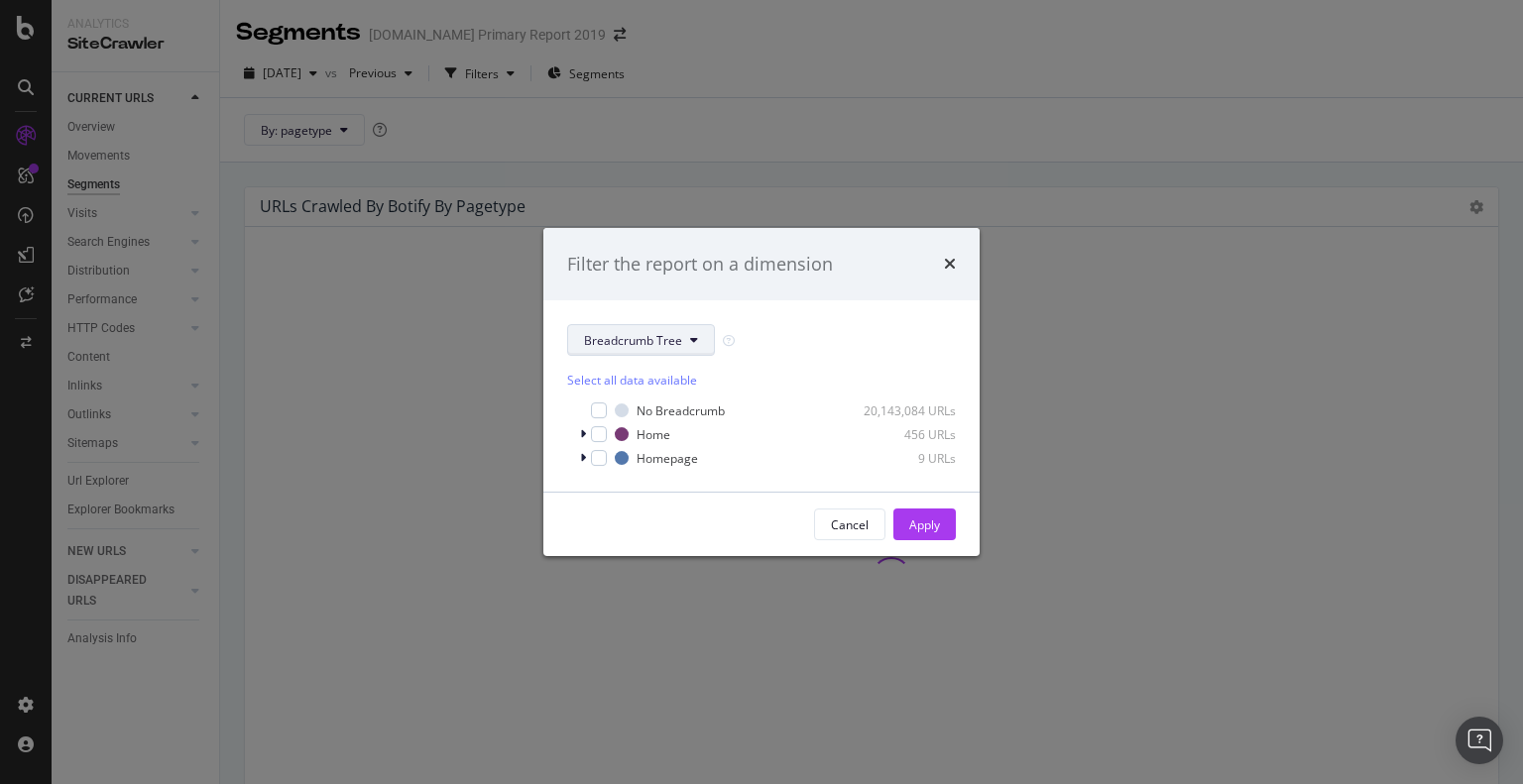 click on "Breadcrumb Tree" at bounding box center [633, 340] 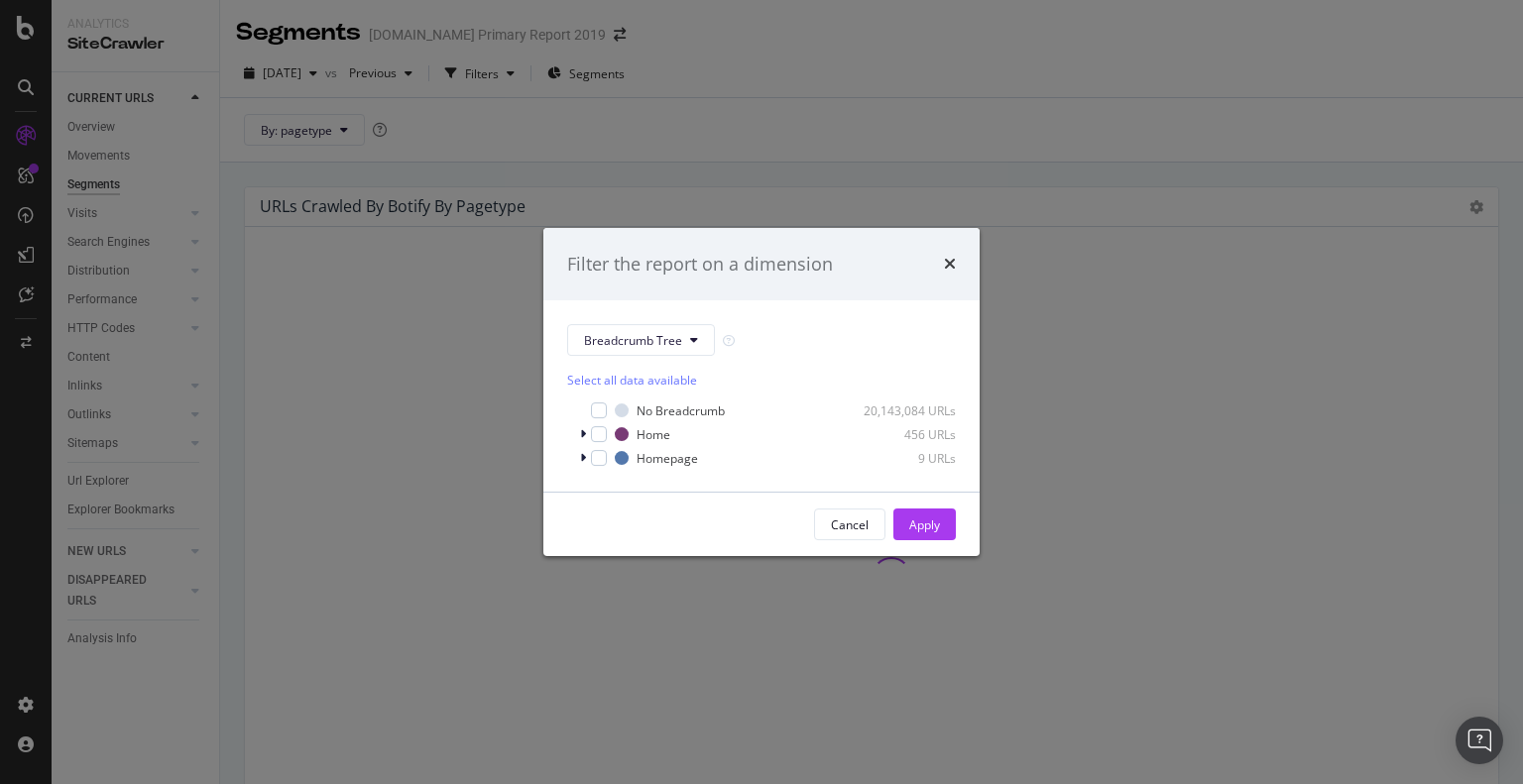 click on "Breadcrumb Tree" at bounding box center [762, 340] 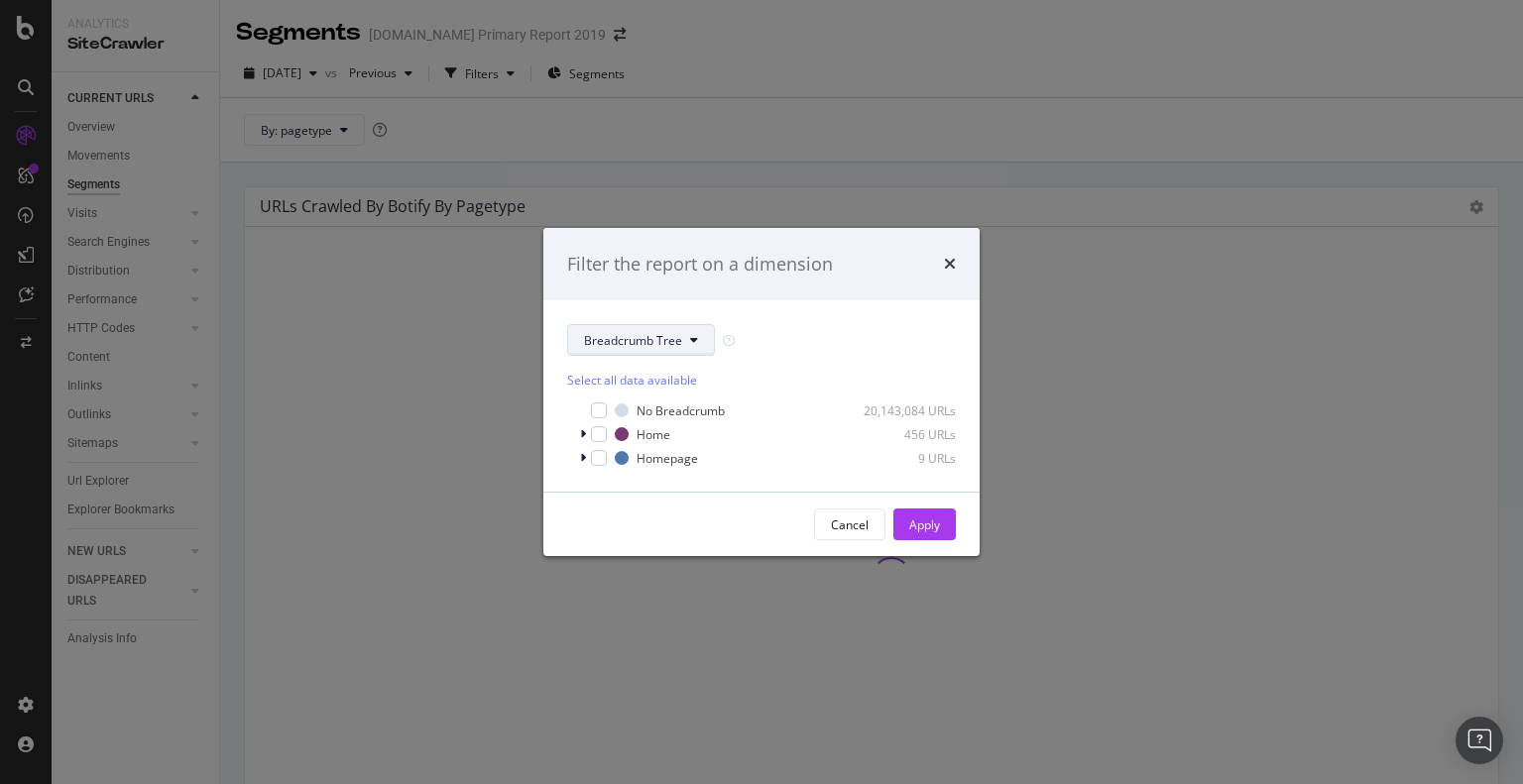 click on "Breadcrumb Tree" at bounding box center [633, 340] 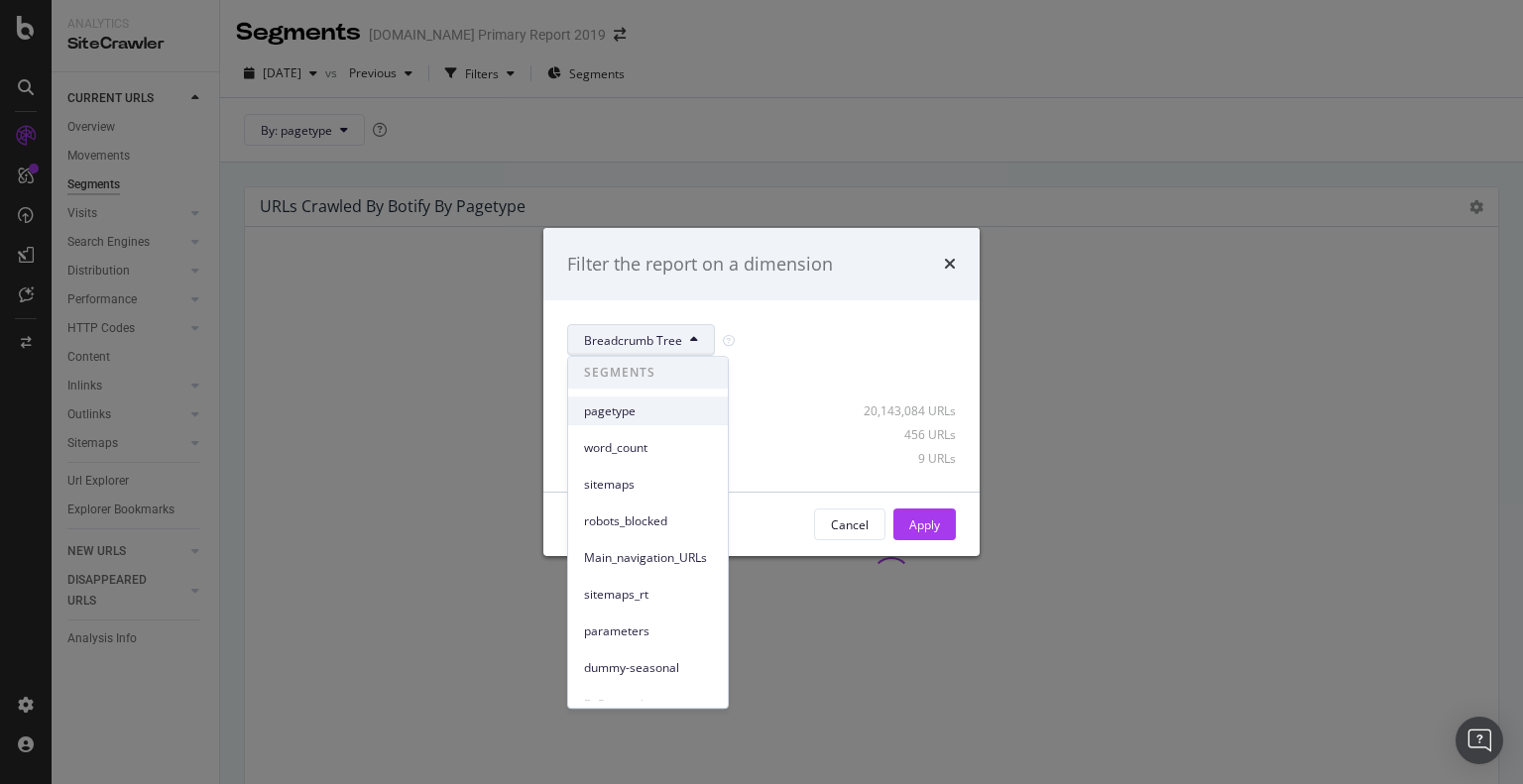 click on "pagetype" at bounding box center [647, 411] 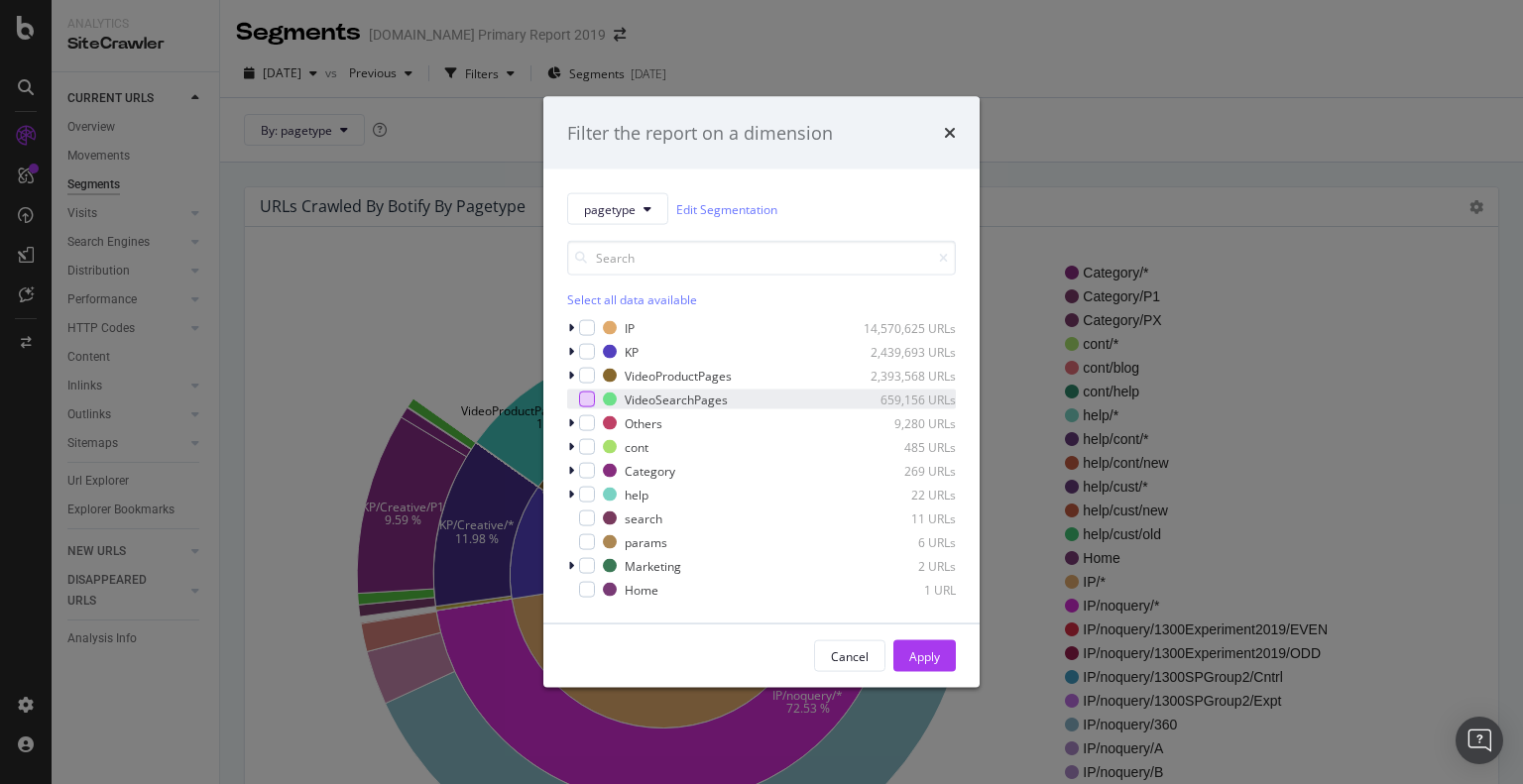 click at bounding box center (587, 399) 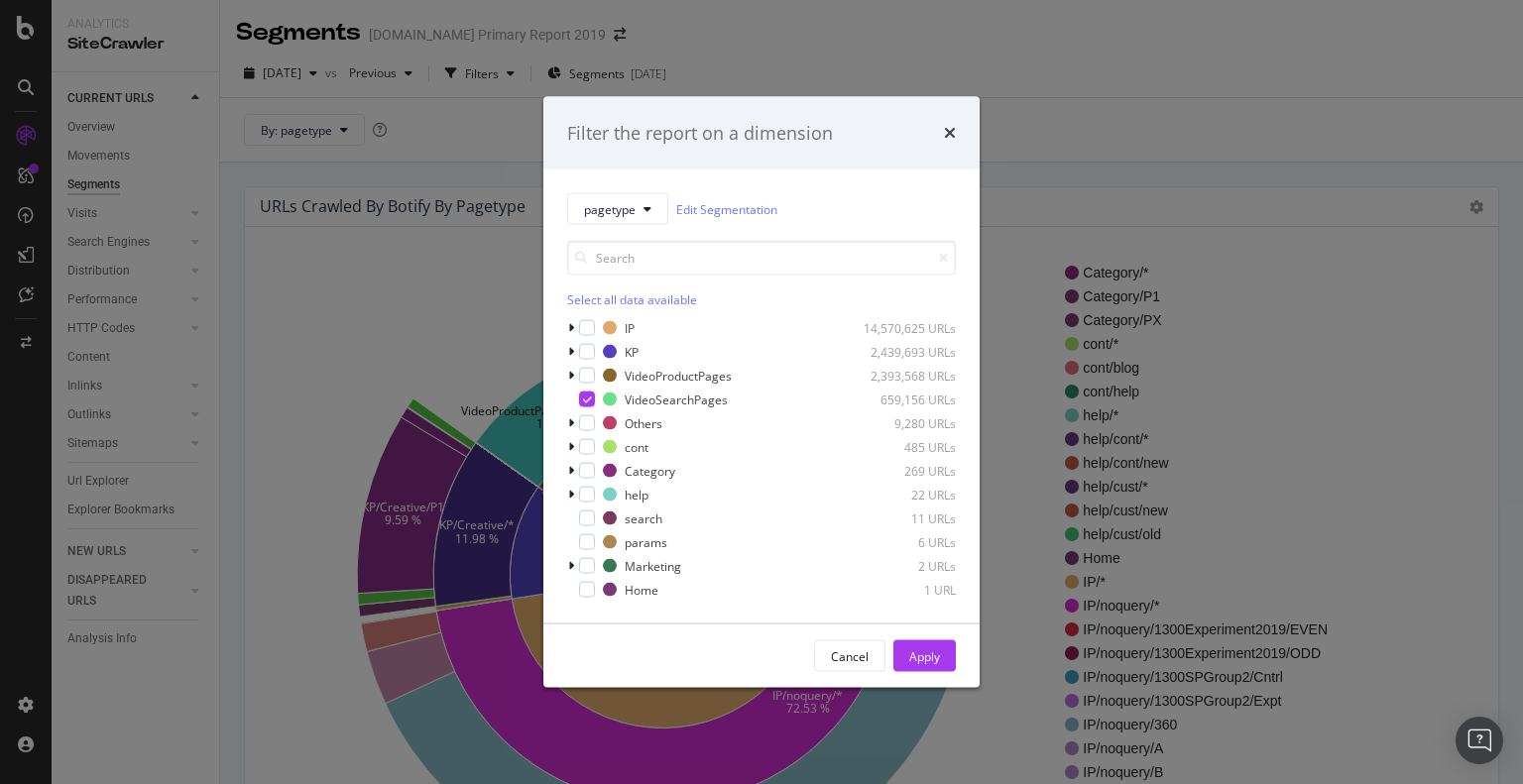 click on "Apply" at bounding box center [924, 655] 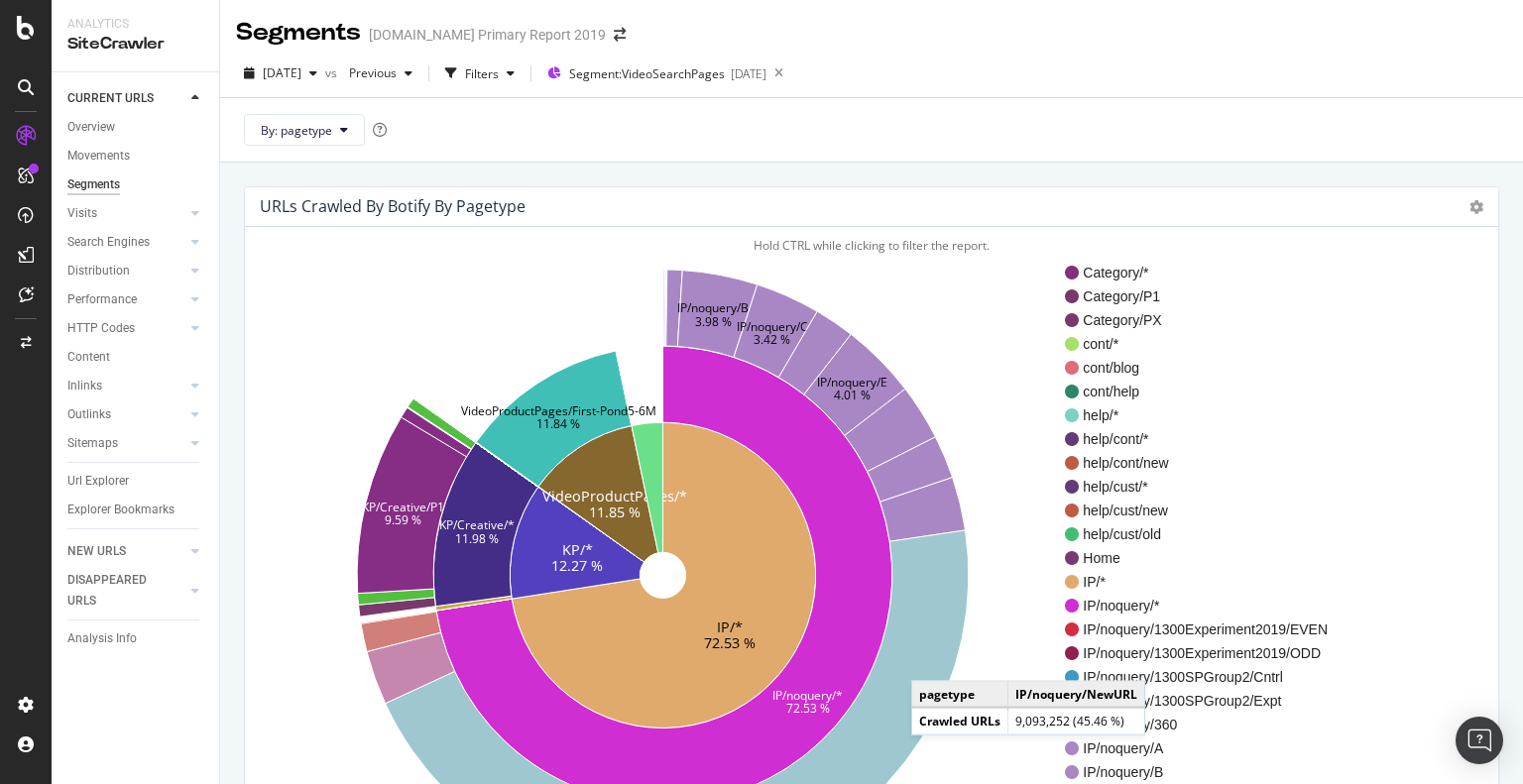 type 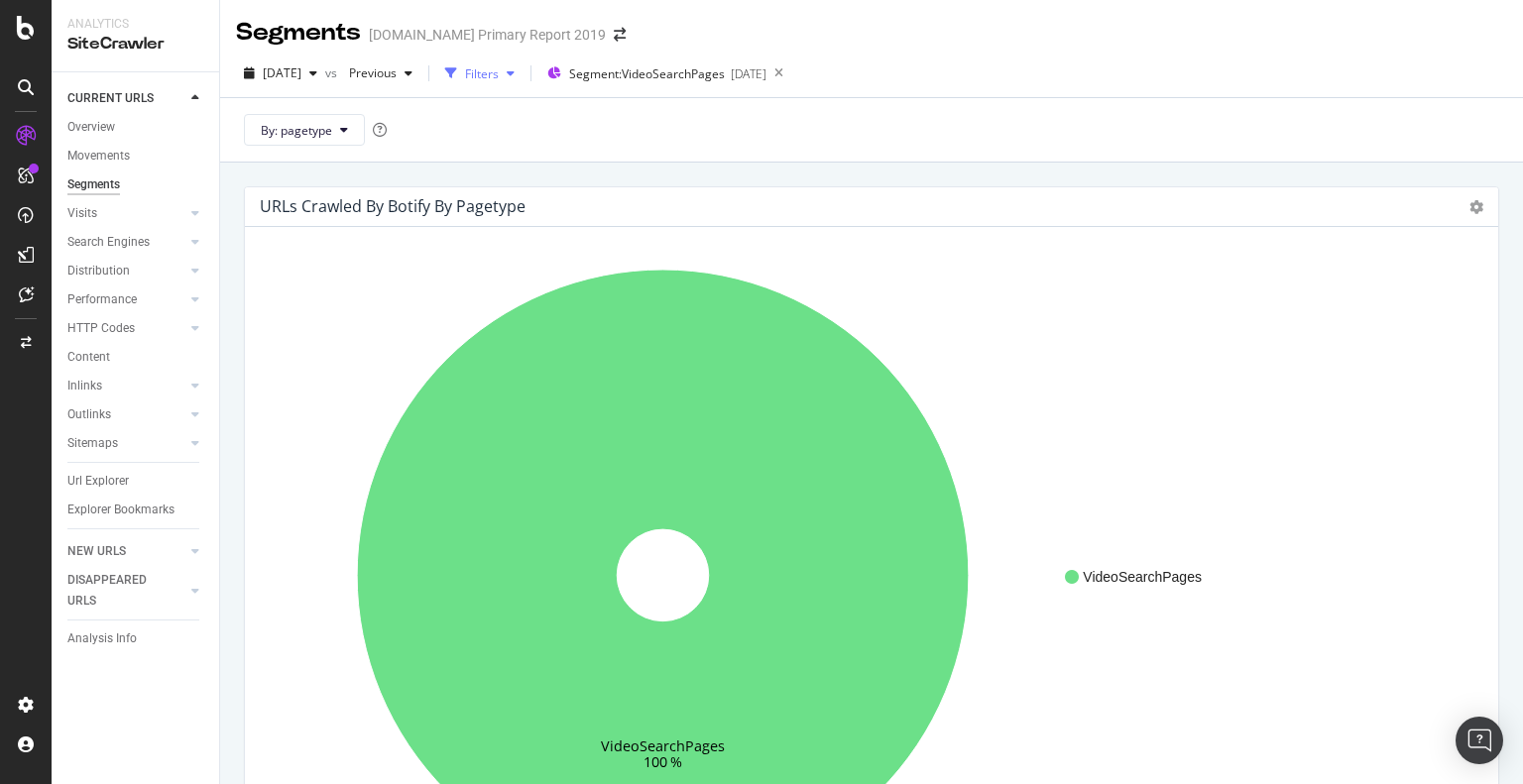 click on "Filters" at bounding box center [482, 73] 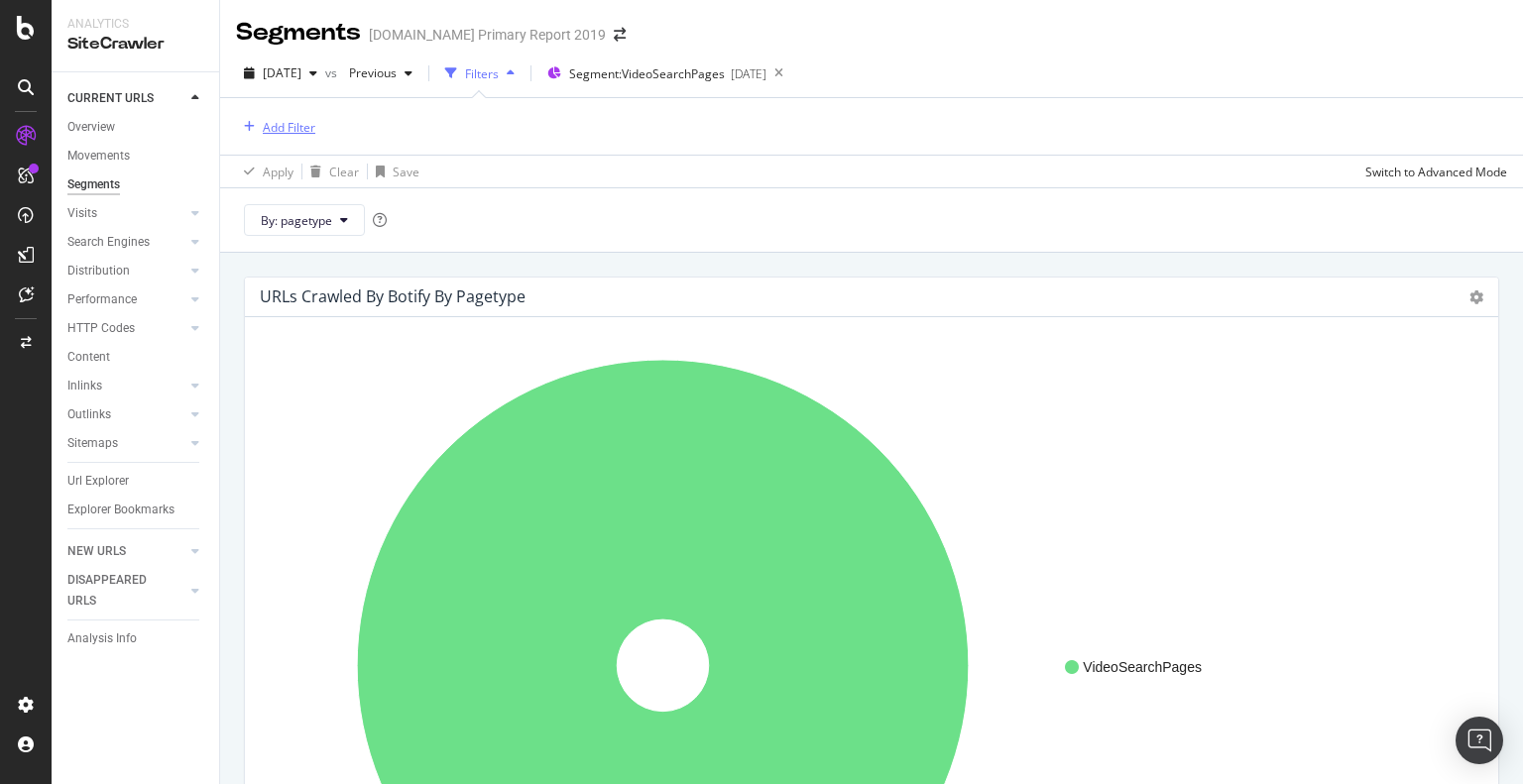 click on "Add Filter" at bounding box center [289, 127] 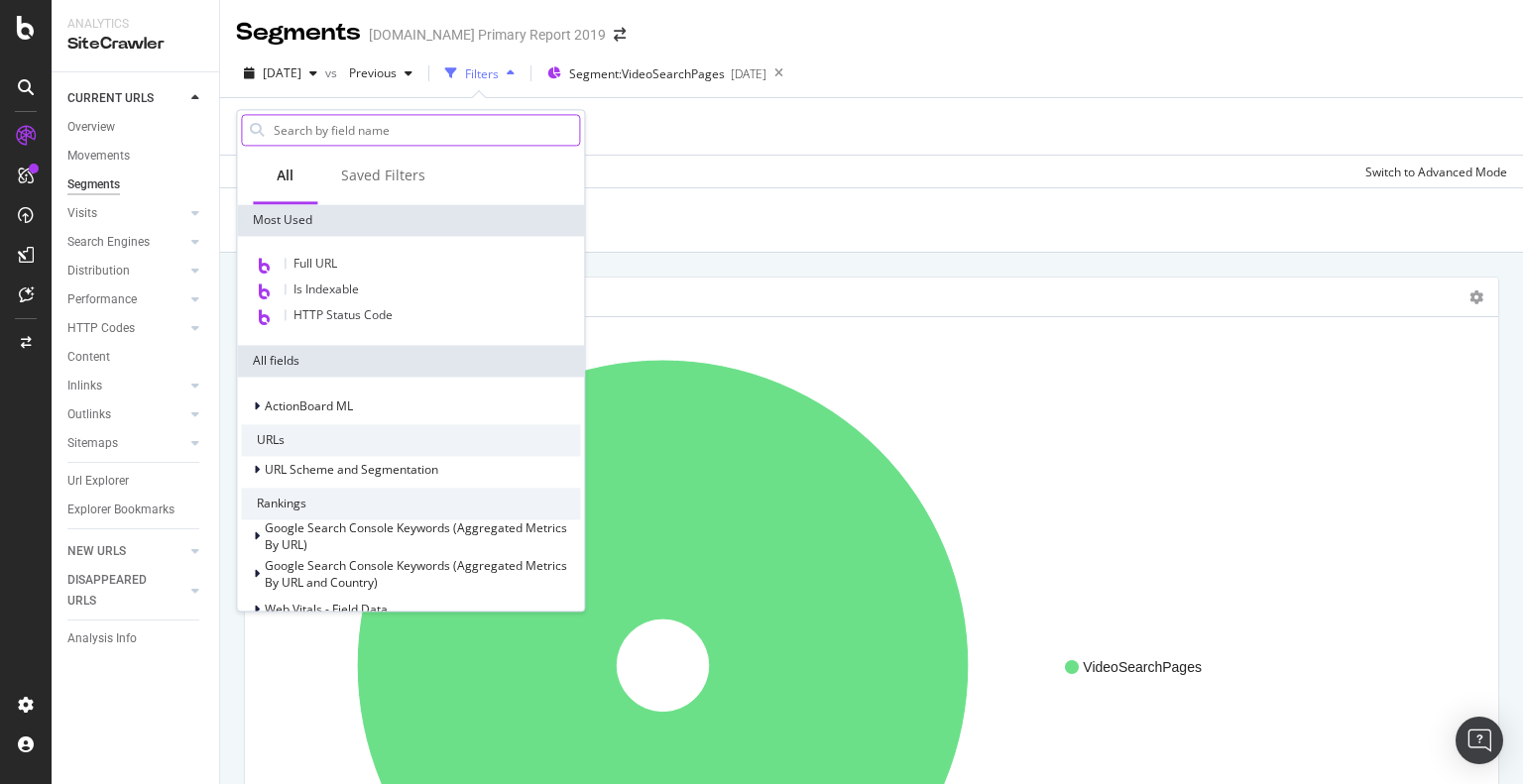 click at bounding box center [425, 130] 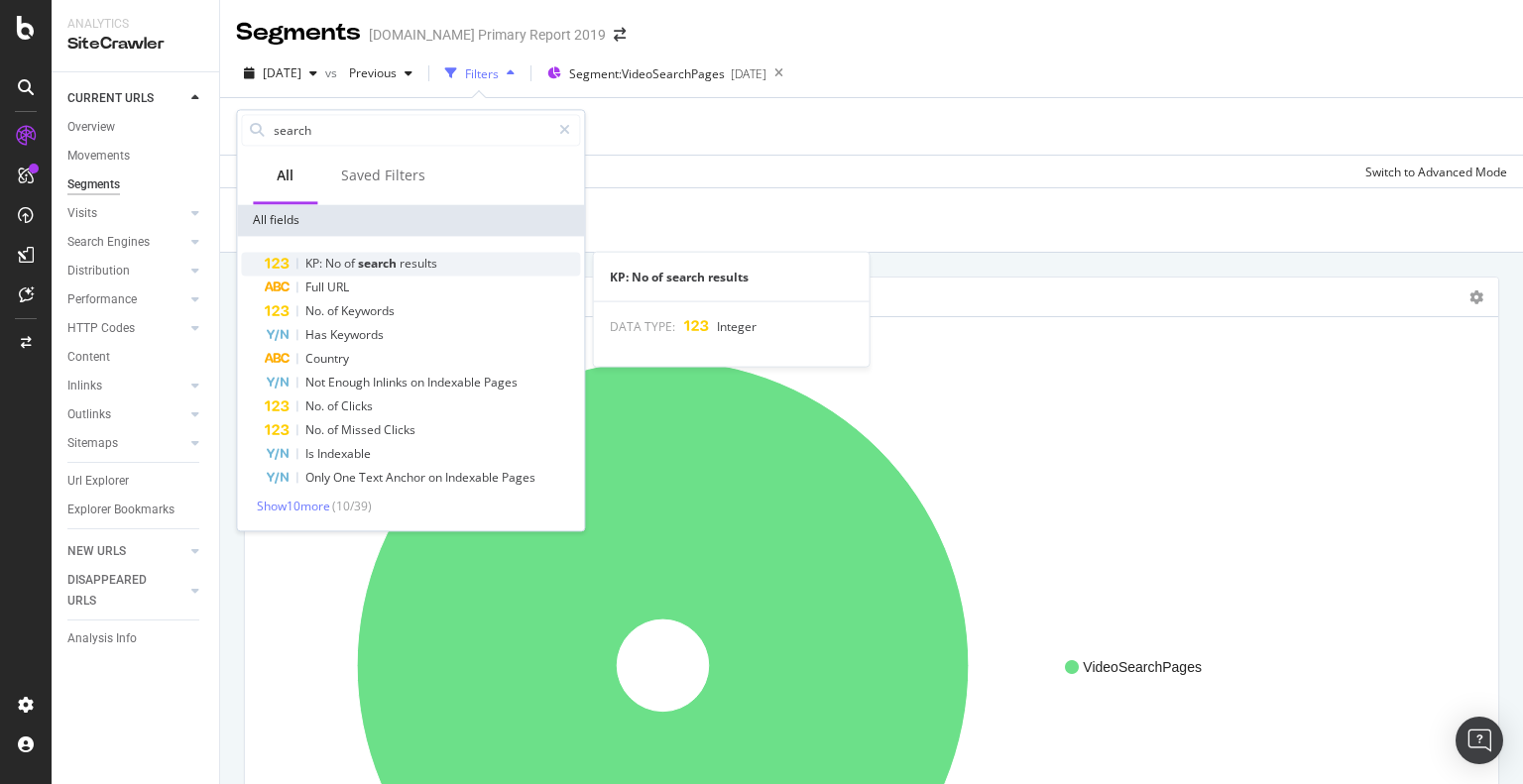 type on "search" 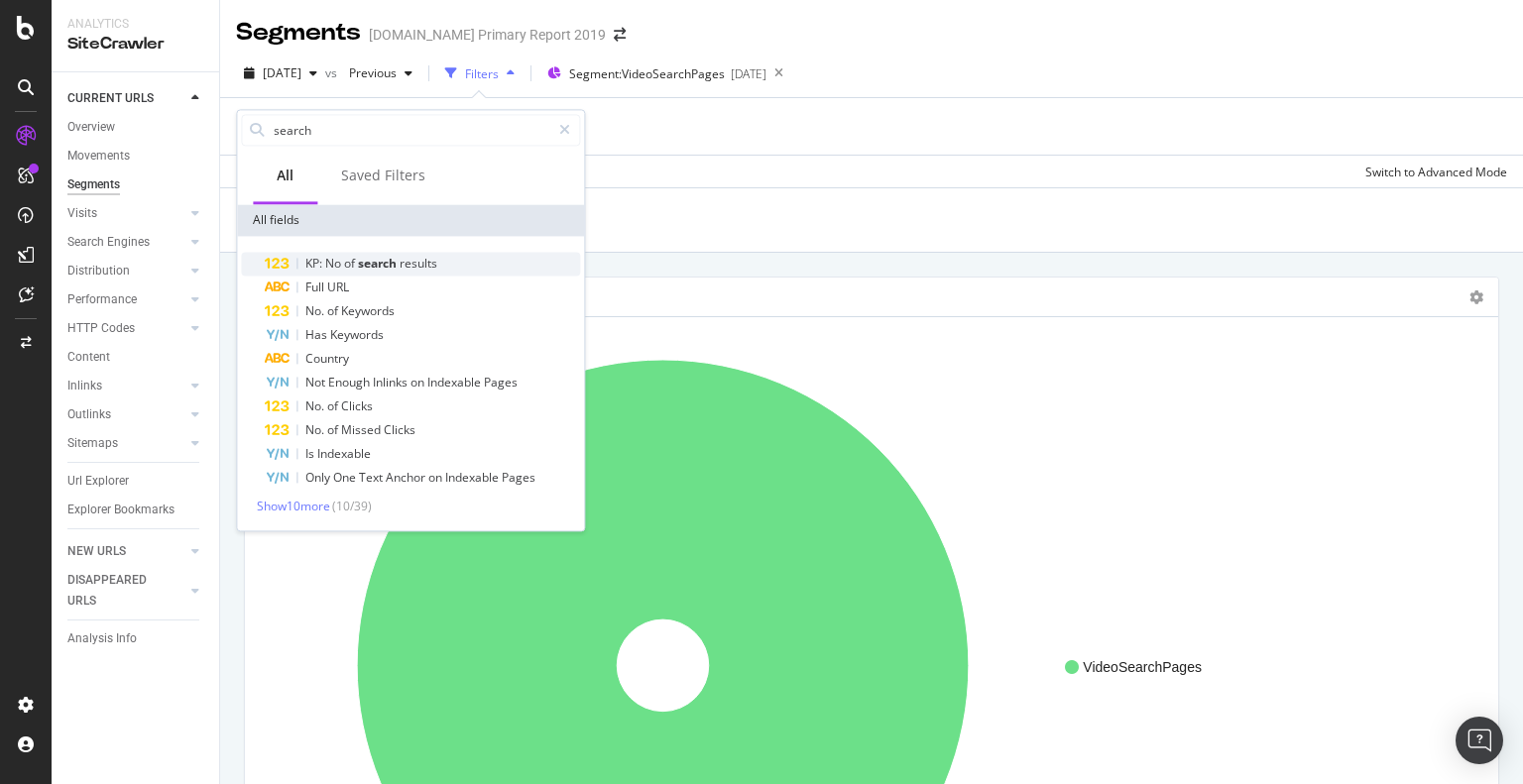 click on "search" at bounding box center [379, 263] 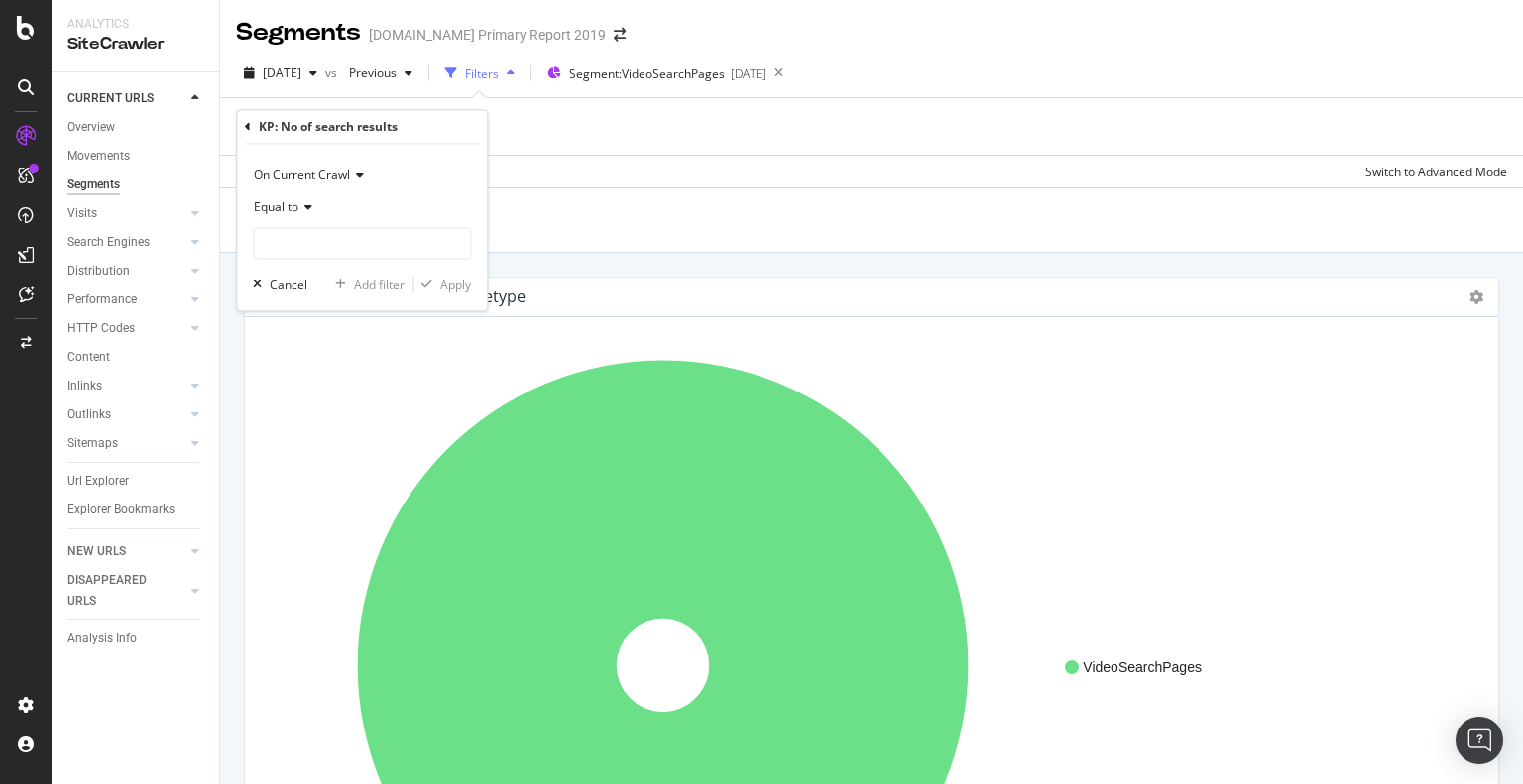 click on "Equal to" at bounding box center (276, 207) 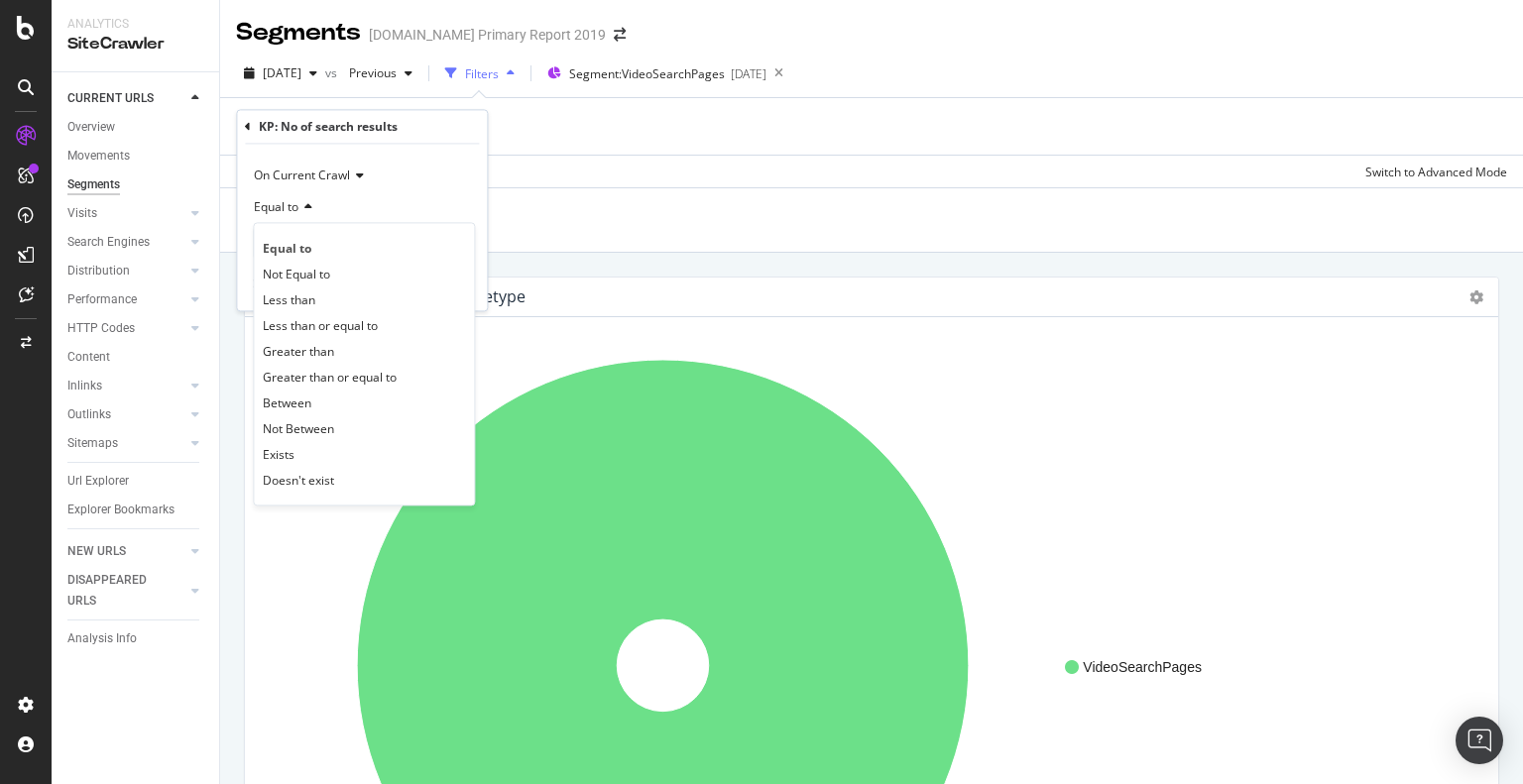 click on "On Current Crawl" at bounding box center [301, 175] 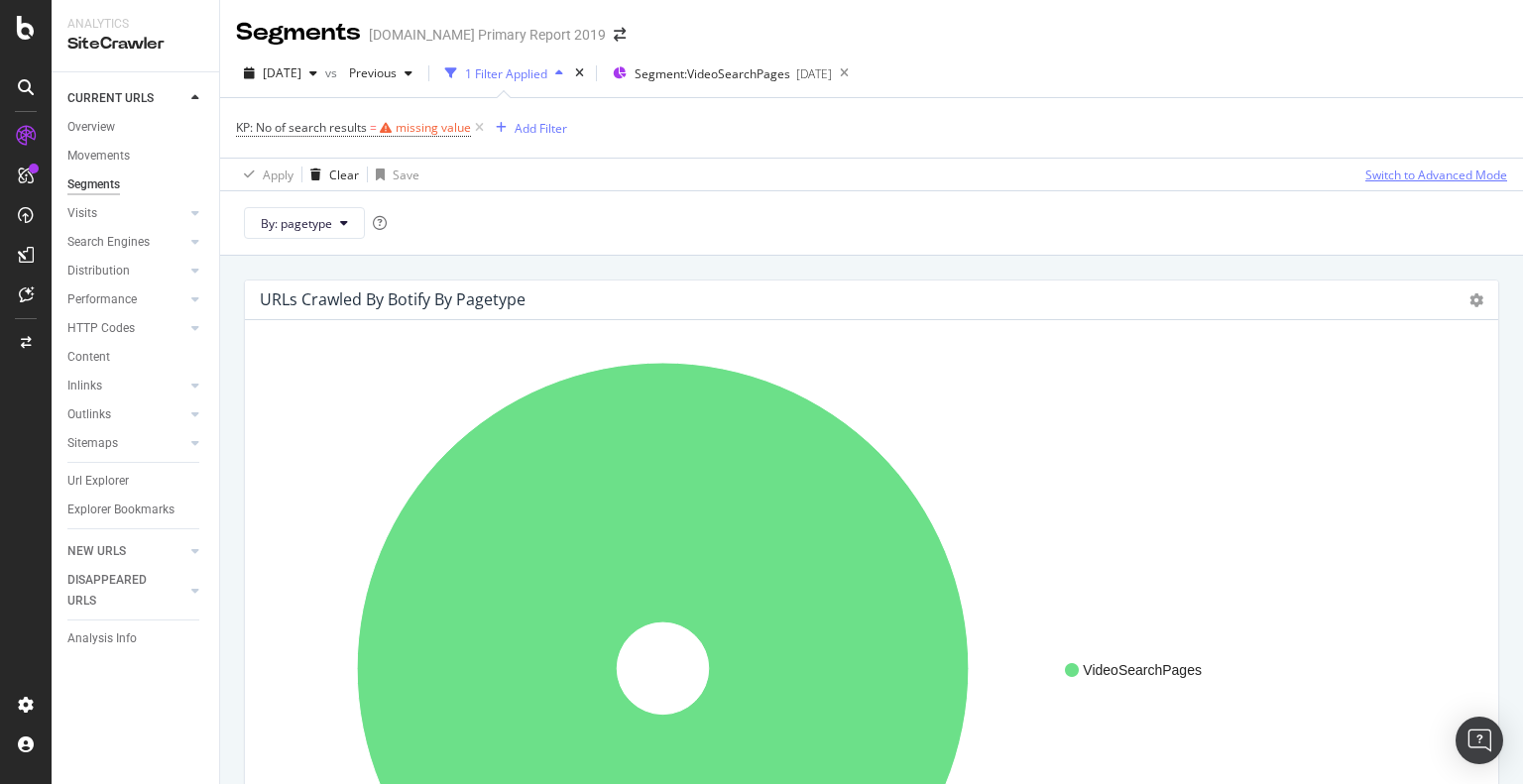 click on "Switch to Advanced Mode" at bounding box center (1436, 174) 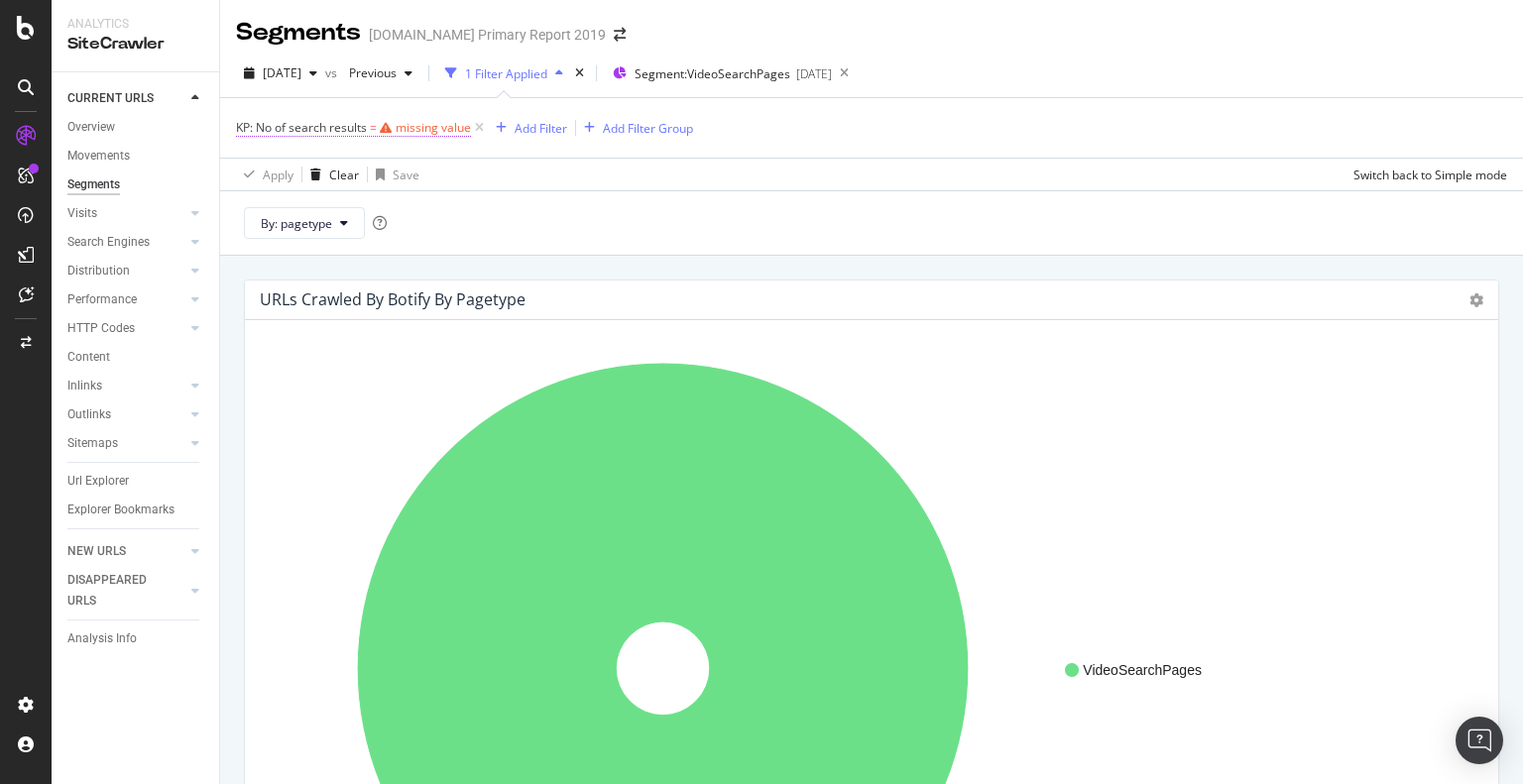 click on "missing value" at bounding box center (433, 127) 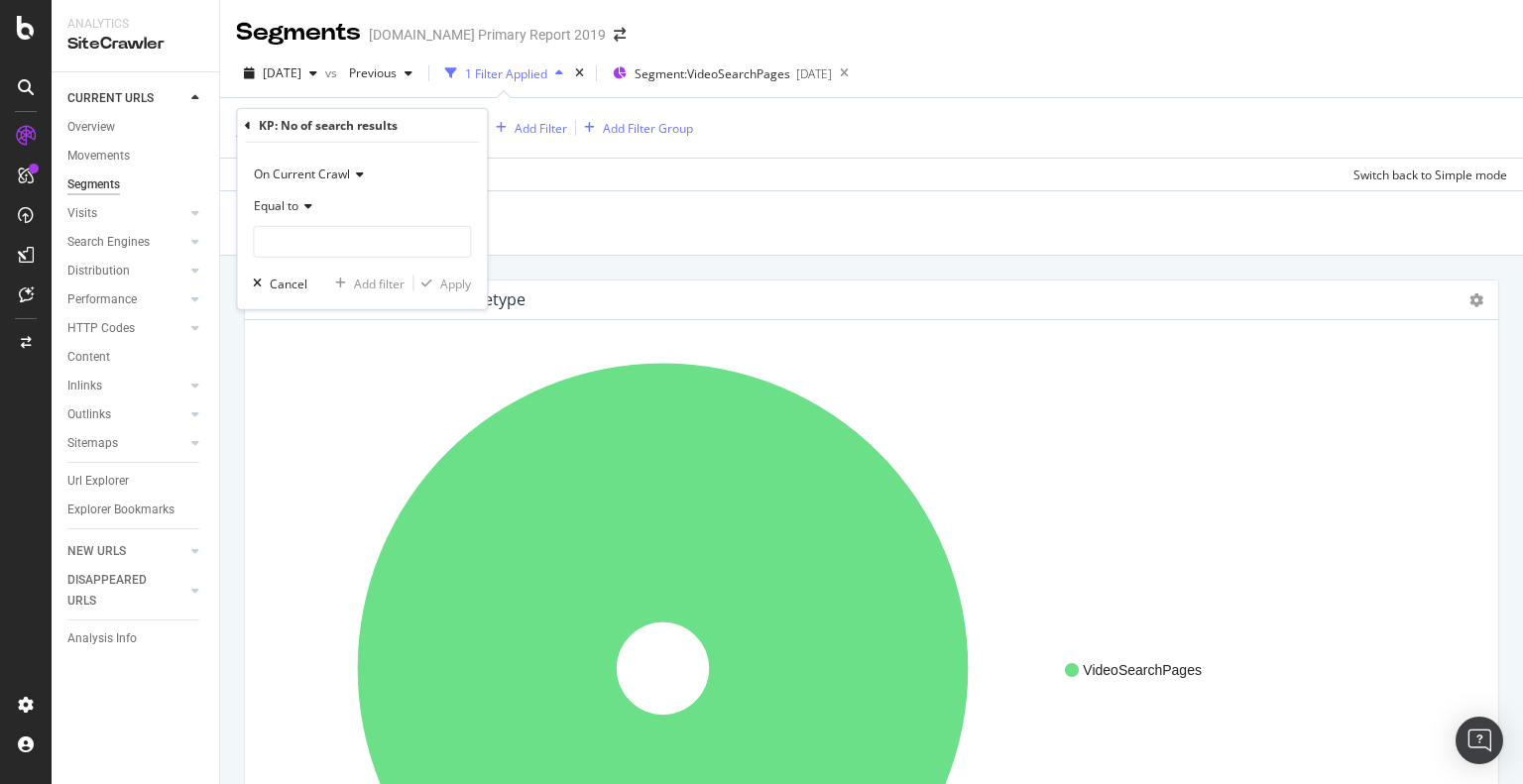click on "Equal to" at bounding box center (276, 205) 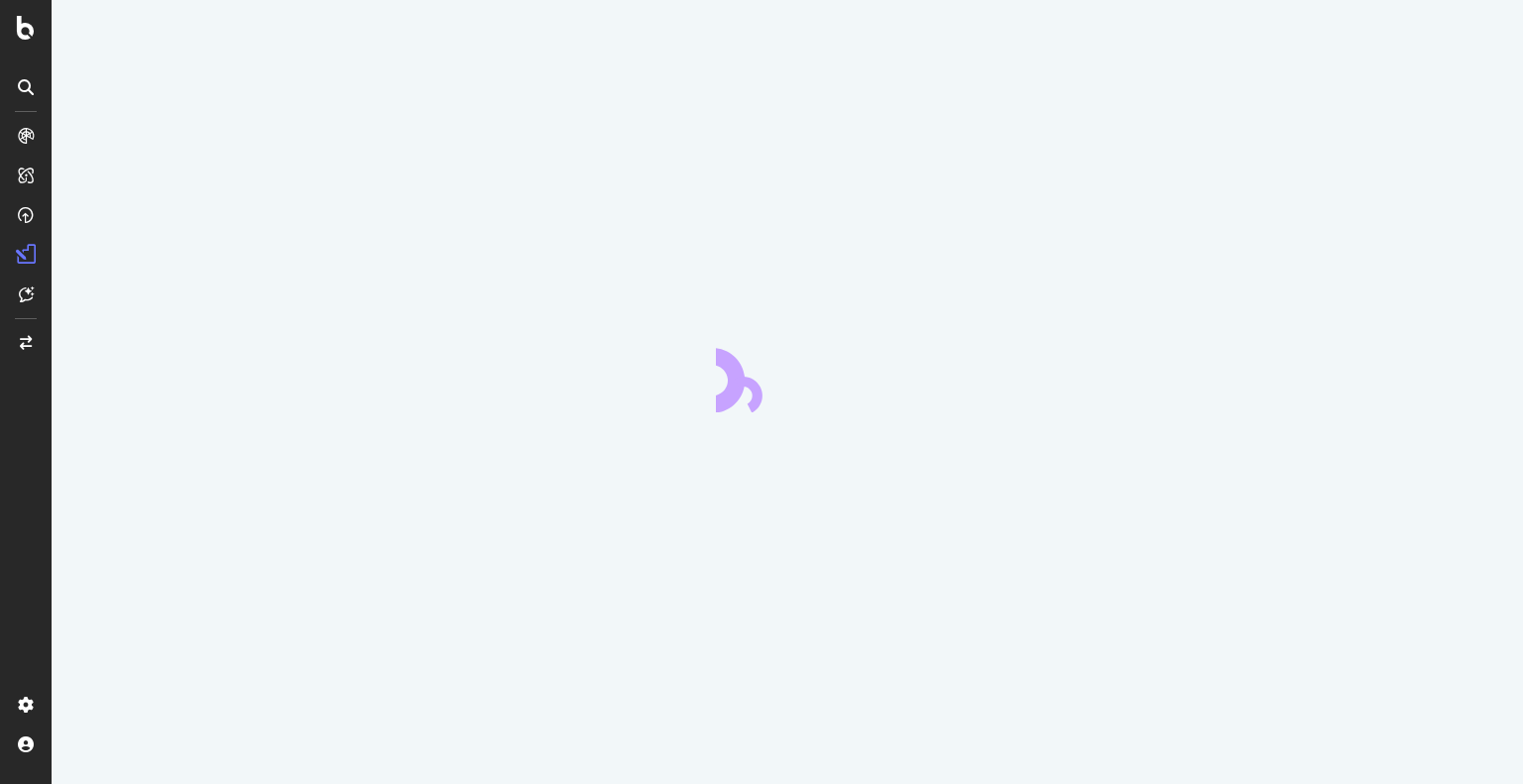 scroll, scrollTop: 0, scrollLeft: 0, axis: both 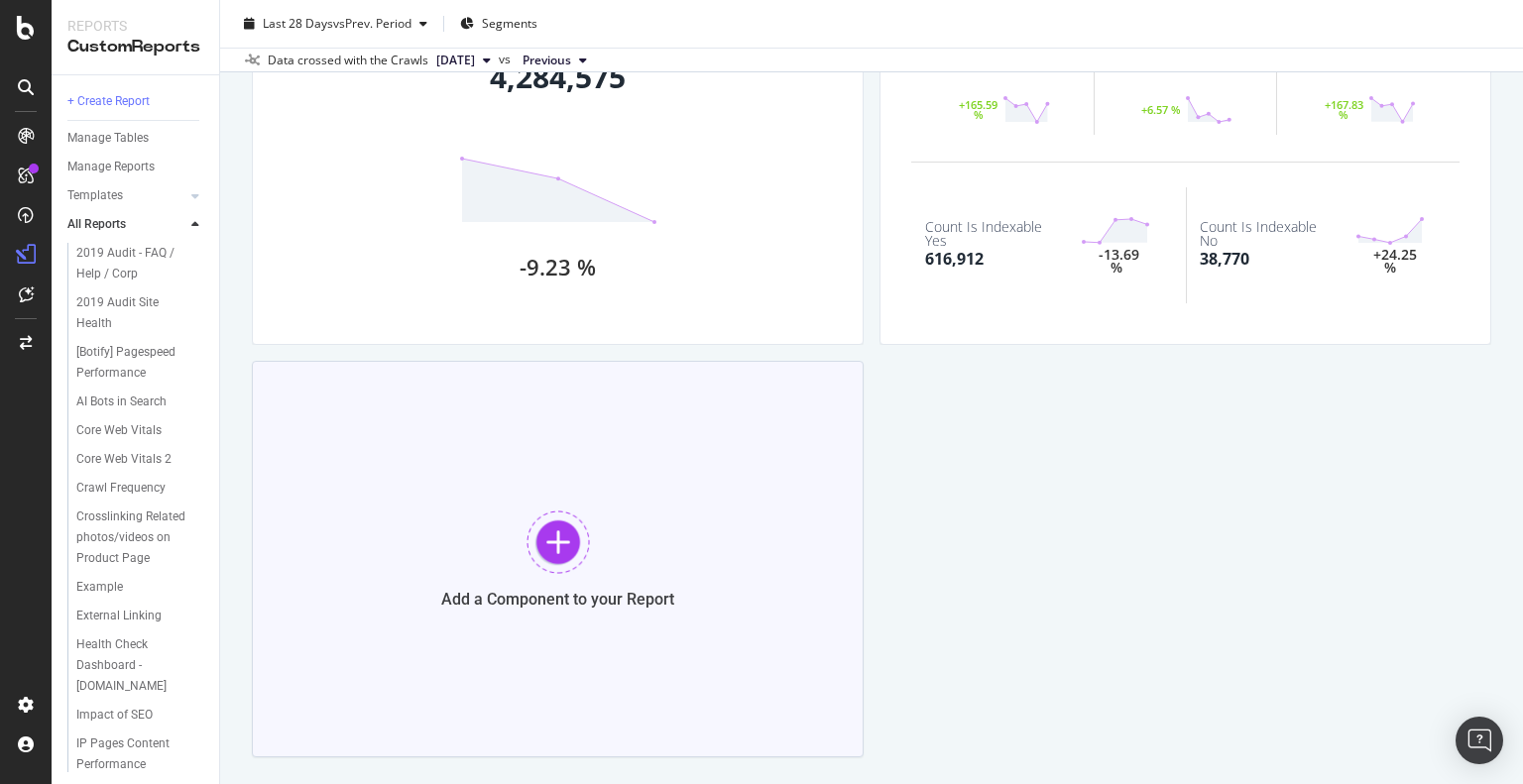 click at bounding box center [558, 542] 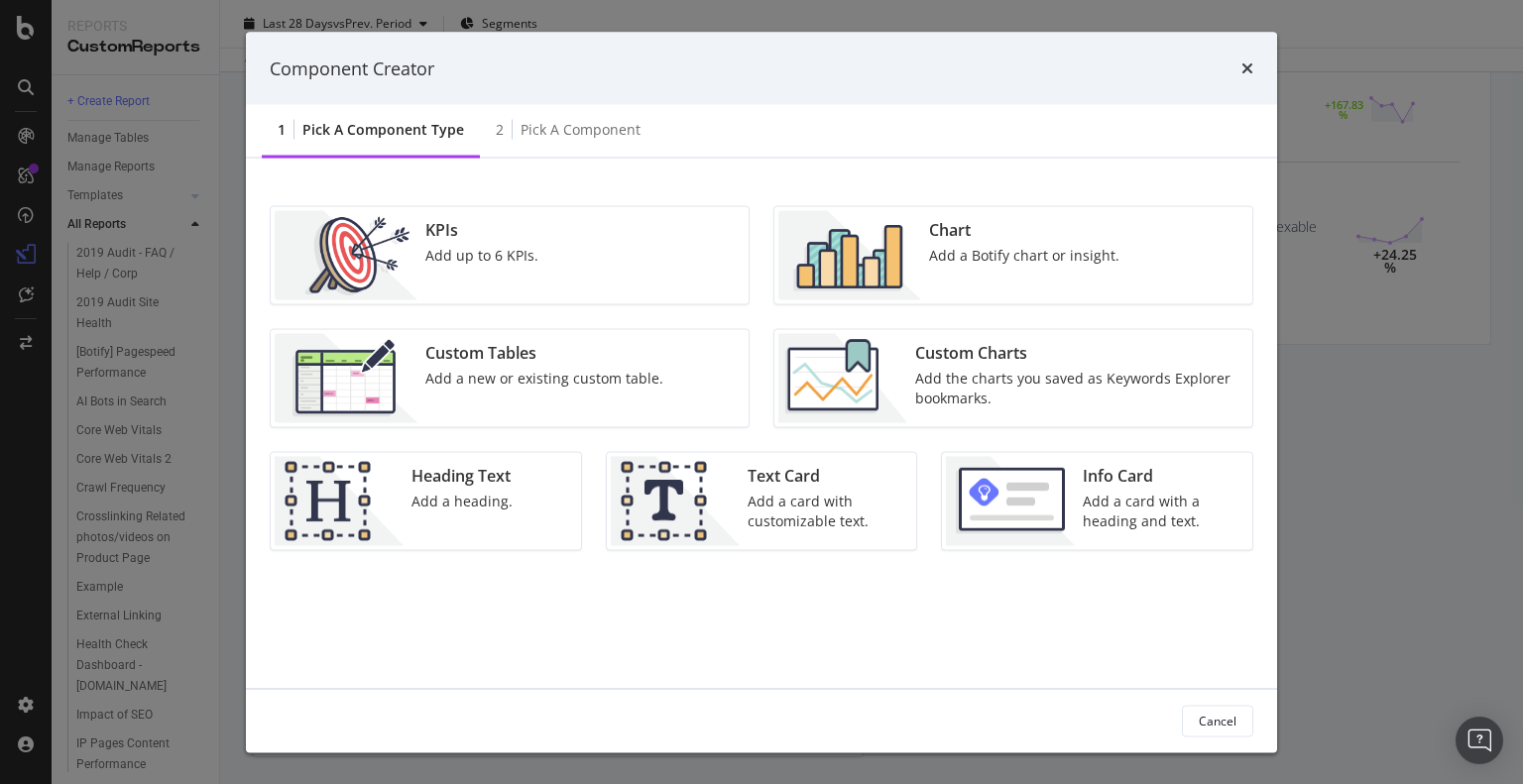 type 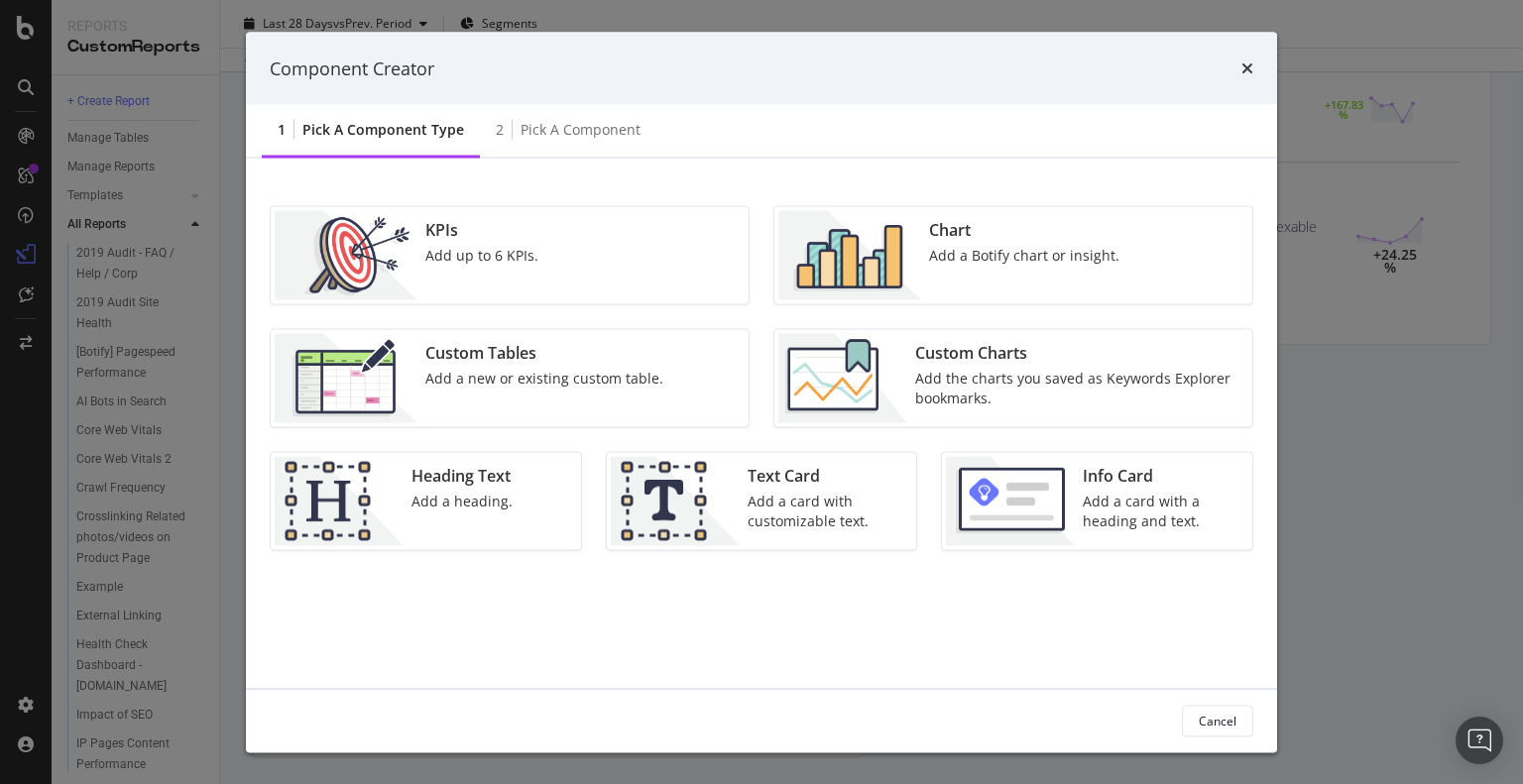 click on "Add up to 6 KPIs." at bounding box center [482, 256] 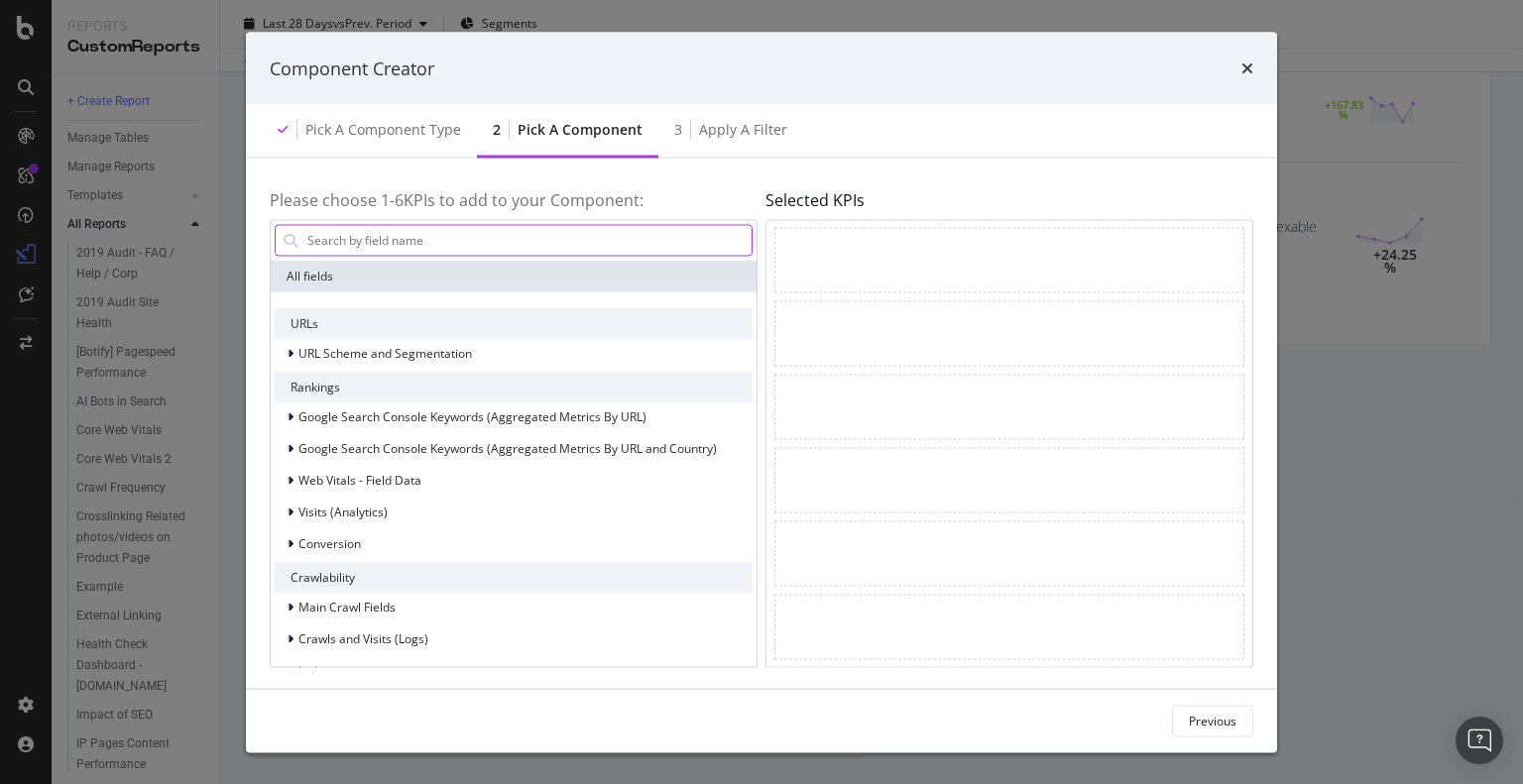 click at bounding box center (528, 240) 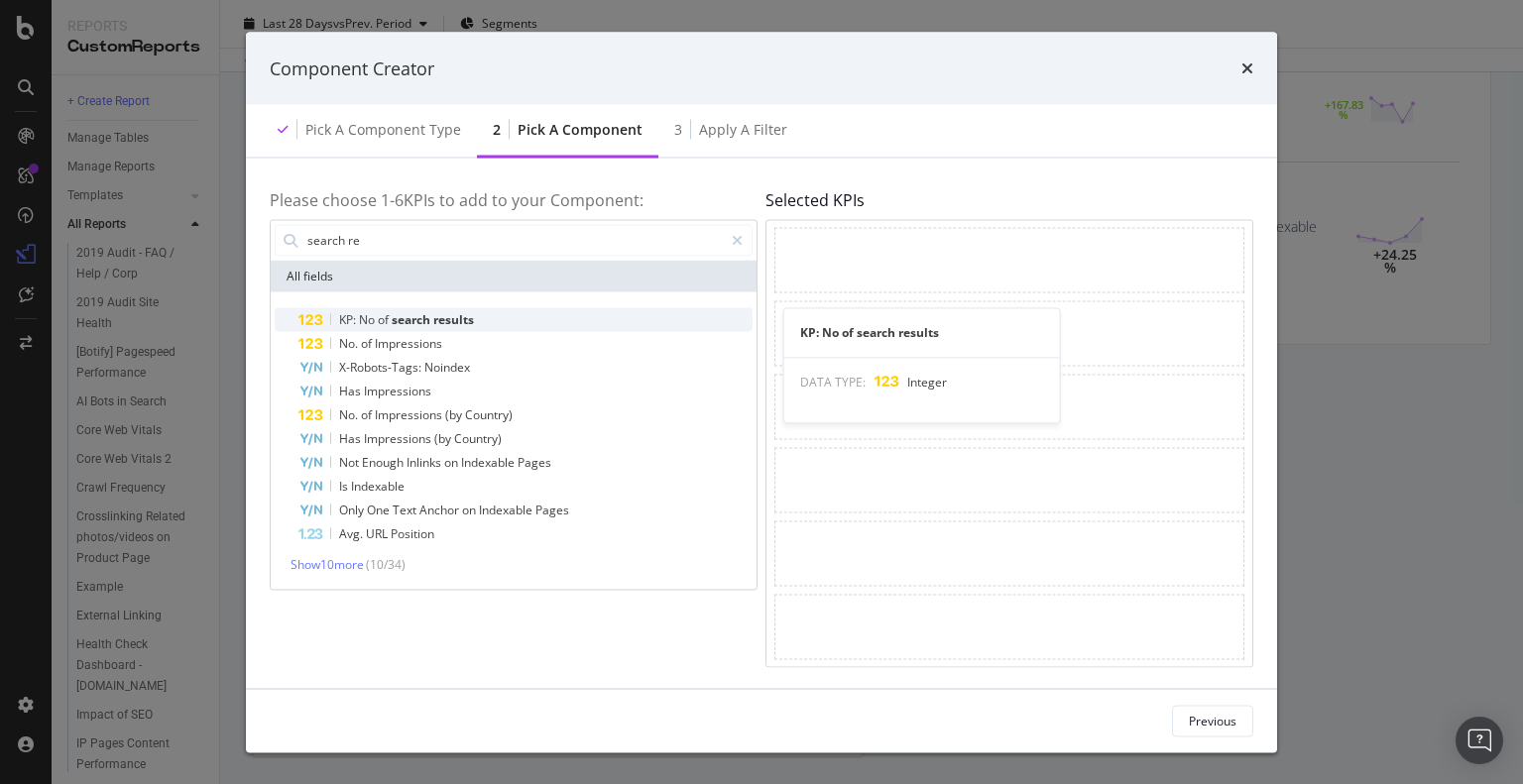 type on "search re" 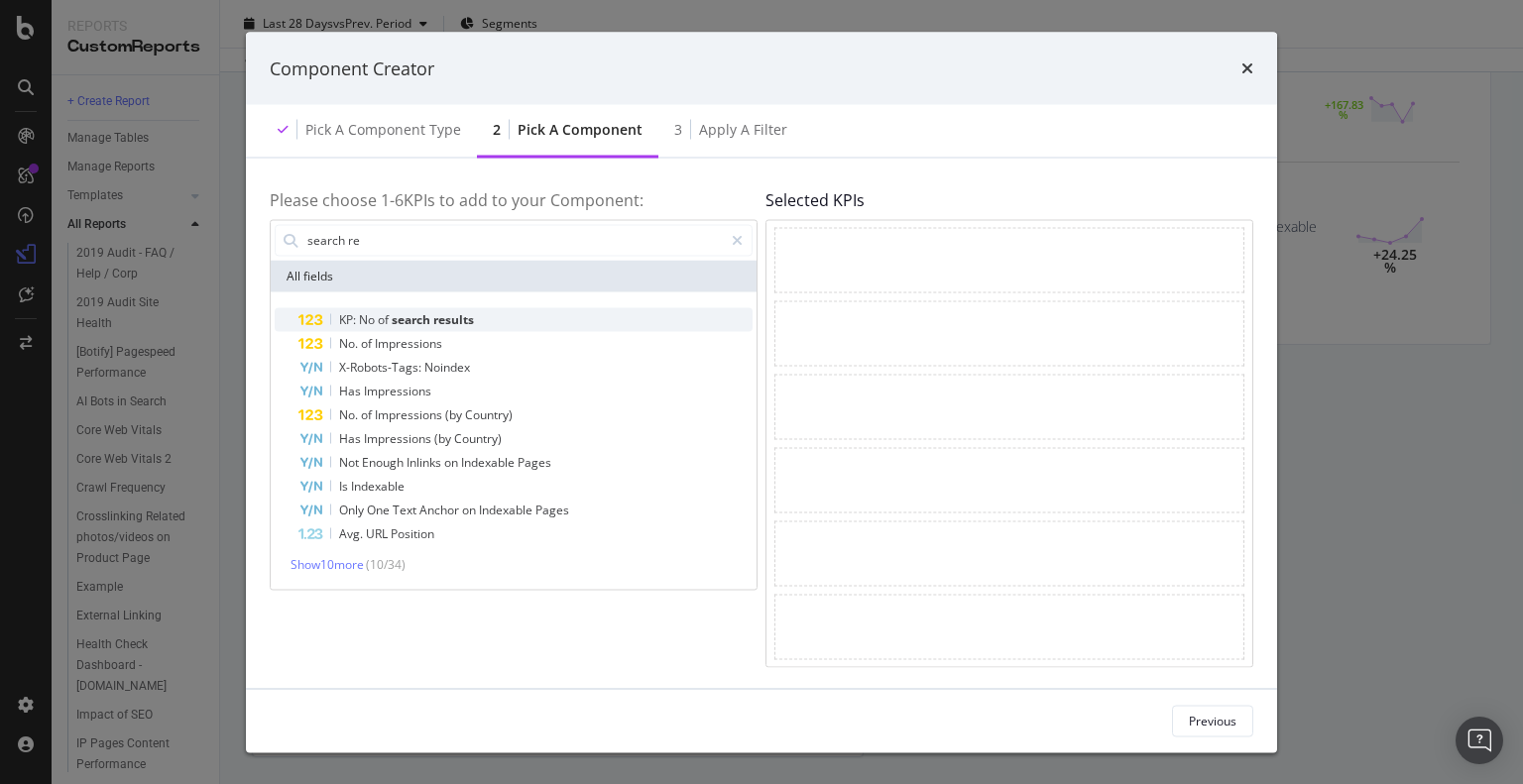 click on "results" at bounding box center (453, 318) 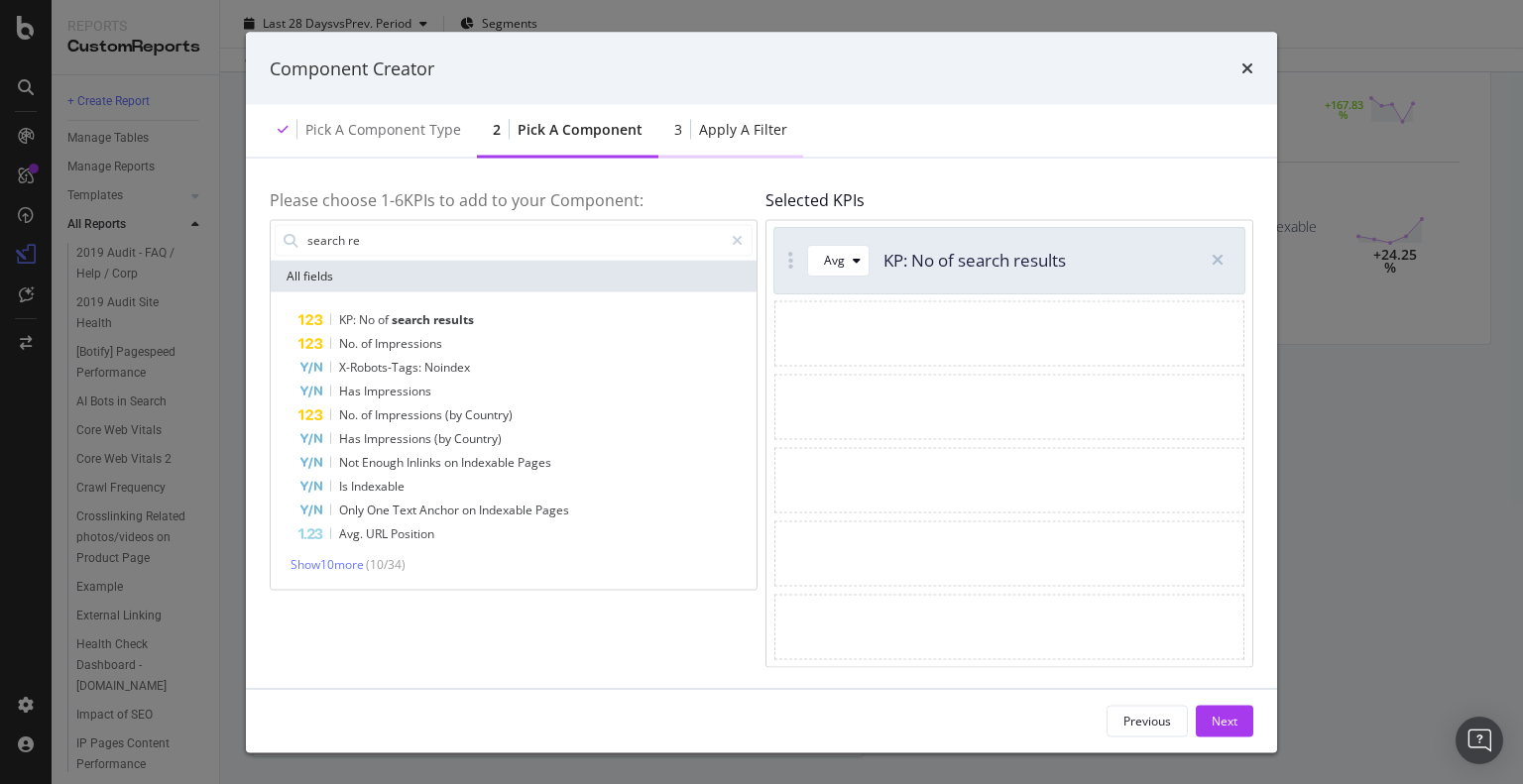 click on "Apply a Filter" at bounding box center (743, 130) 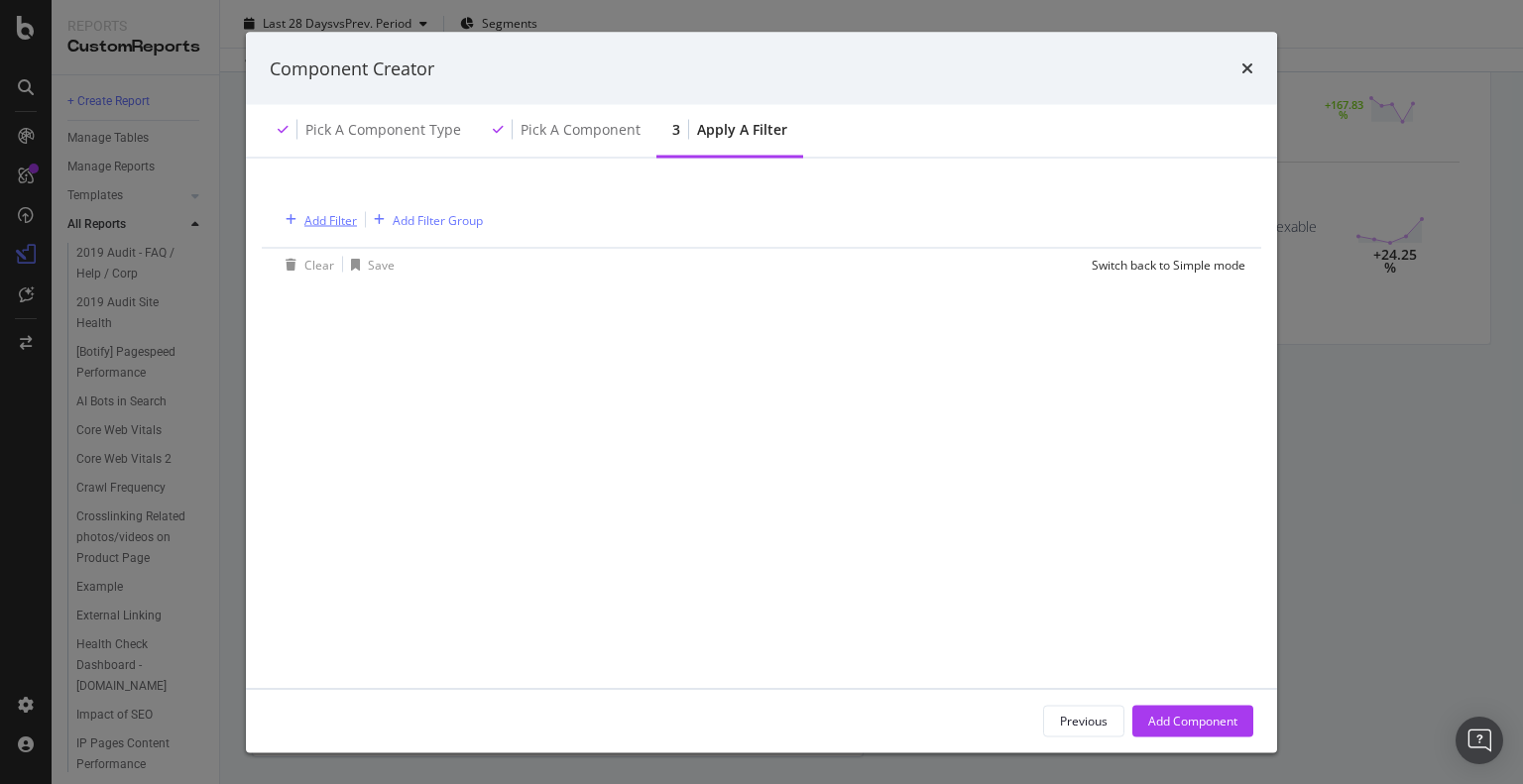 click on "Add Filter" at bounding box center [330, 219] 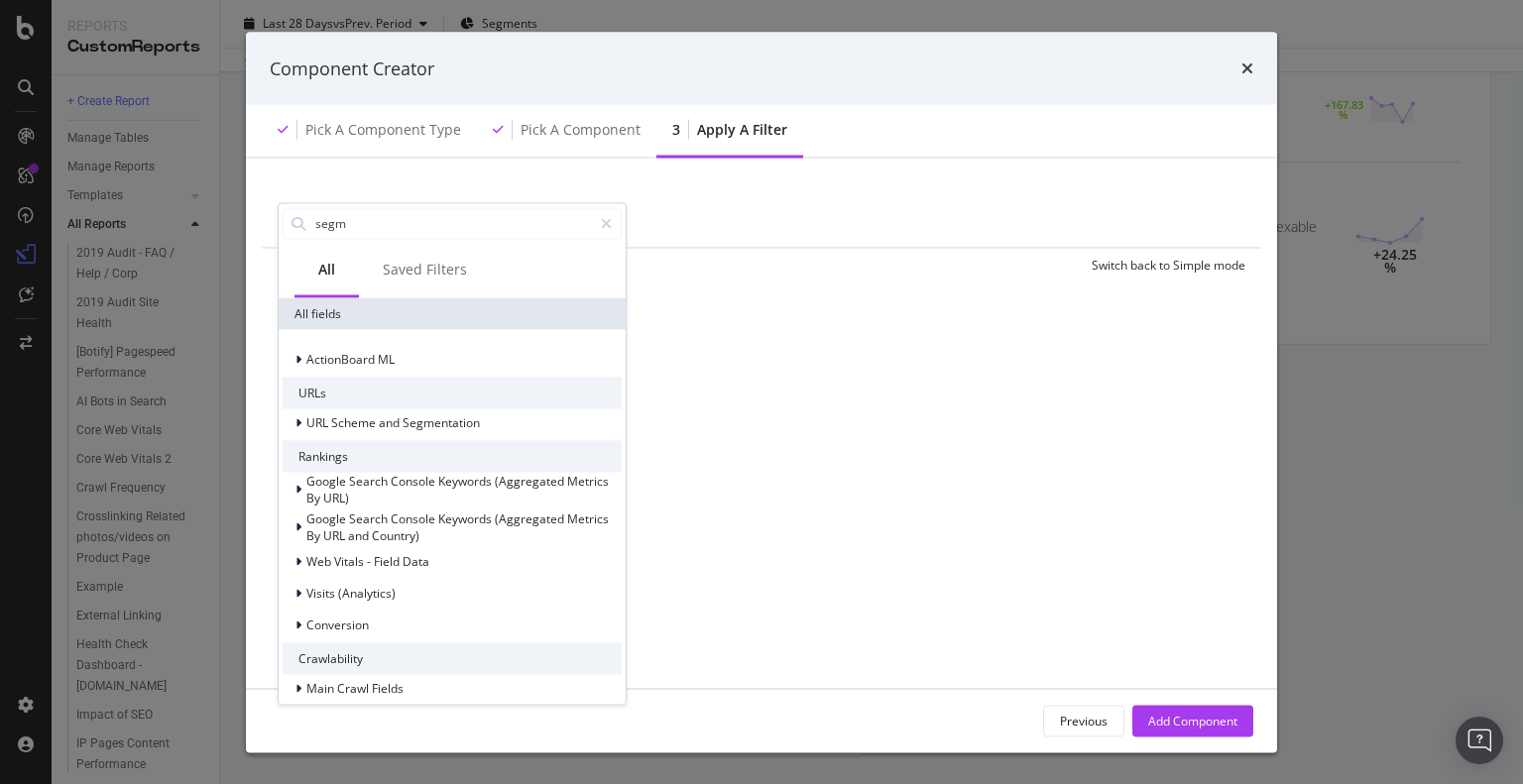 type on "segme" 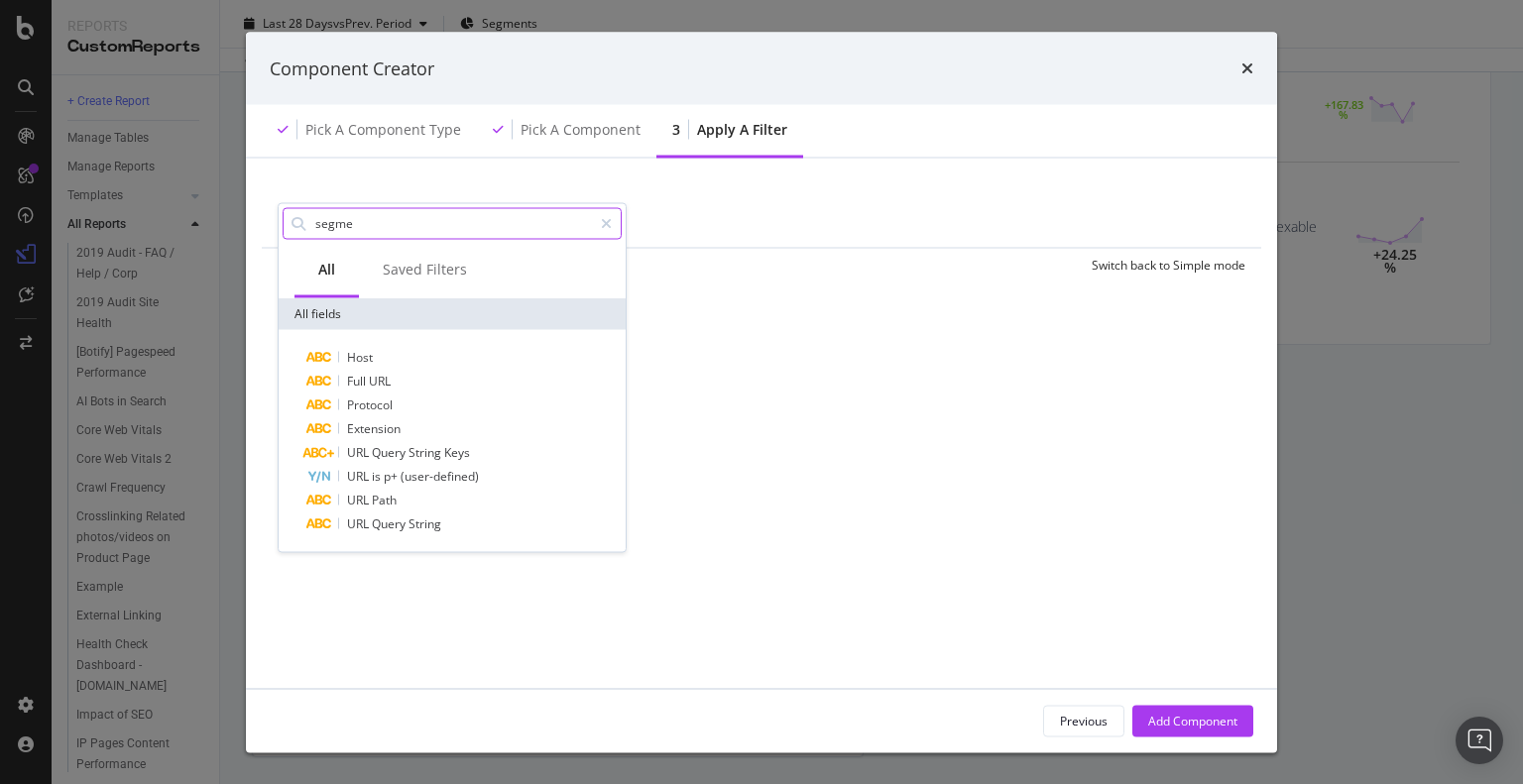 drag, startPoint x: 373, startPoint y: 221, endPoint x: 283, endPoint y: 221, distance: 90 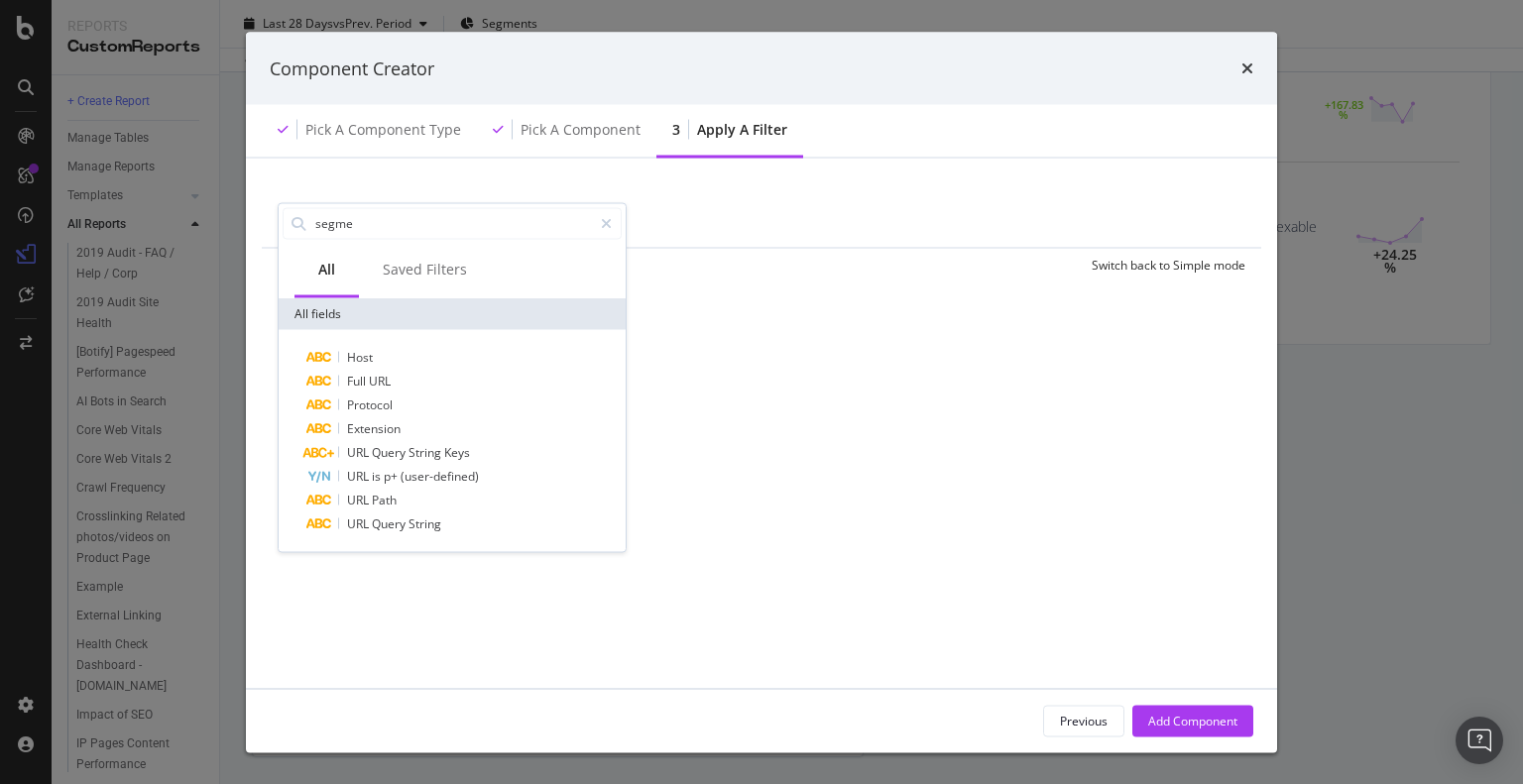 click at bounding box center (1247, 68) 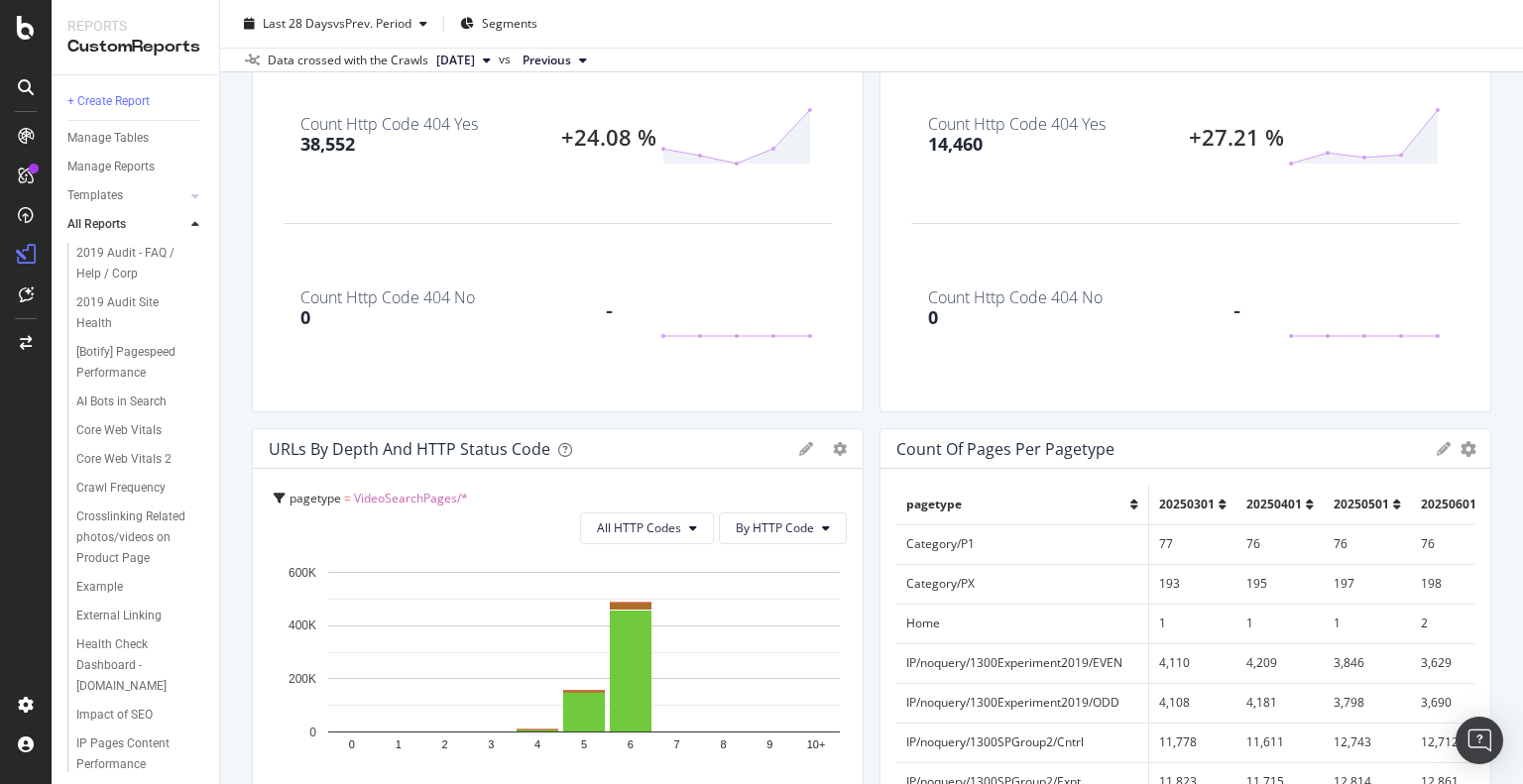 scroll, scrollTop: 0, scrollLeft: 0, axis: both 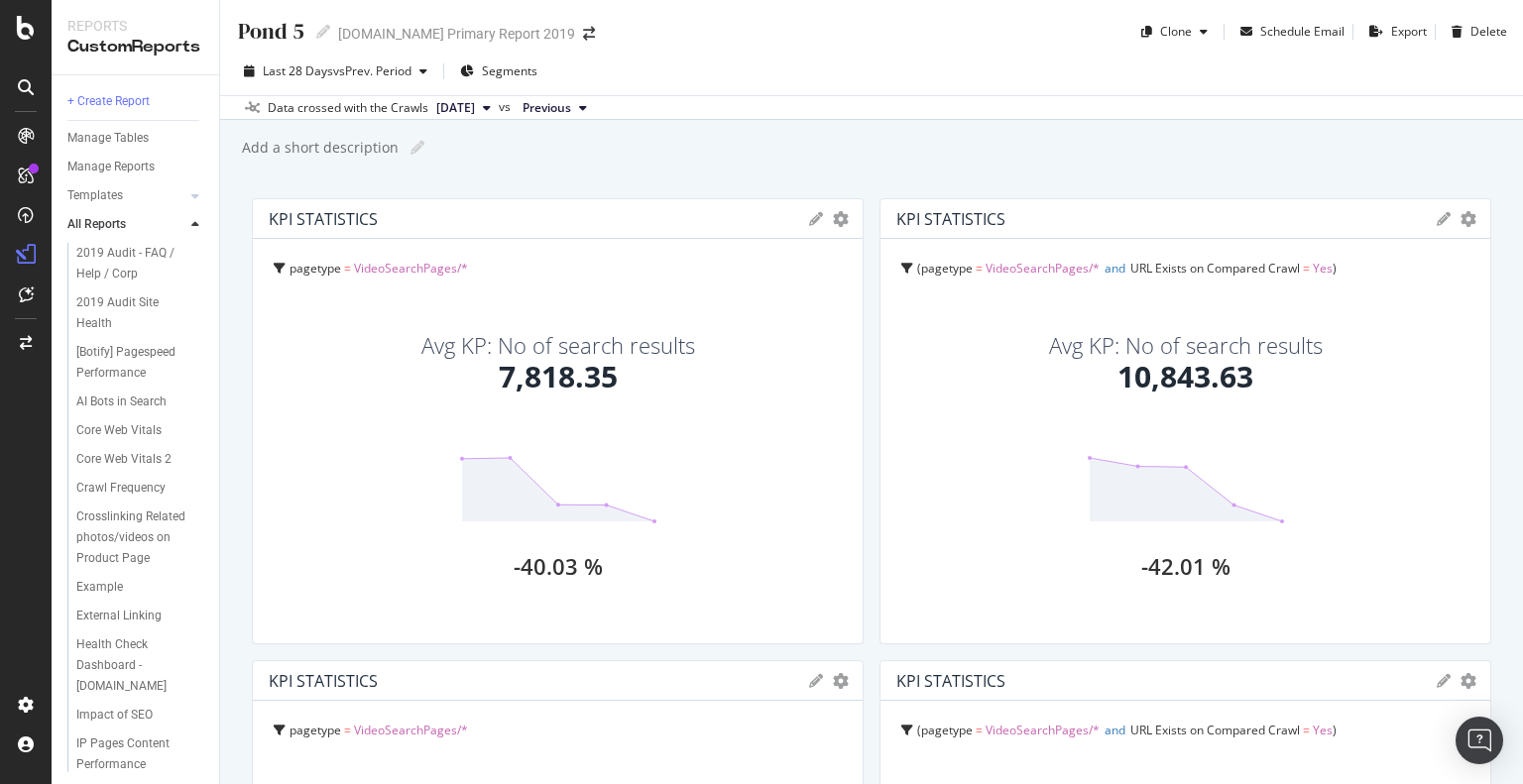 click on "pagetype   =     VideoSearchPages/*" at bounding box center [560, 269] 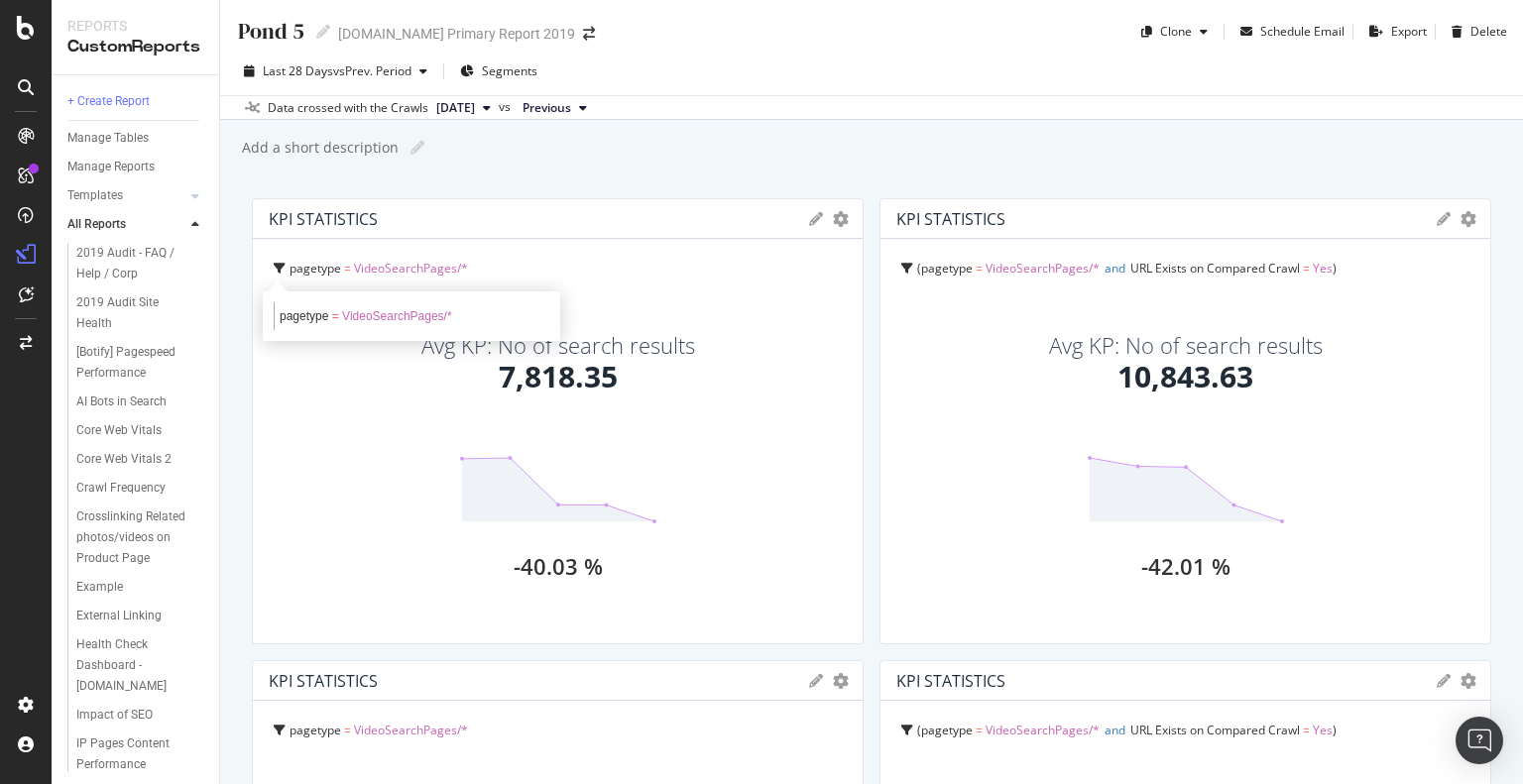 click on "KPI STATISTICS KPIs Table Edit KPIs Edit  Filter Export as CSV Delete Add to Custom Report" at bounding box center [557, 219] 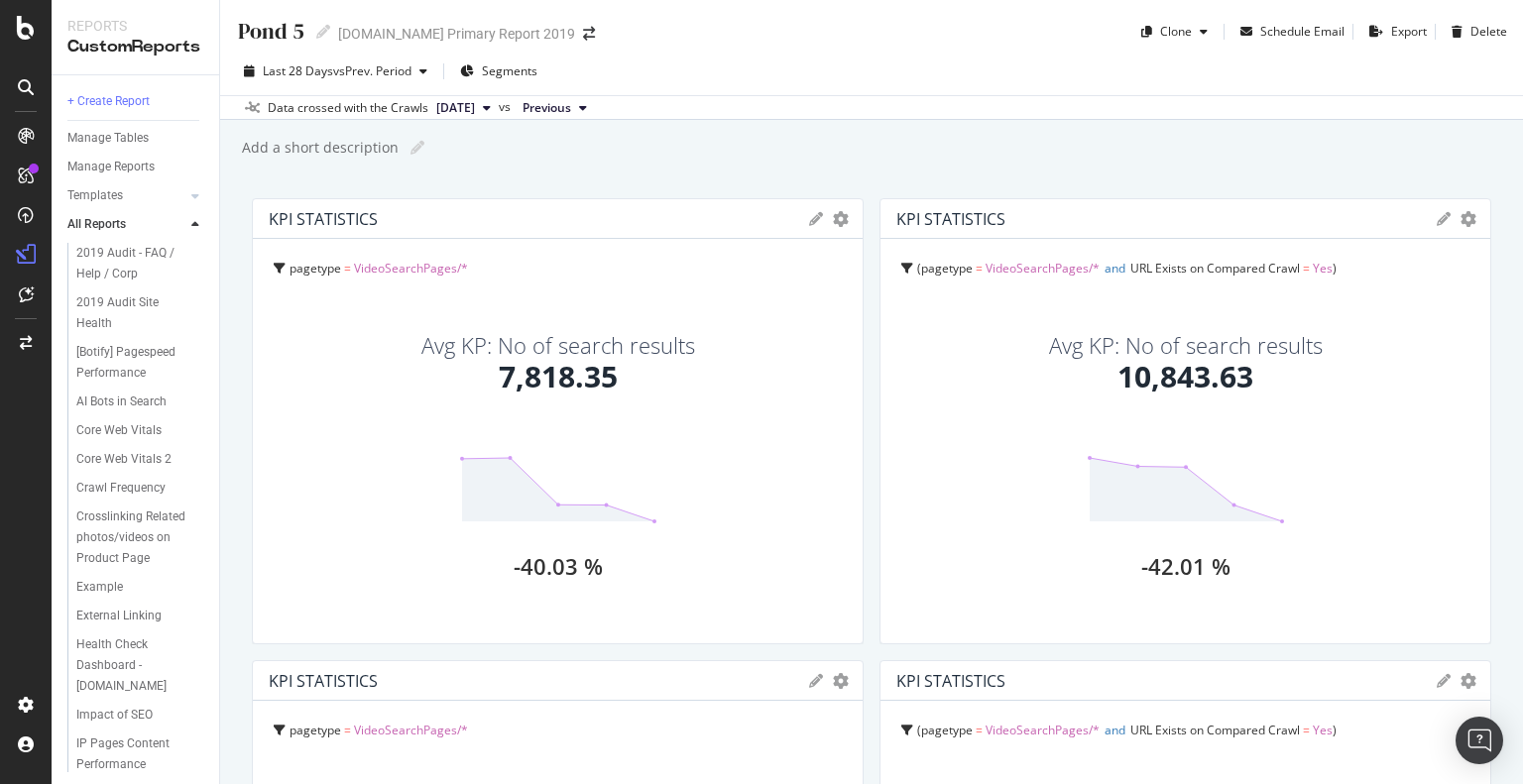 click at bounding box center (816, 219) 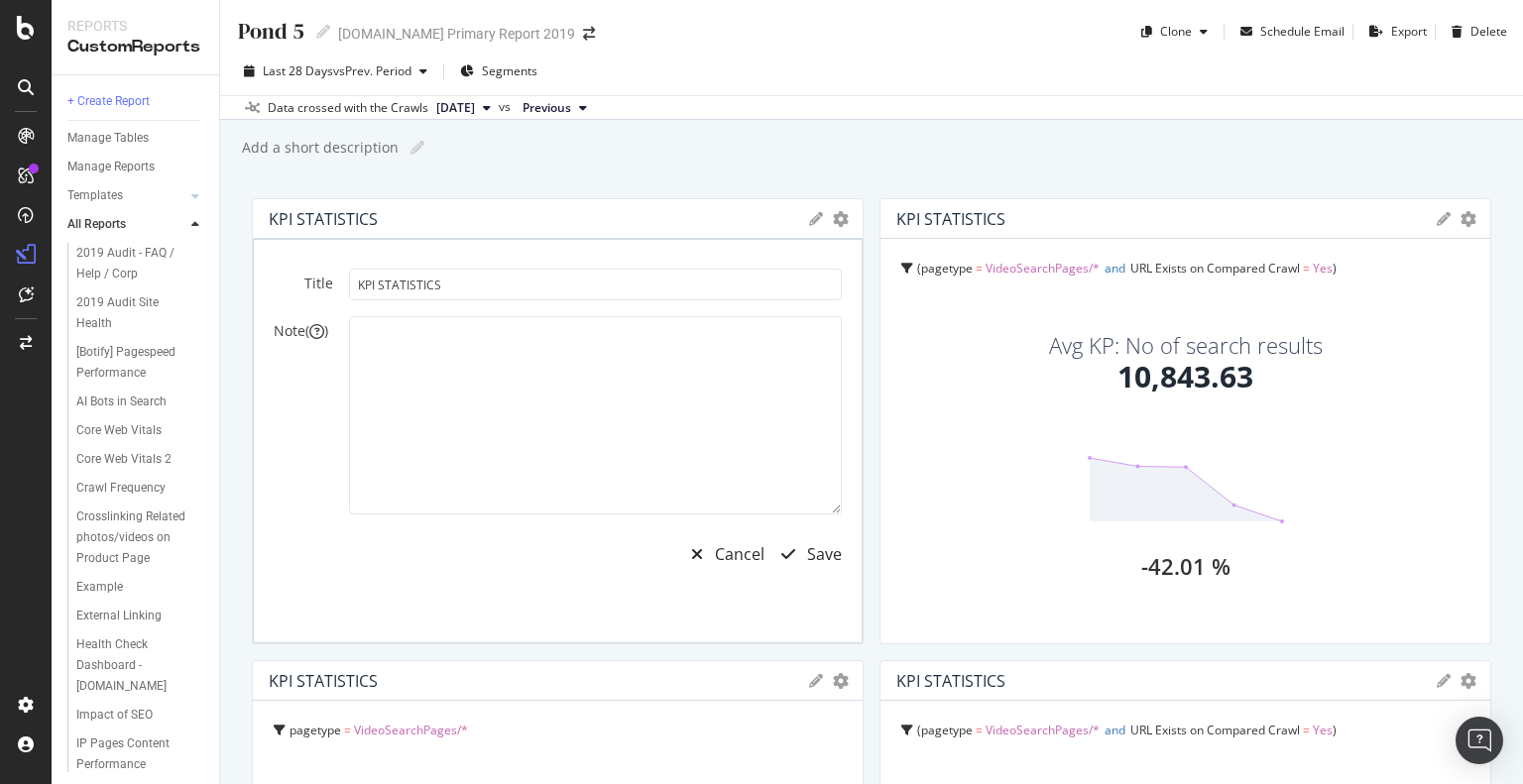 click at bounding box center [816, 219] 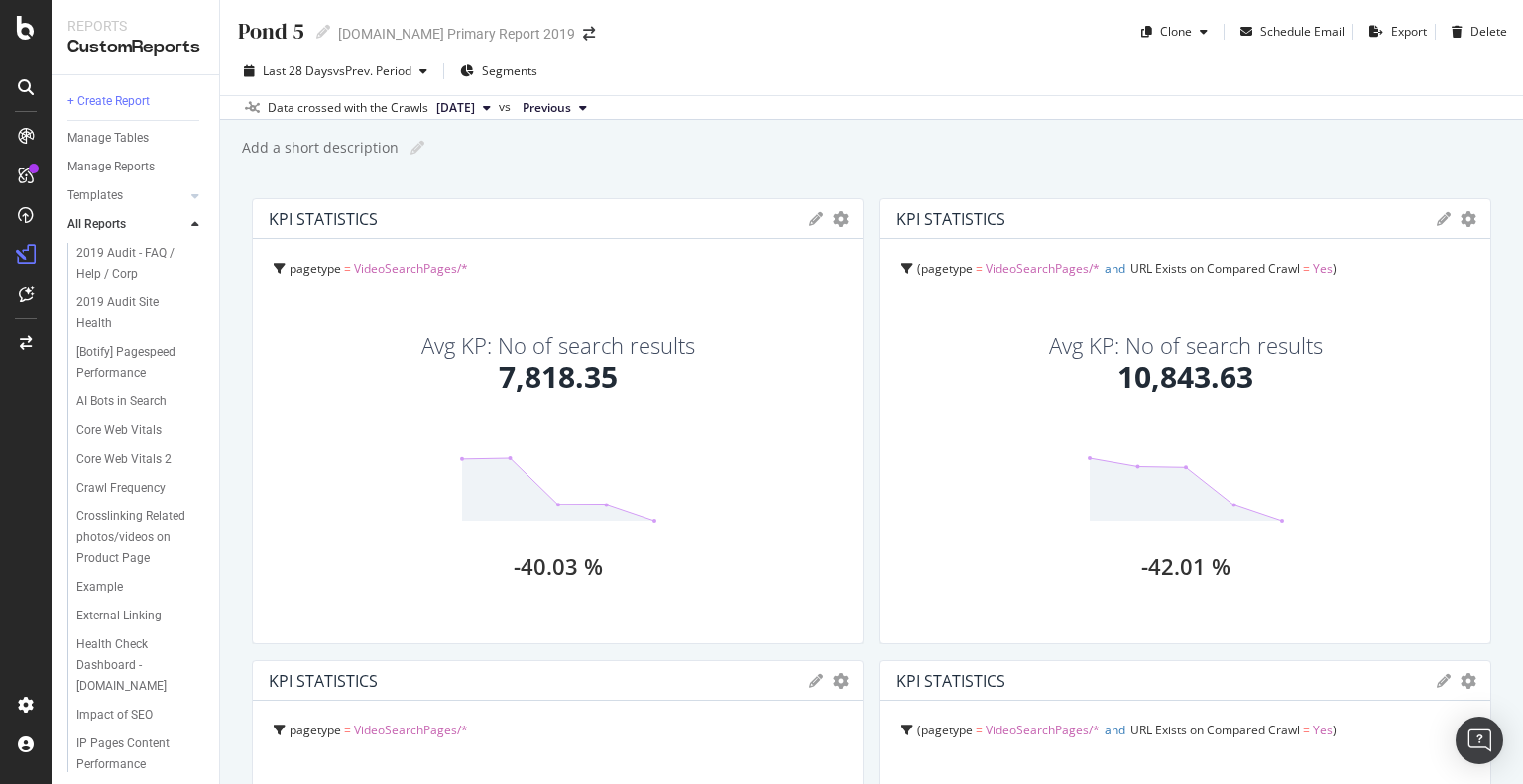 click at bounding box center [816, 219] 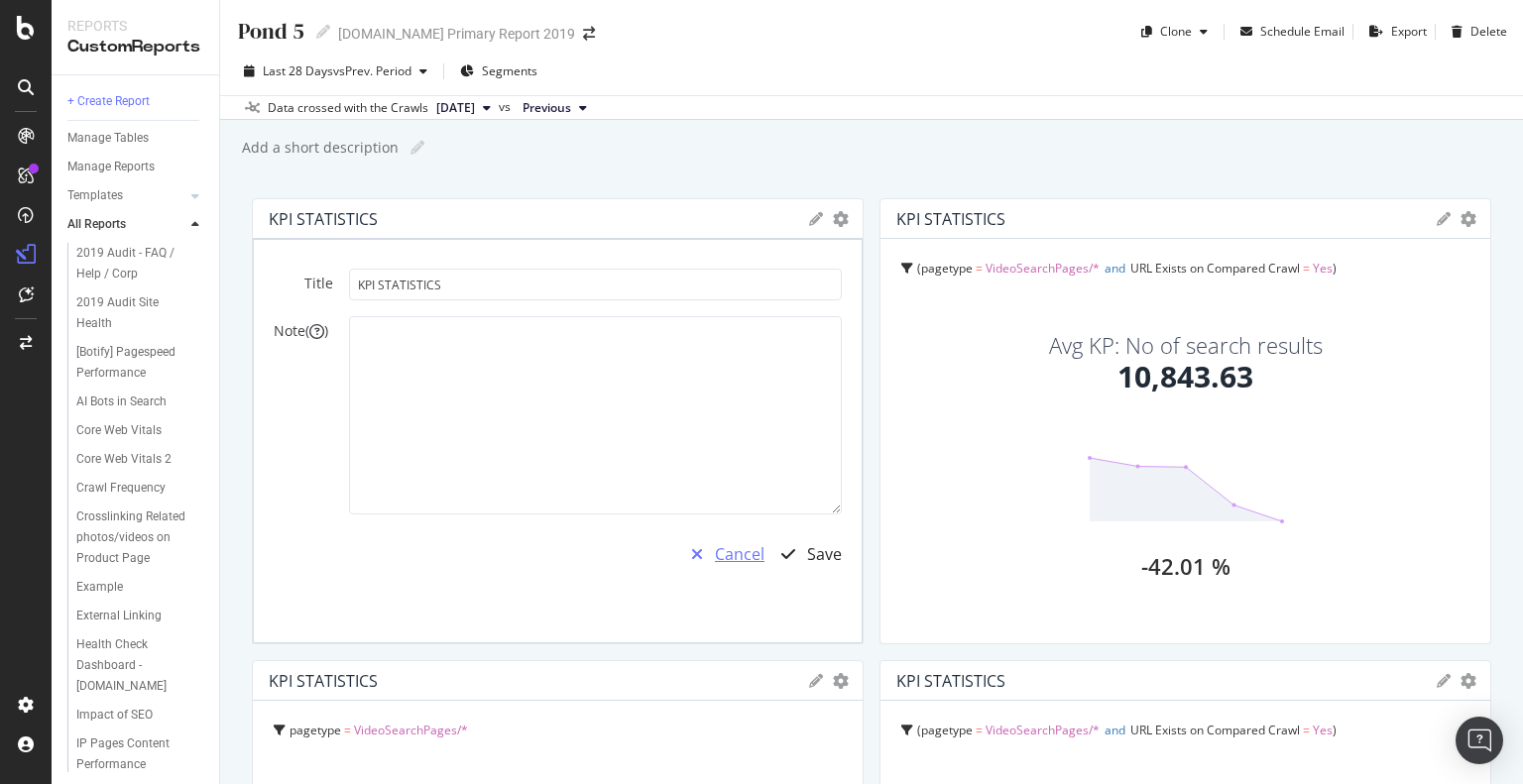 click on "Cancel" at bounding box center [740, 554] 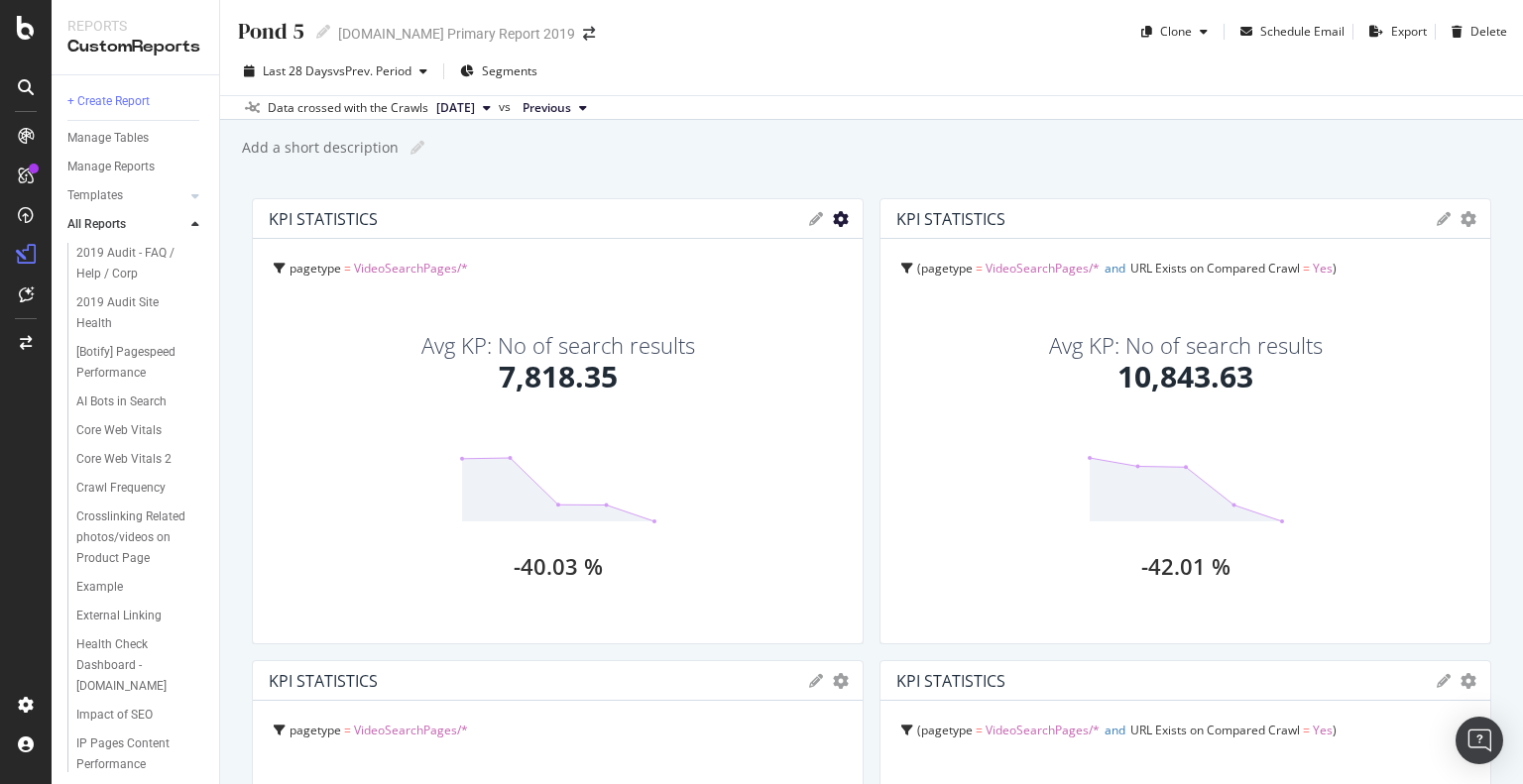 click at bounding box center (841, 219) 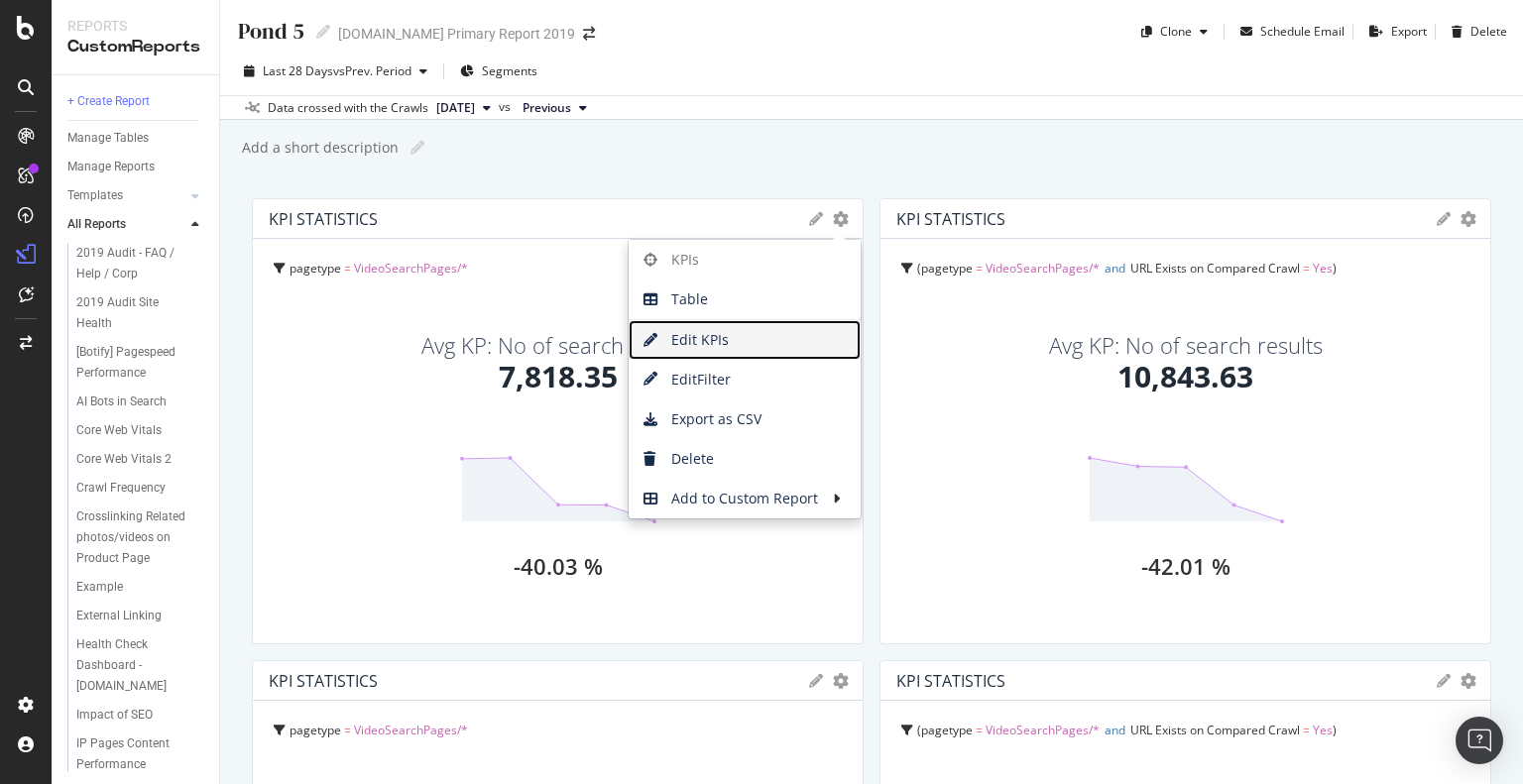 click on "Edit KPIs" at bounding box center (745, 340) 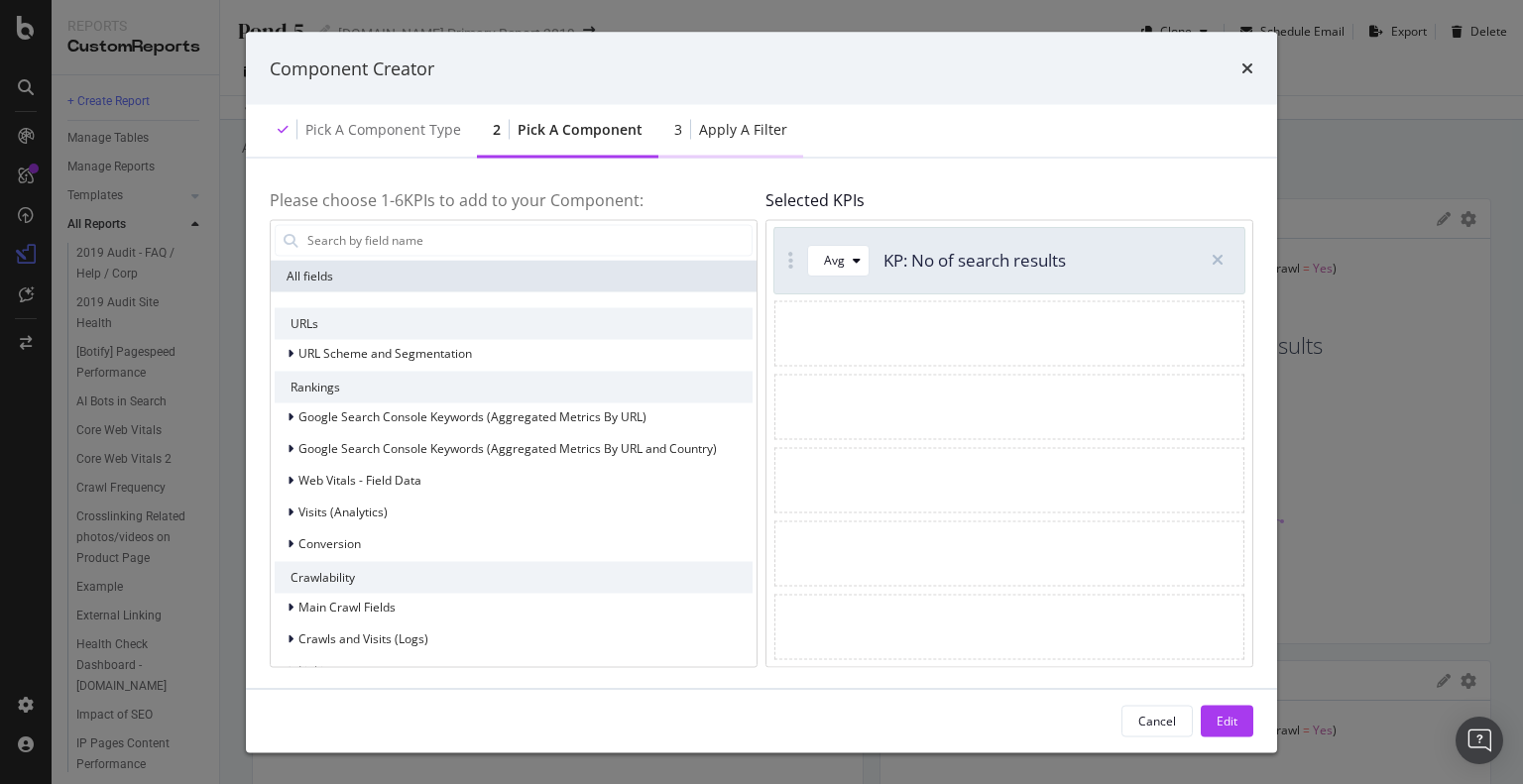 click on "Apply a Filter" at bounding box center (743, 130) 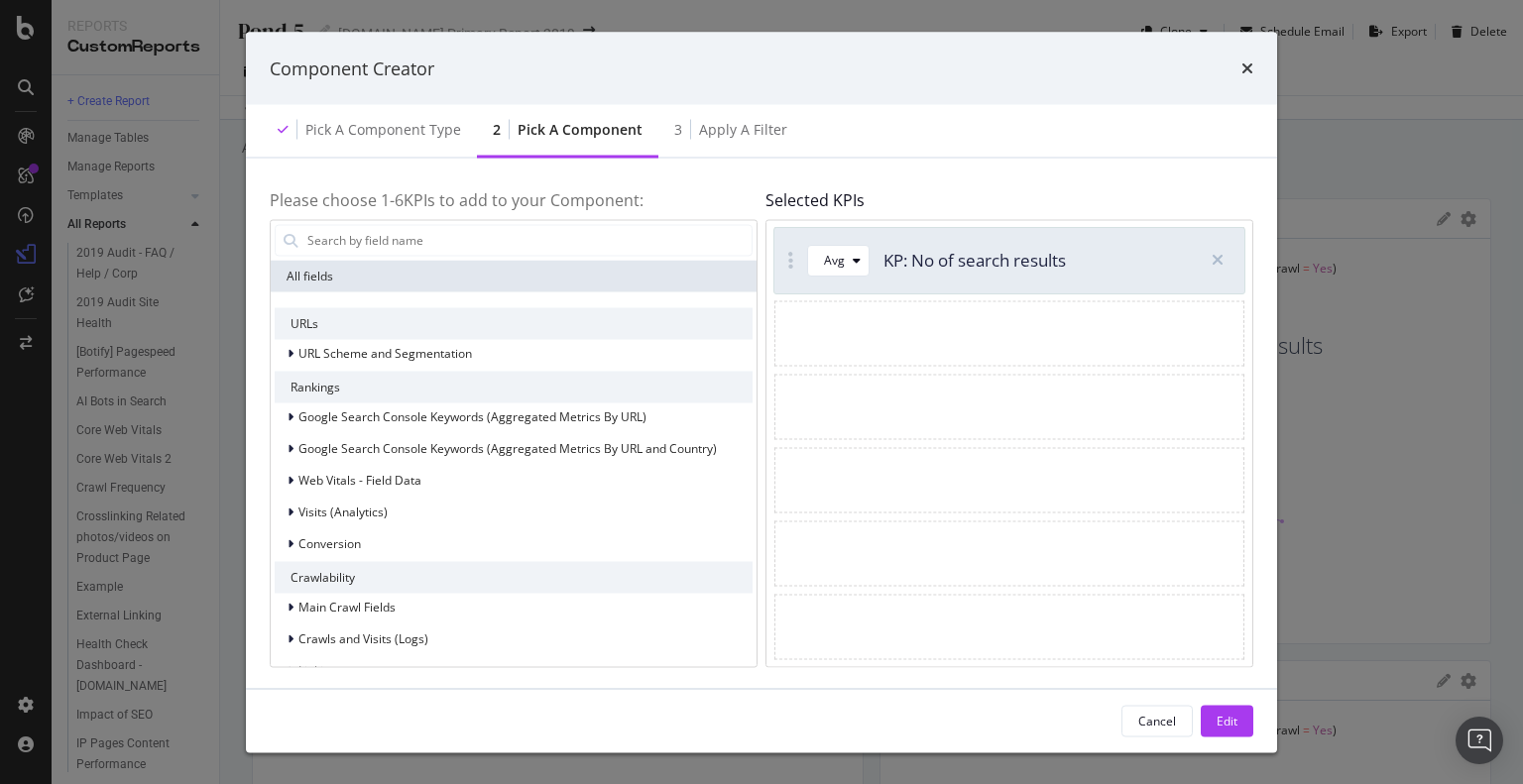 click on "Component Creator" at bounding box center [762, 68] 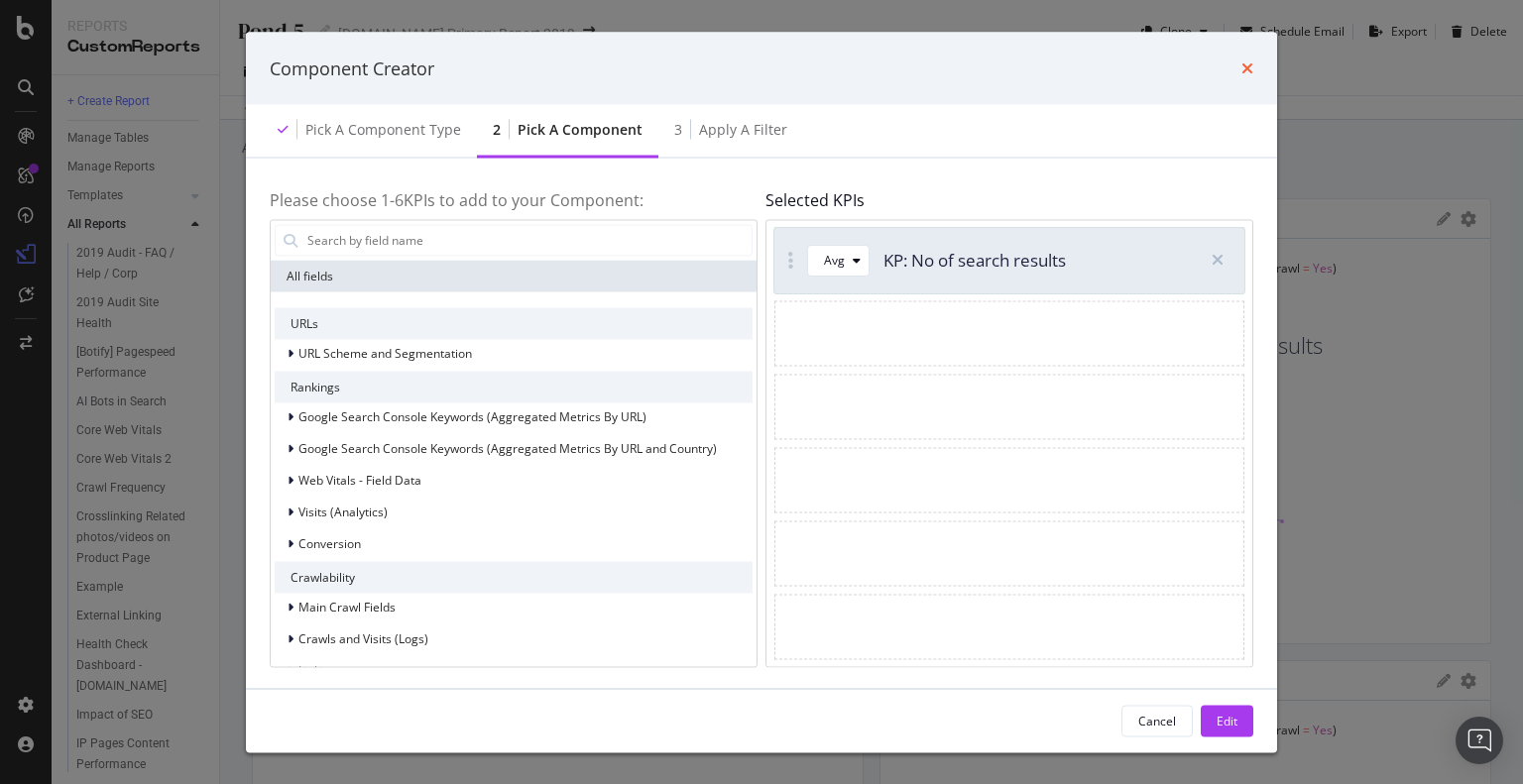 click at bounding box center [1247, 68] 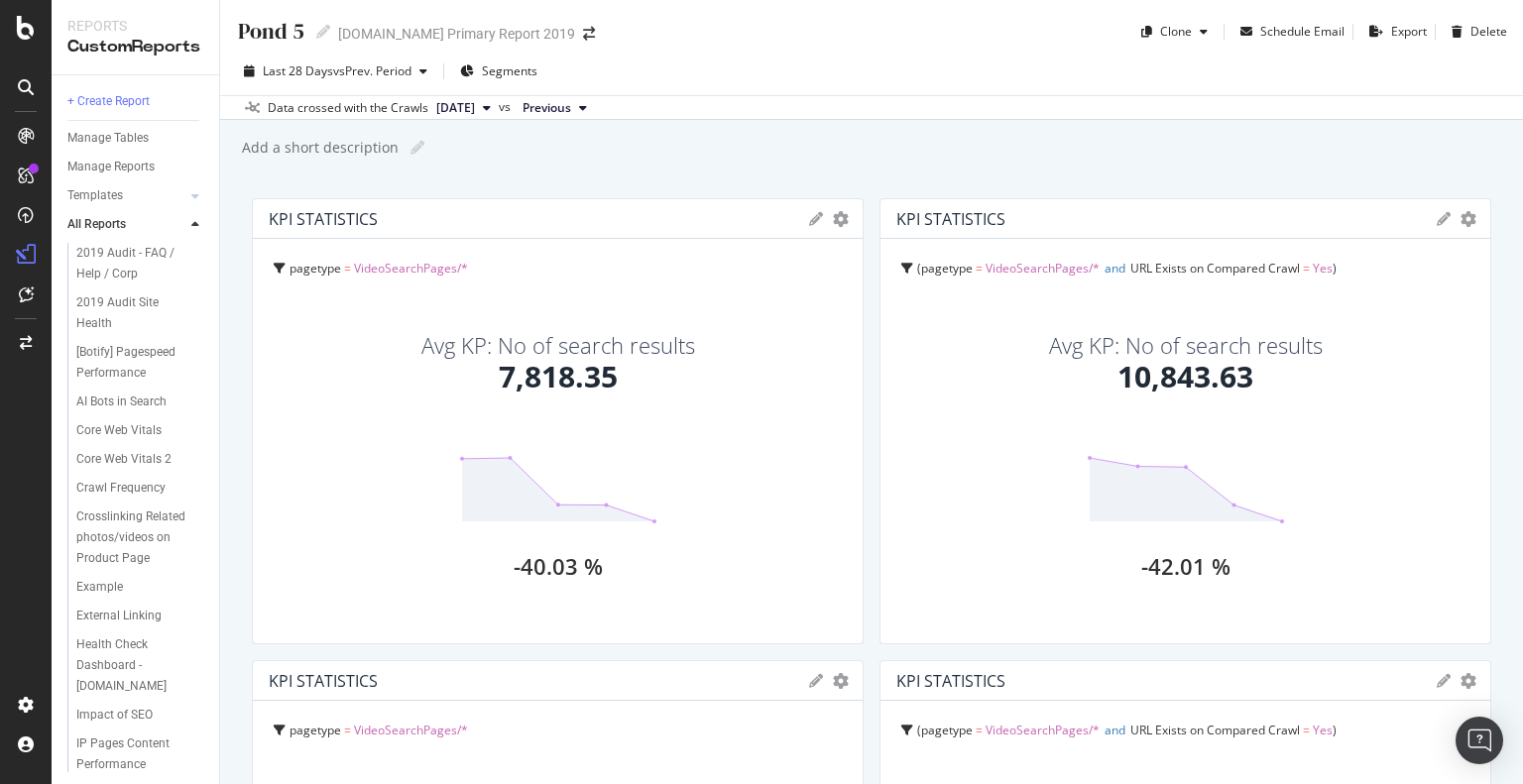 click at bounding box center (816, 219) 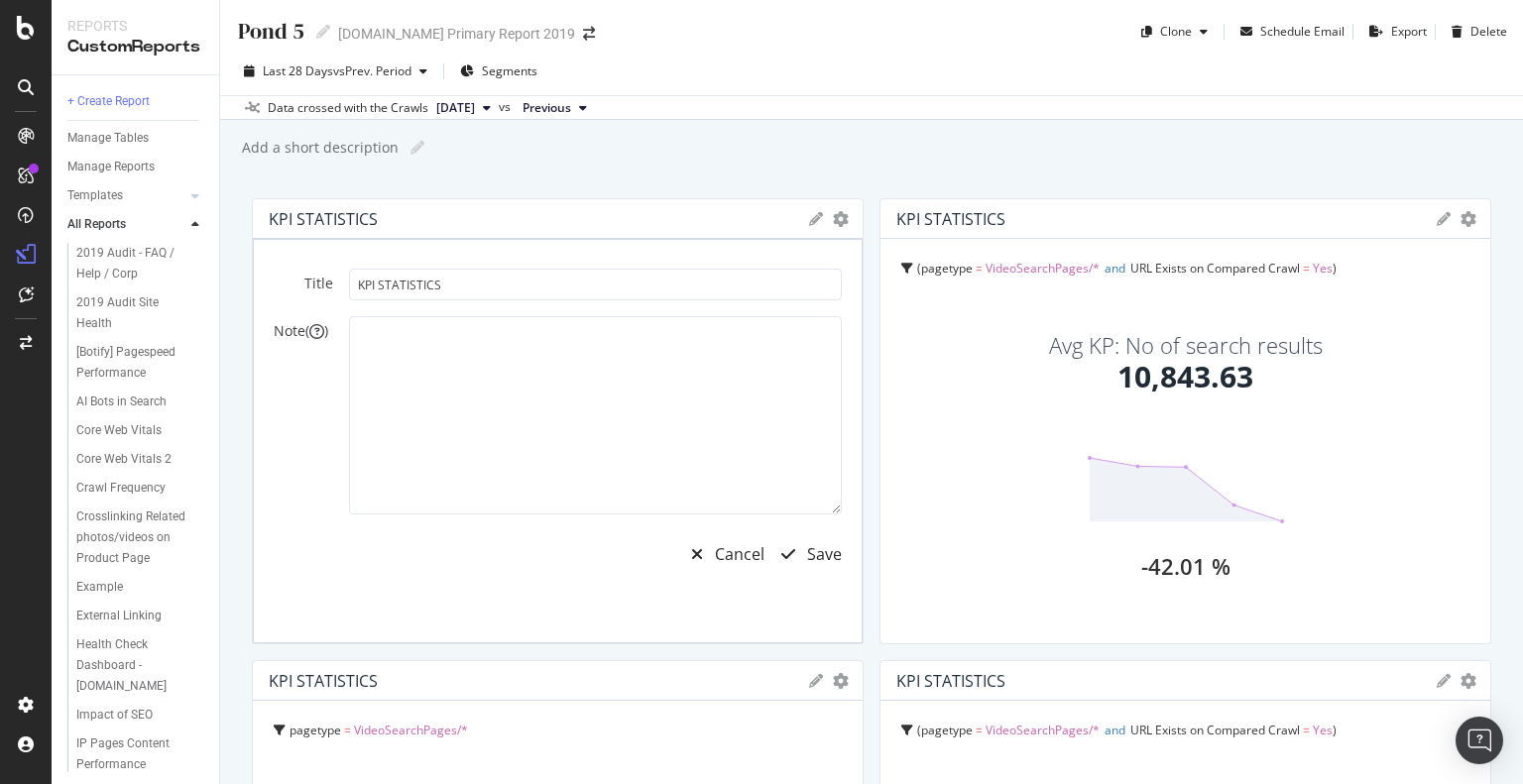 click at bounding box center [816, 219] 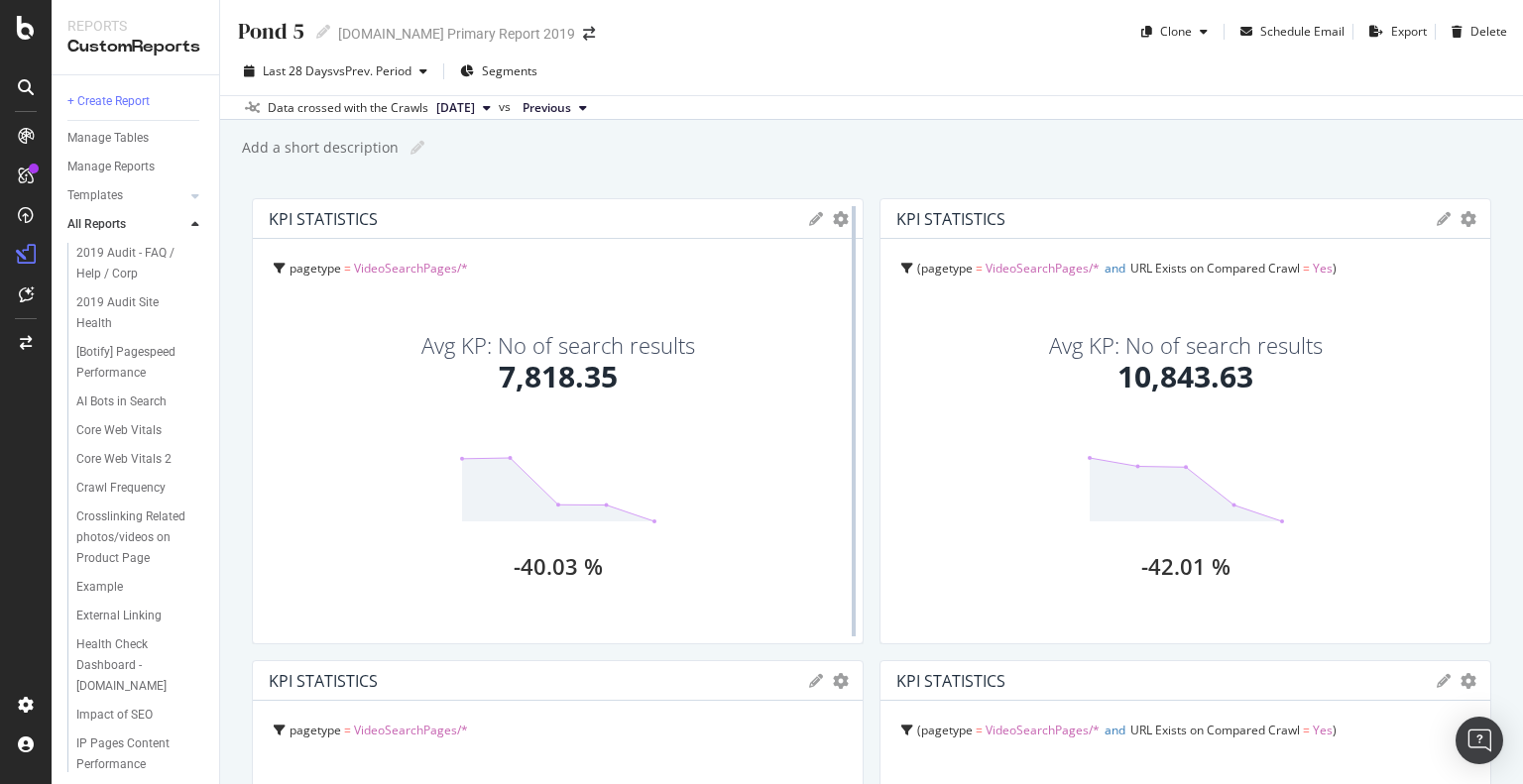 click at bounding box center (854, 421) 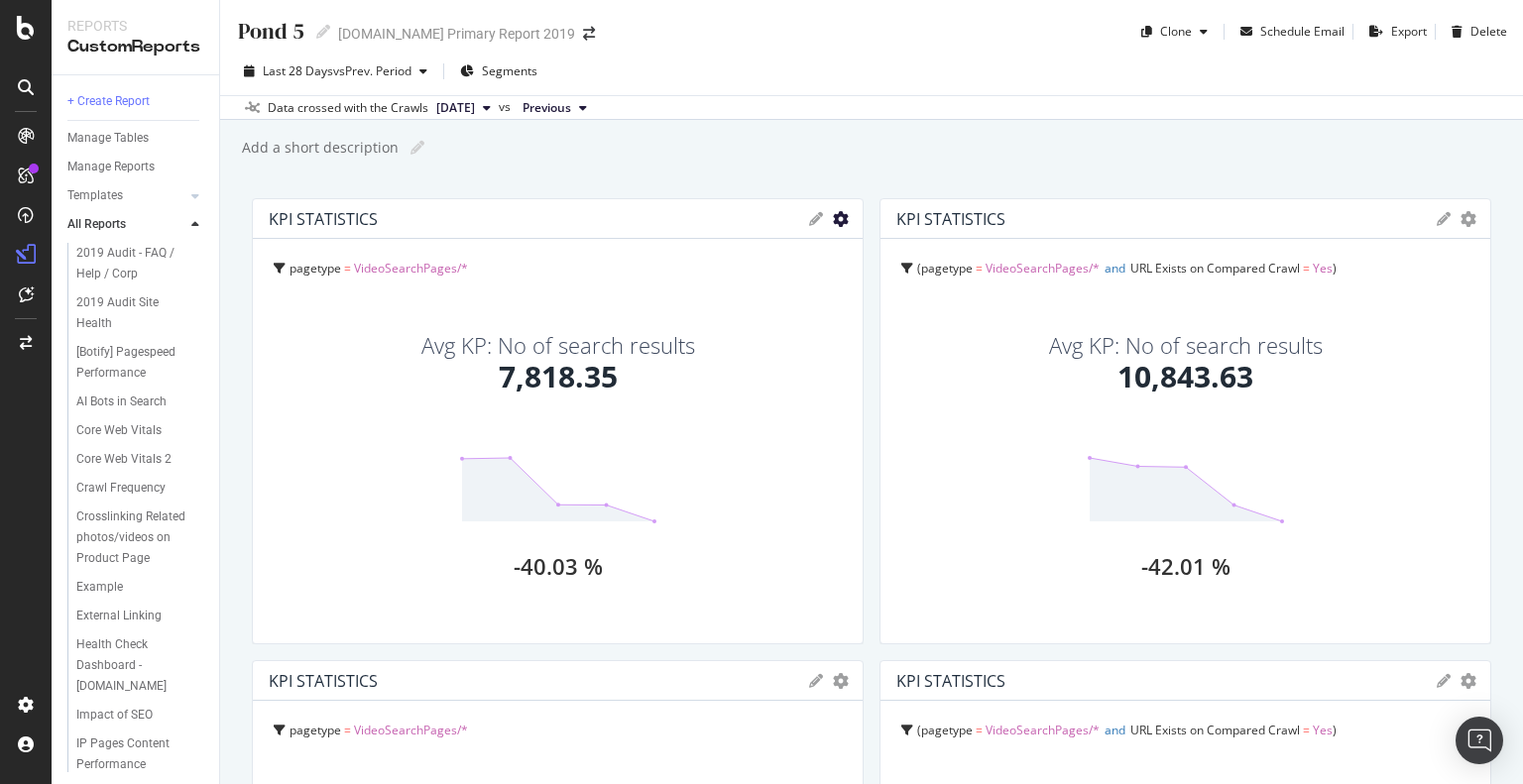 click at bounding box center (841, 219) 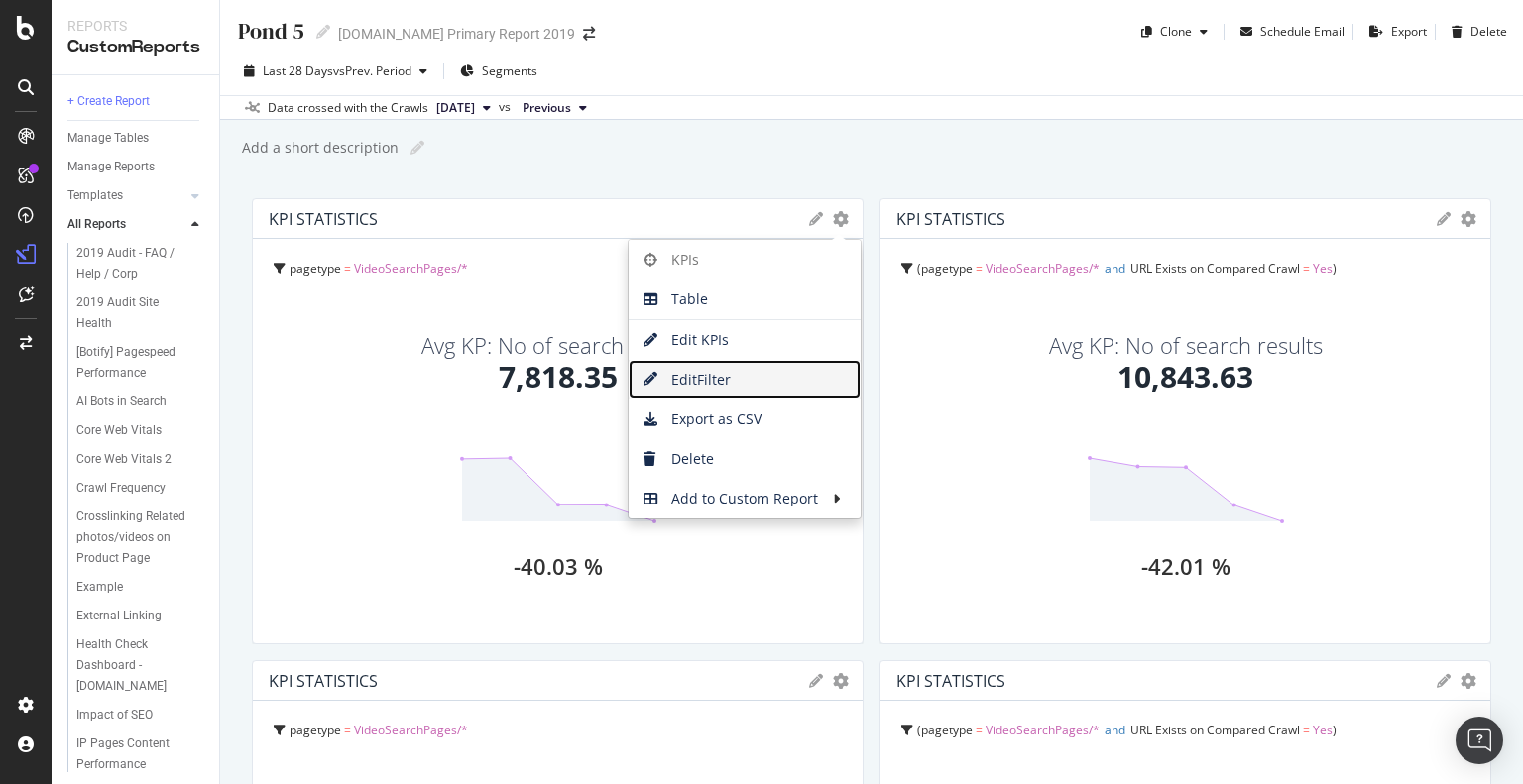 click on "Edit  Filter" at bounding box center [745, 380] 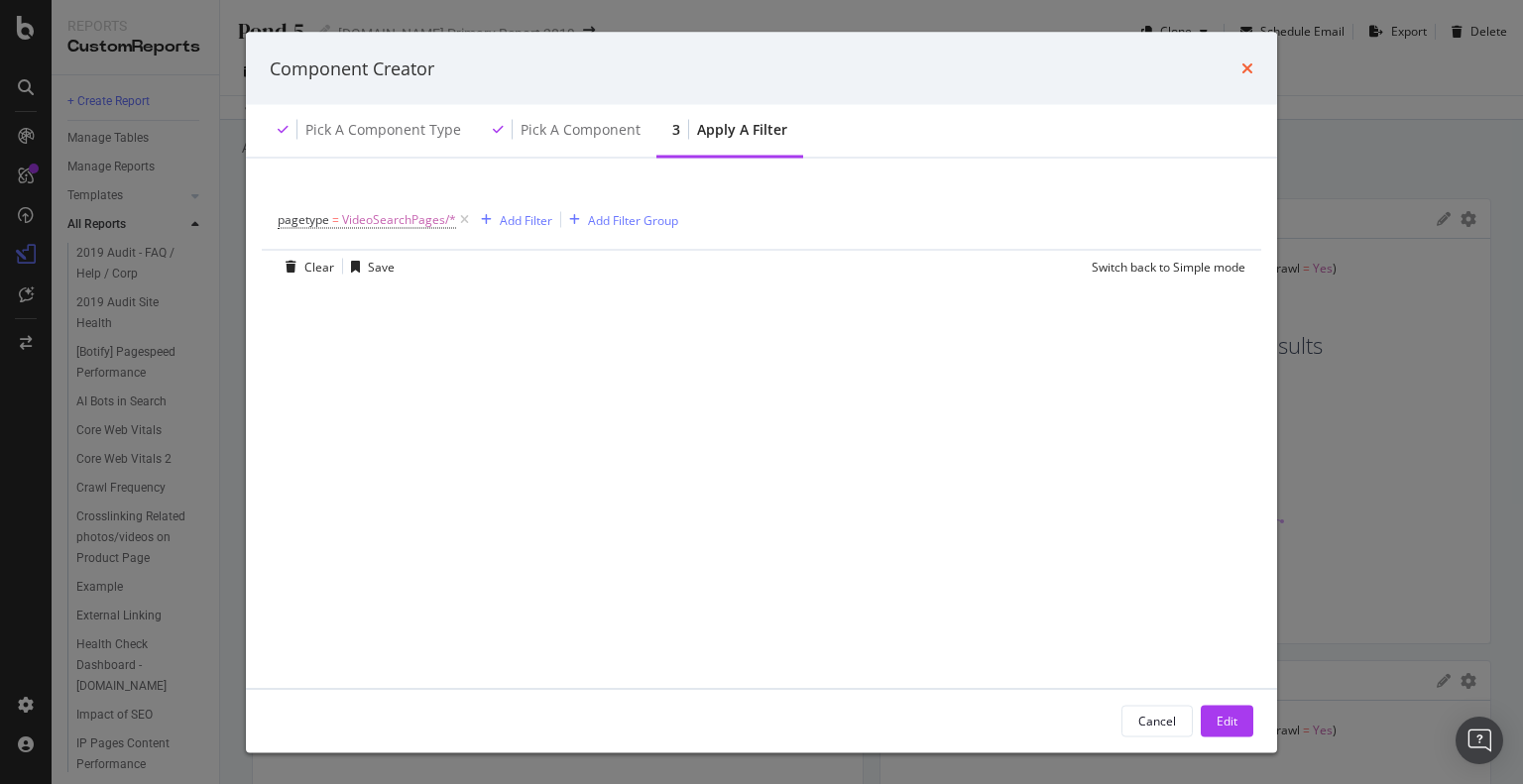 click at bounding box center (1247, 68) 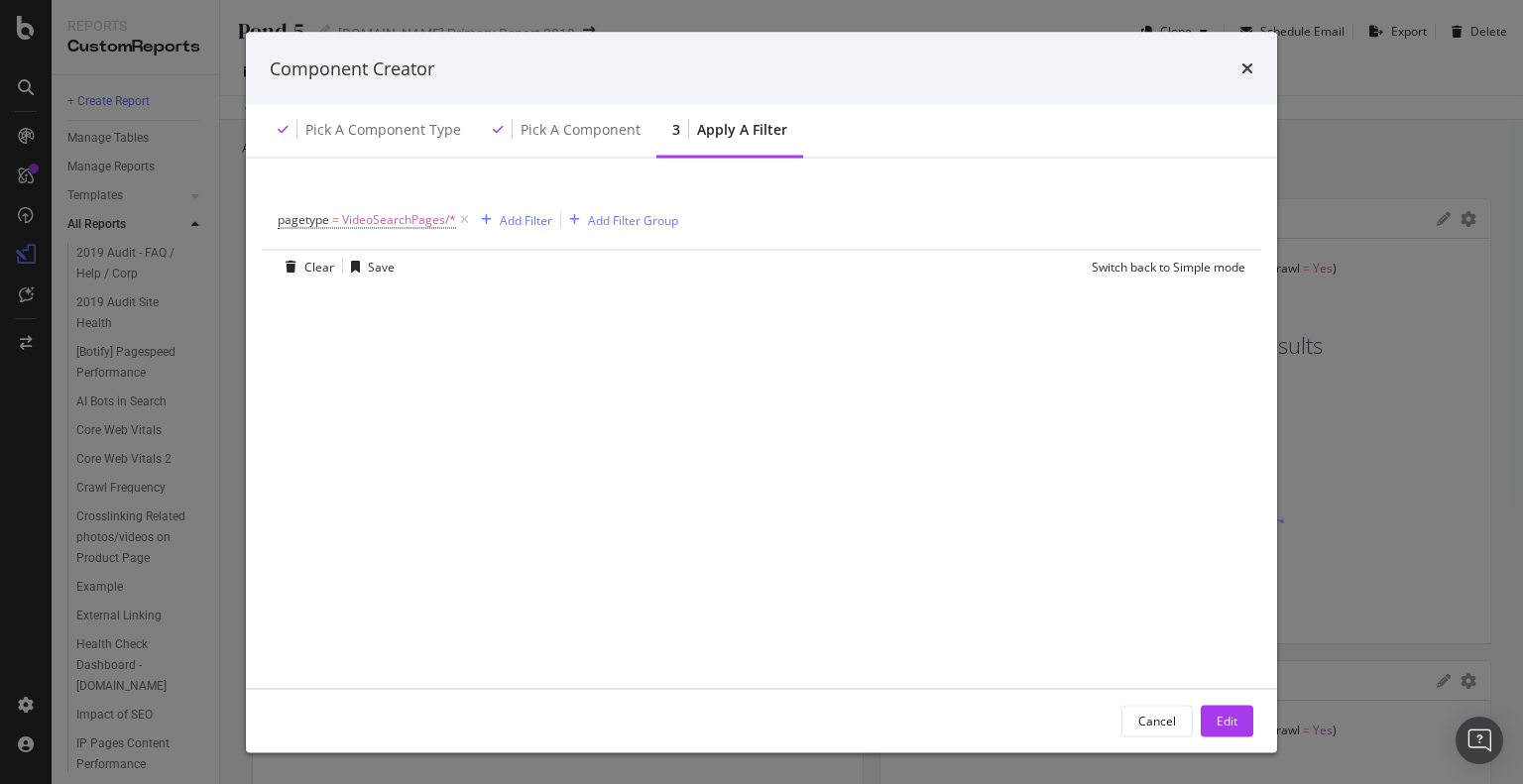 drag, startPoint x: 1249, startPoint y: 63, endPoint x: 841, endPoint y: 77, distance: 408.2401 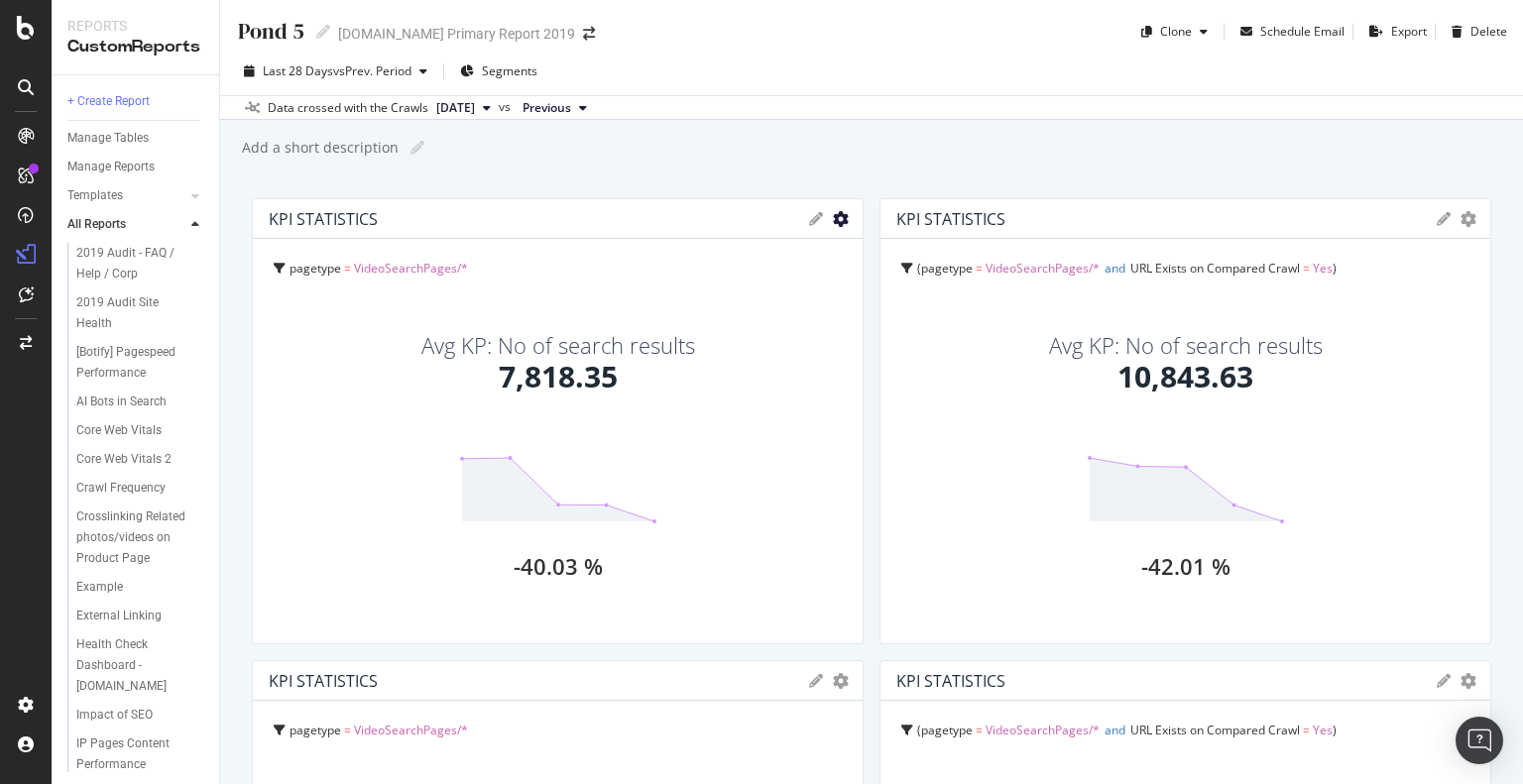 click at bounding box center (841, 219) 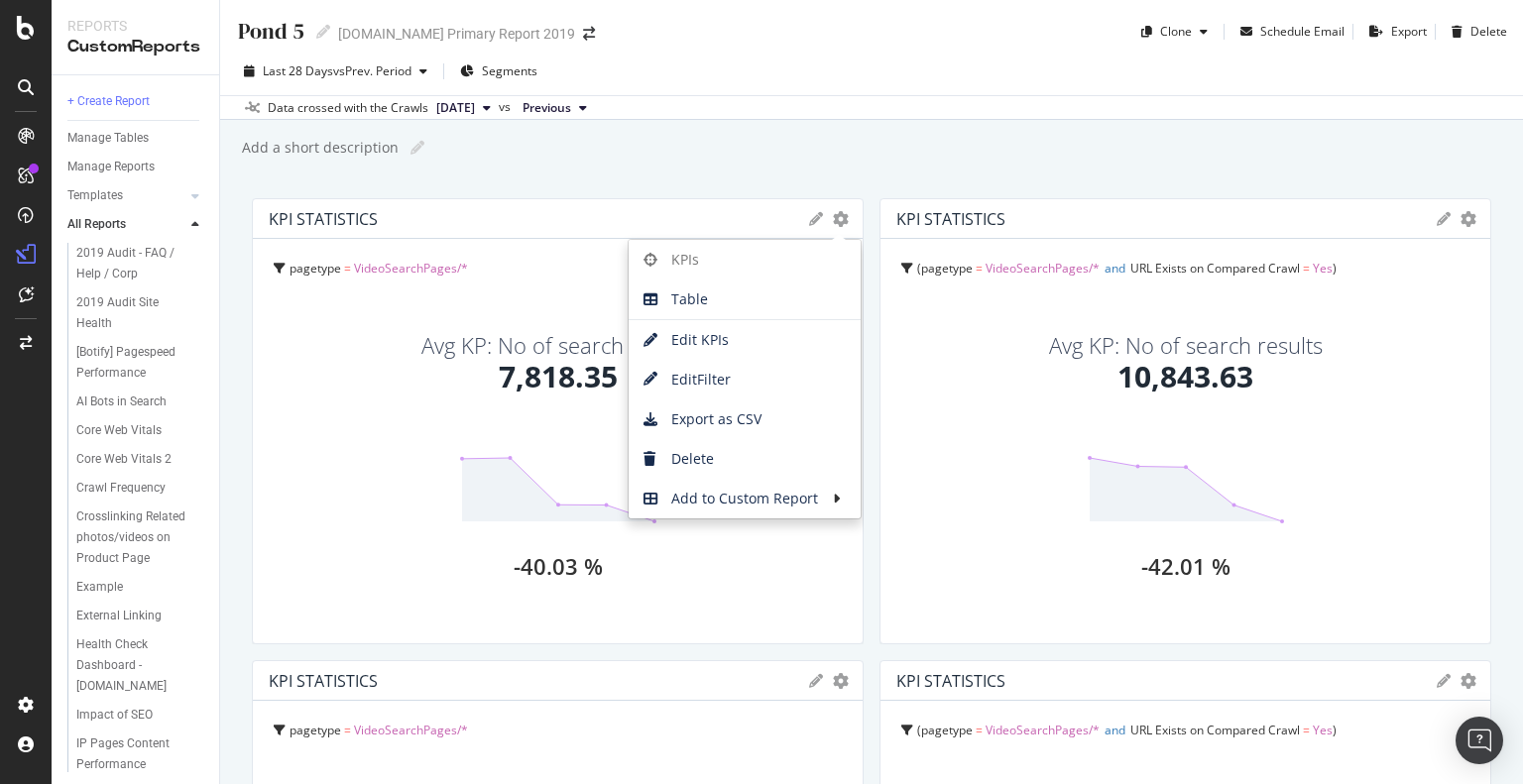 click on "Add a short description Add a short description" at bounding box center (881, 148) 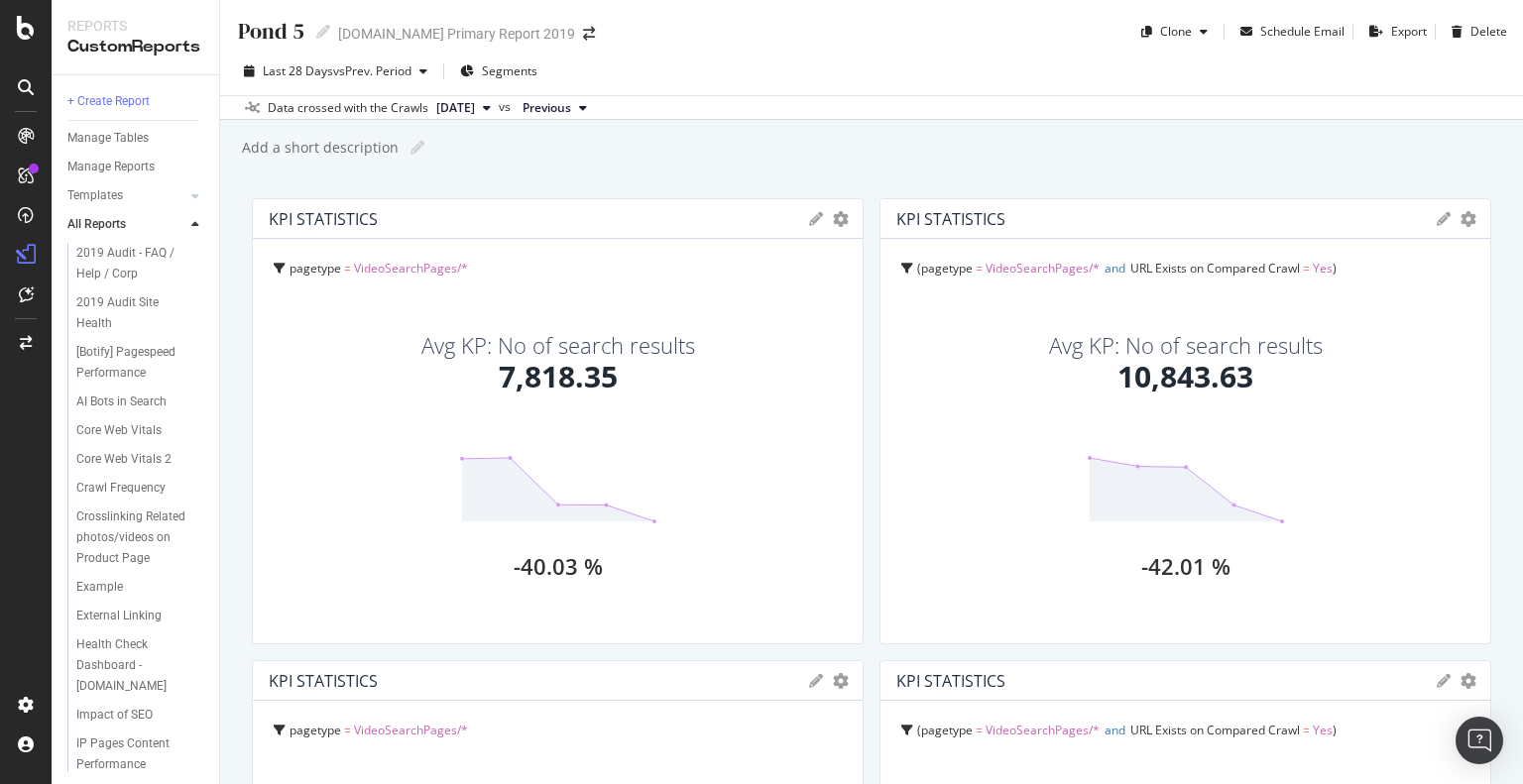 click at bounding box center [816, 219] 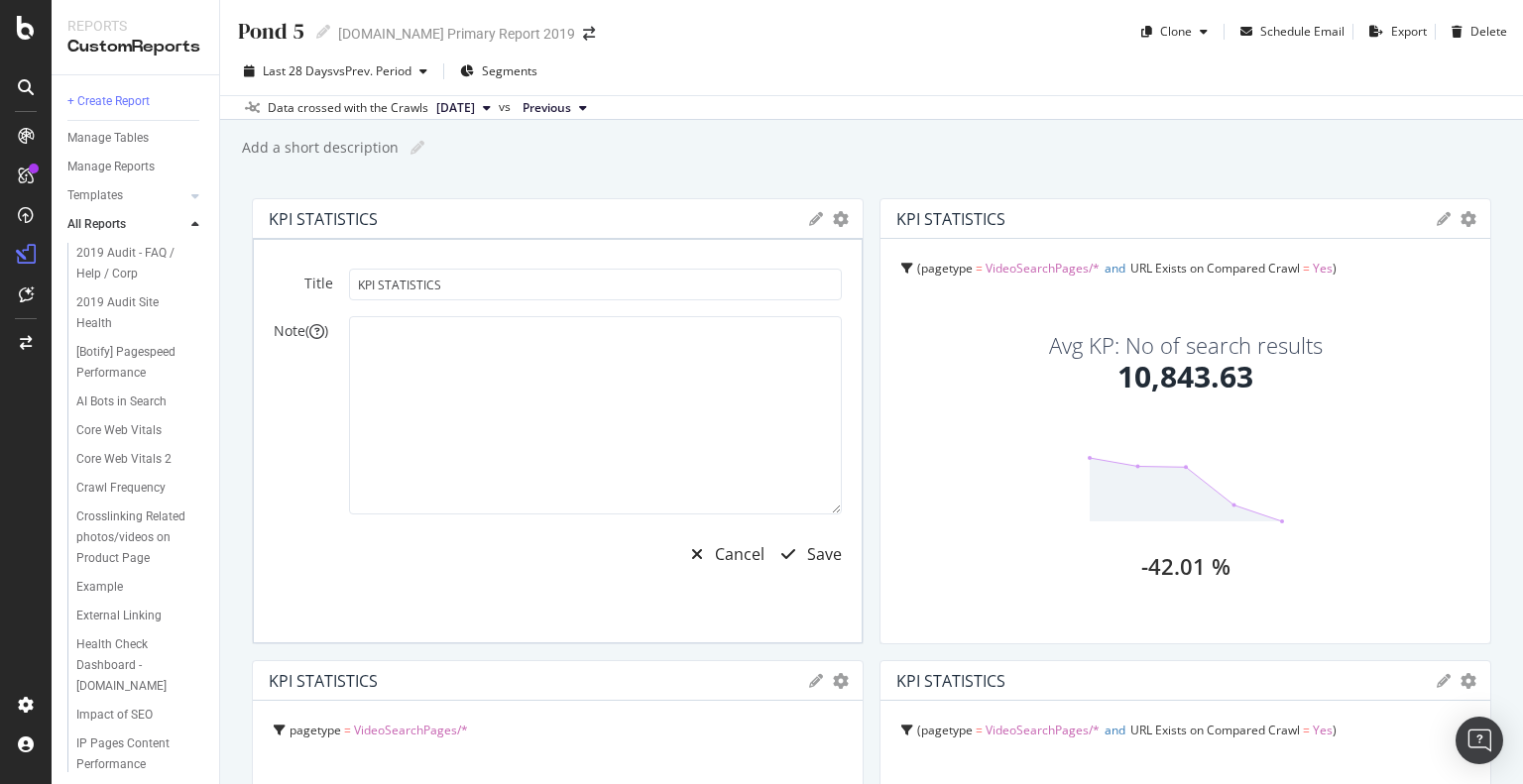 click at bounding box center [816, 219] 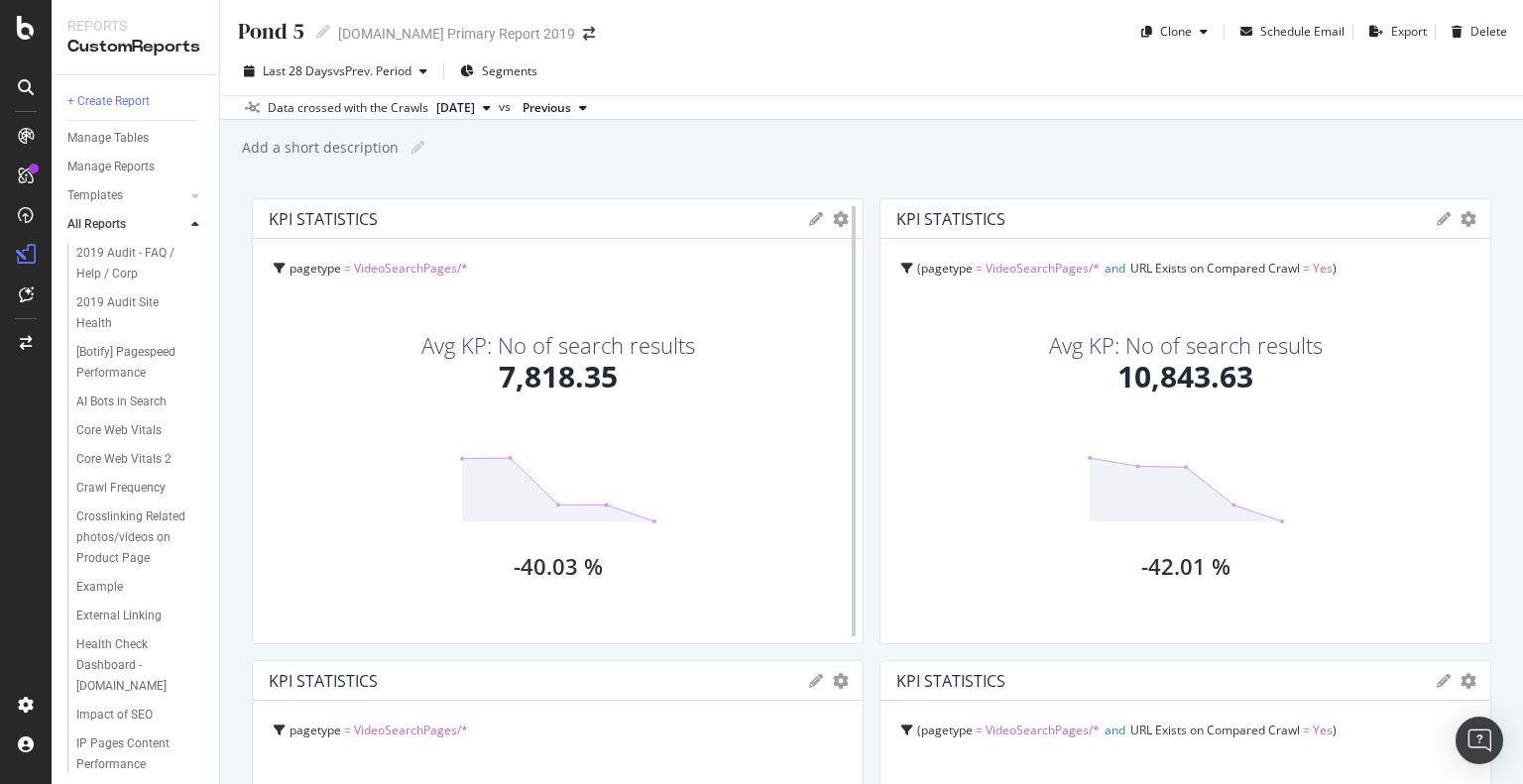 click at bounding box center (854, 421) 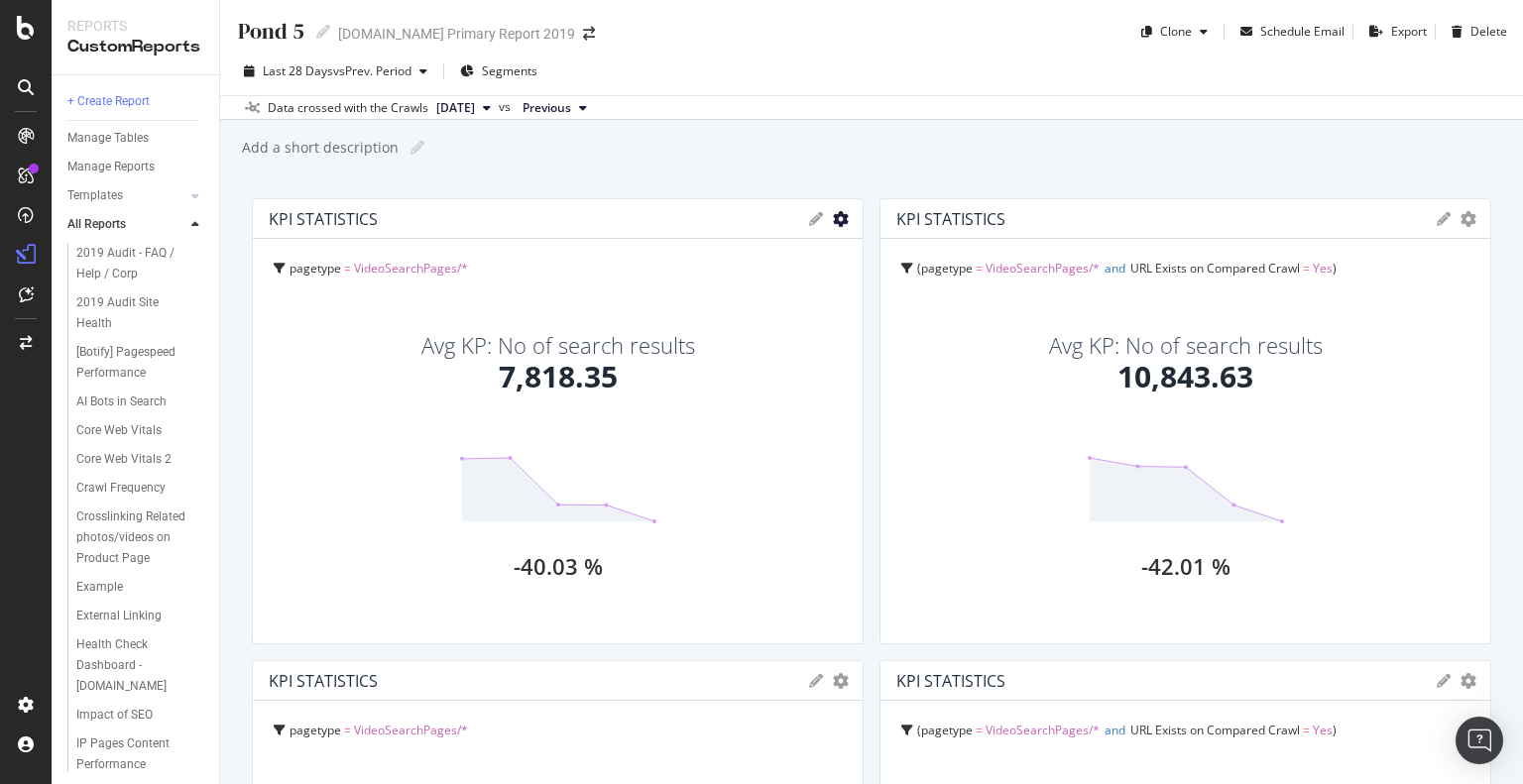 click at bounding box center (841, 219) 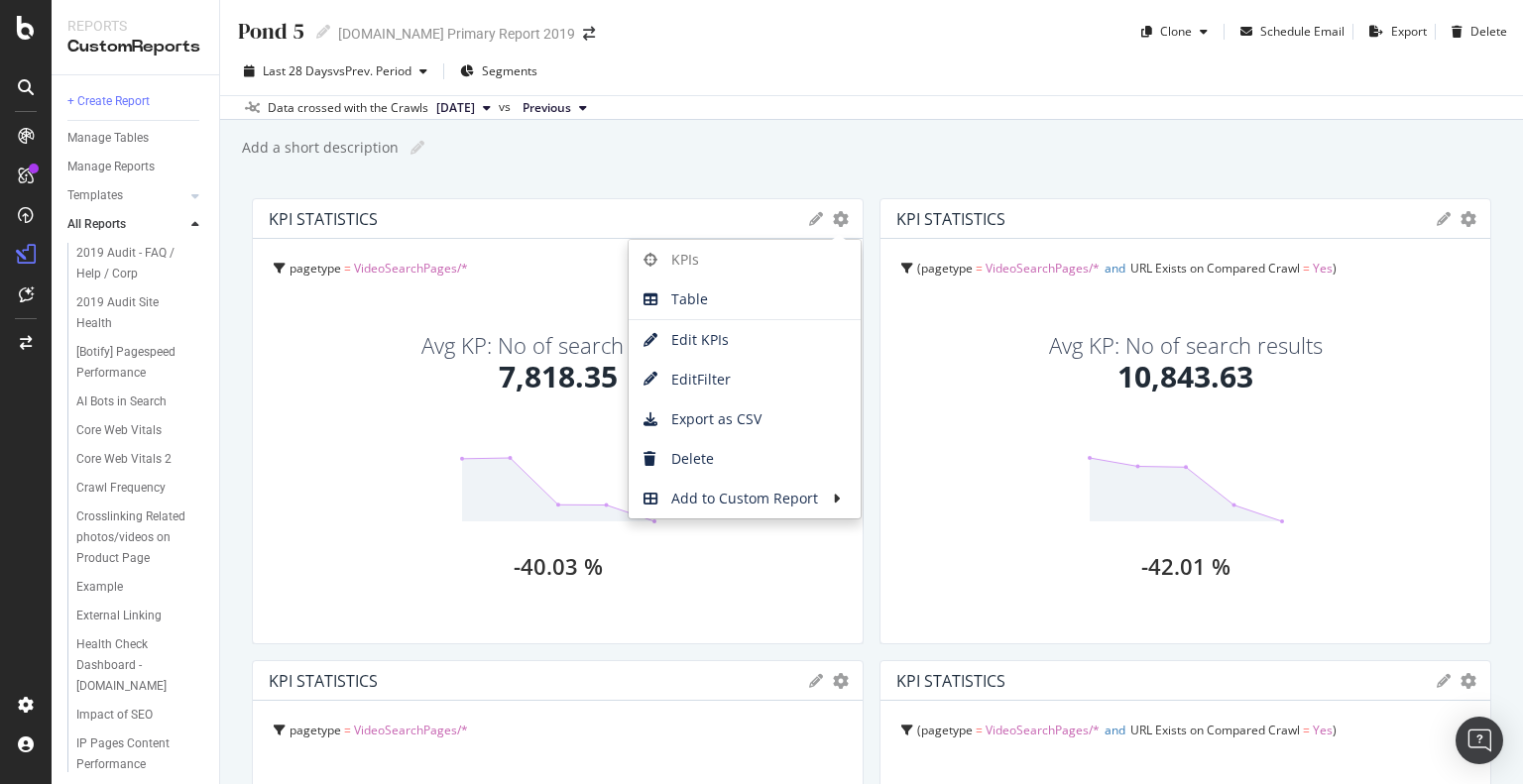 click on "Add a short description Add a short description" at bounding box center (881, 148) 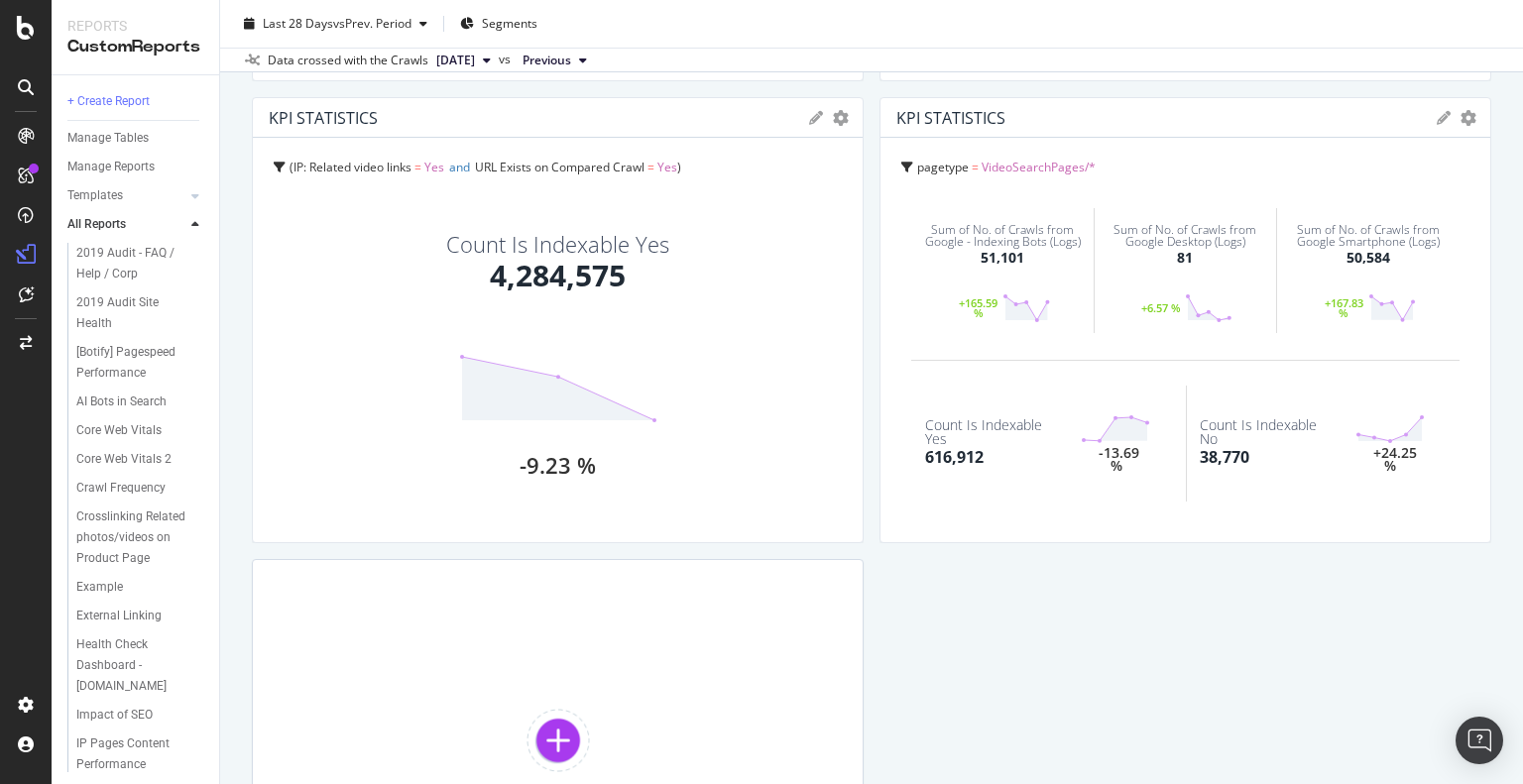 scroll, scrollTop: 1758, scrollLeft: 0, axis: vertical 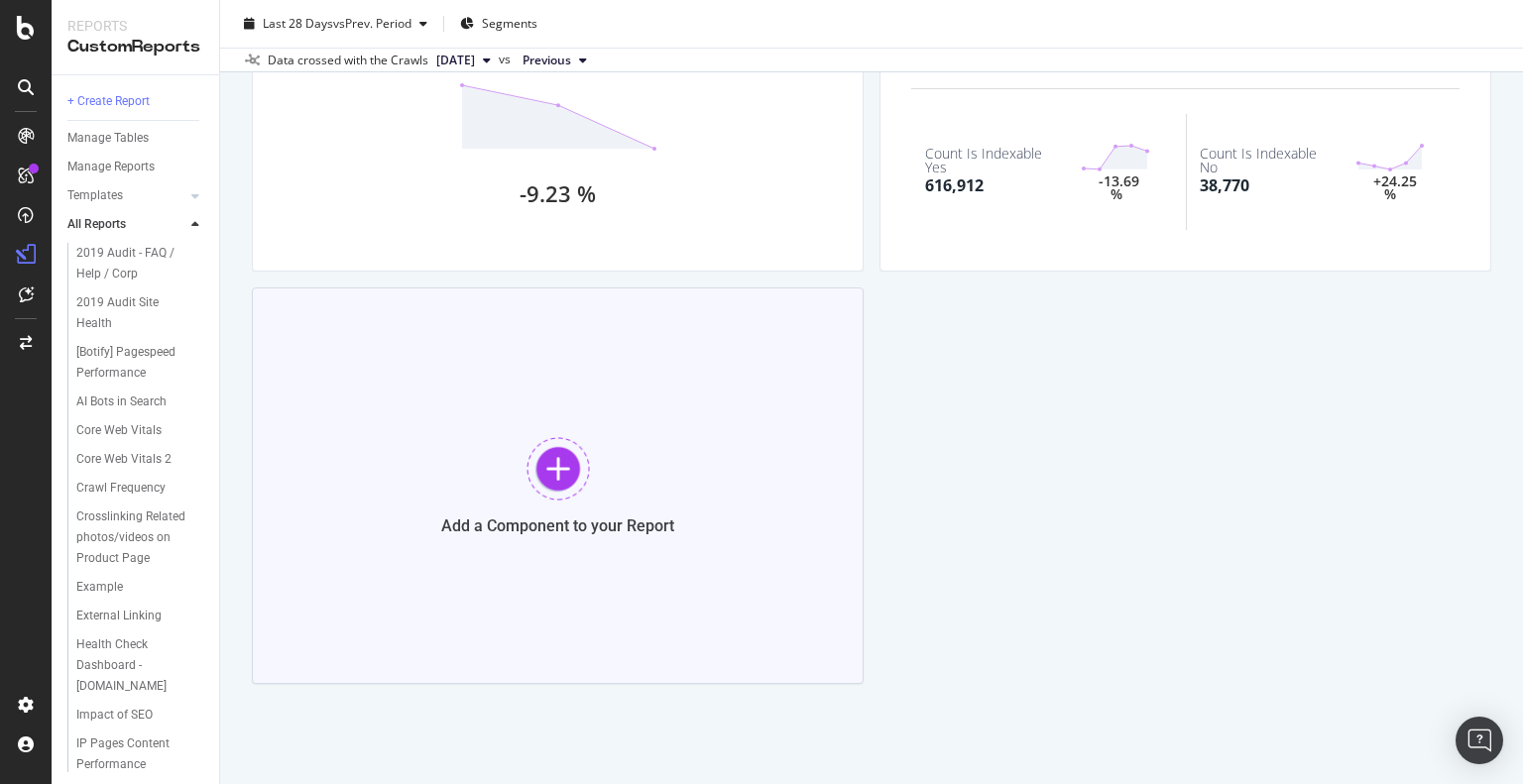 click at bounding box center (558, 469) 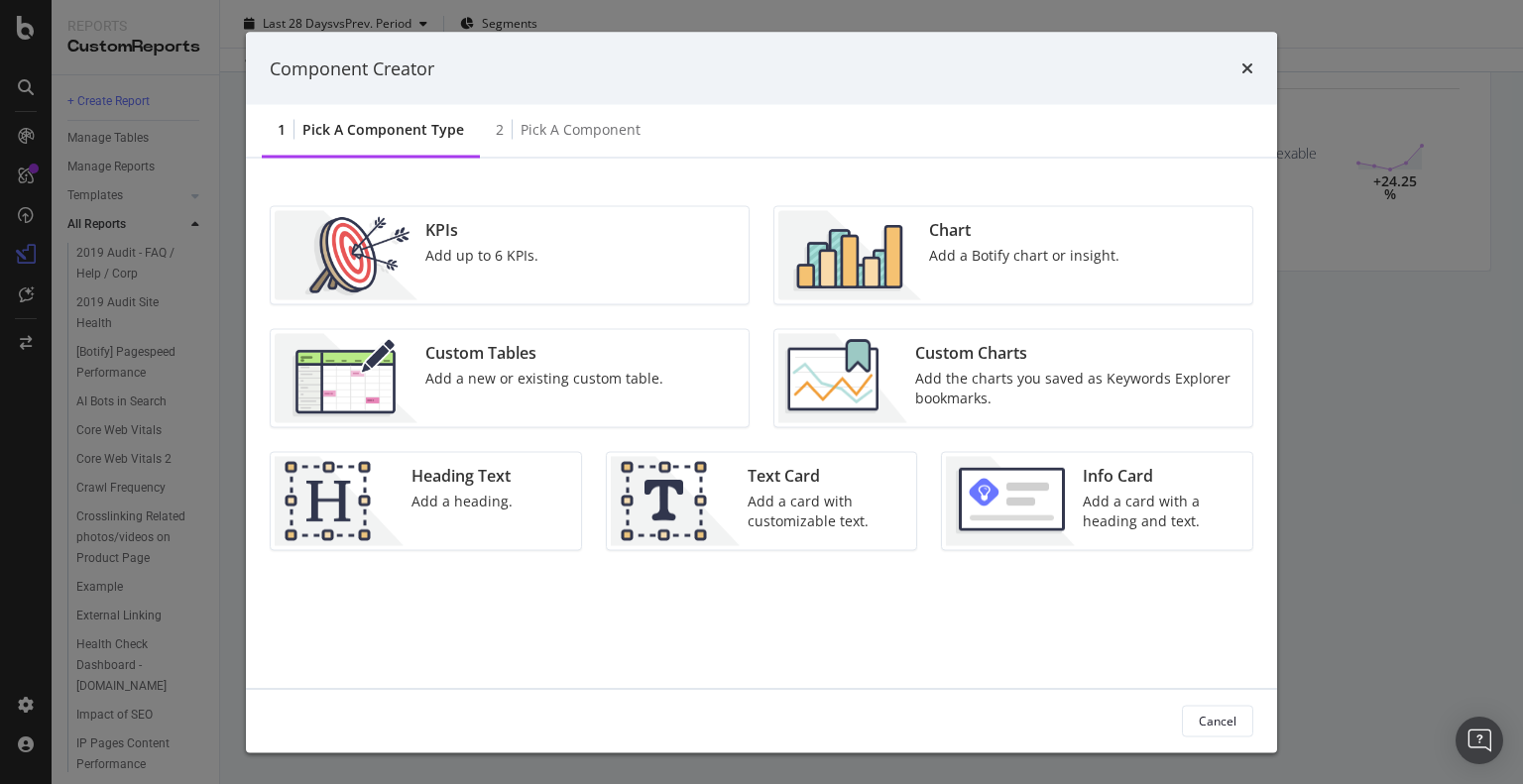 click on "KPIs Add up to 6 KPIs." at bounding box center [482, 256] 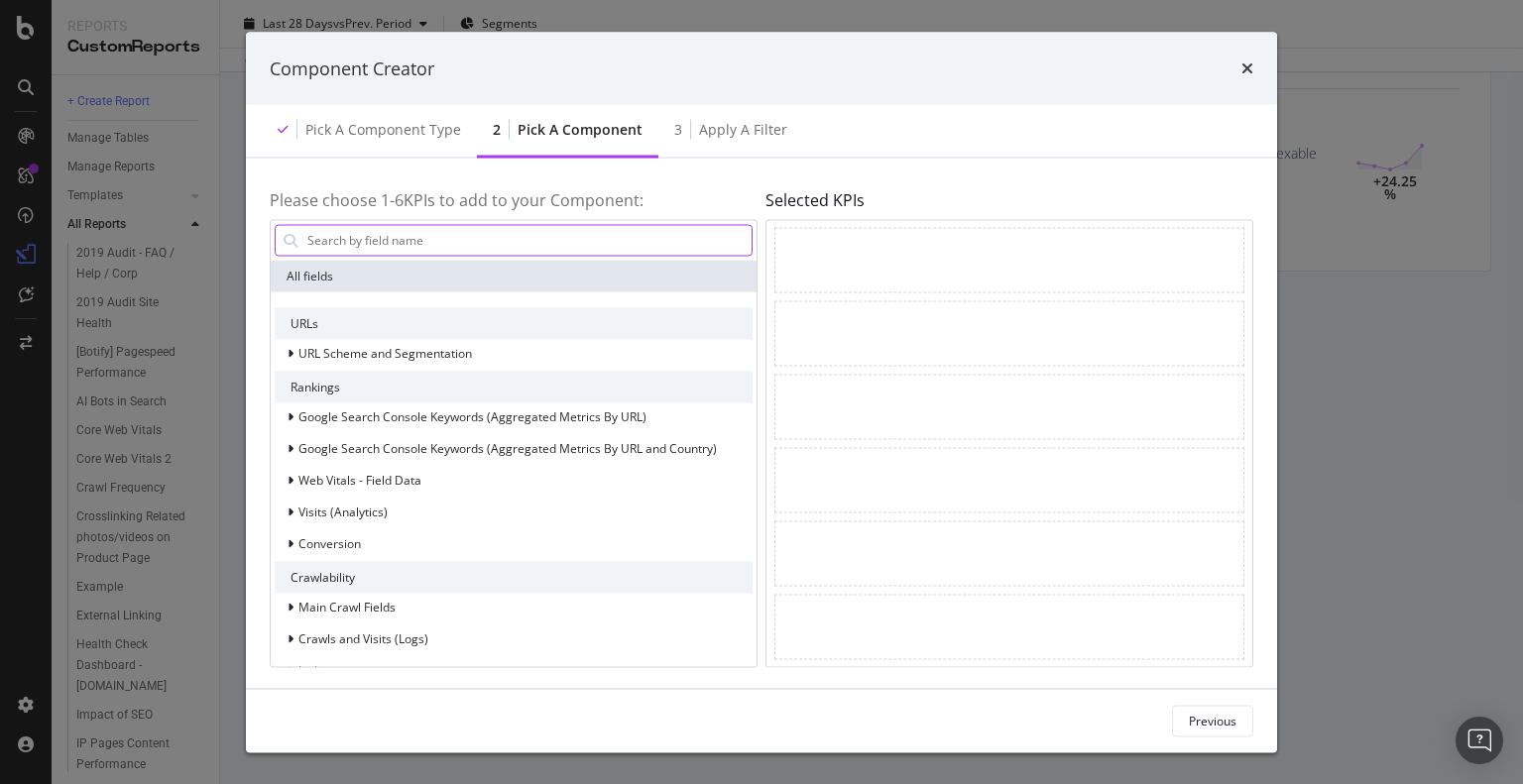 click at bounding box center [528, 240] 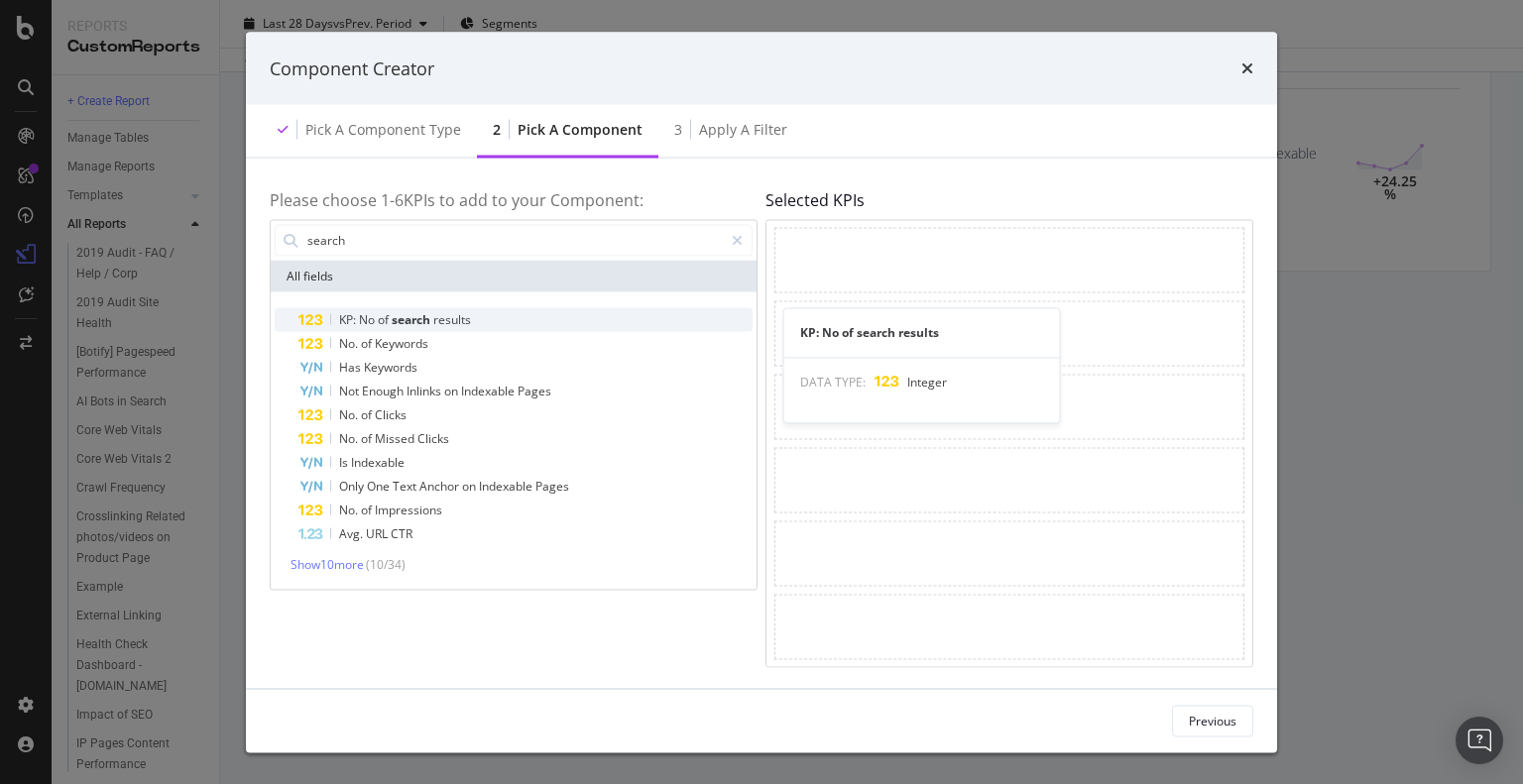 type on "search" 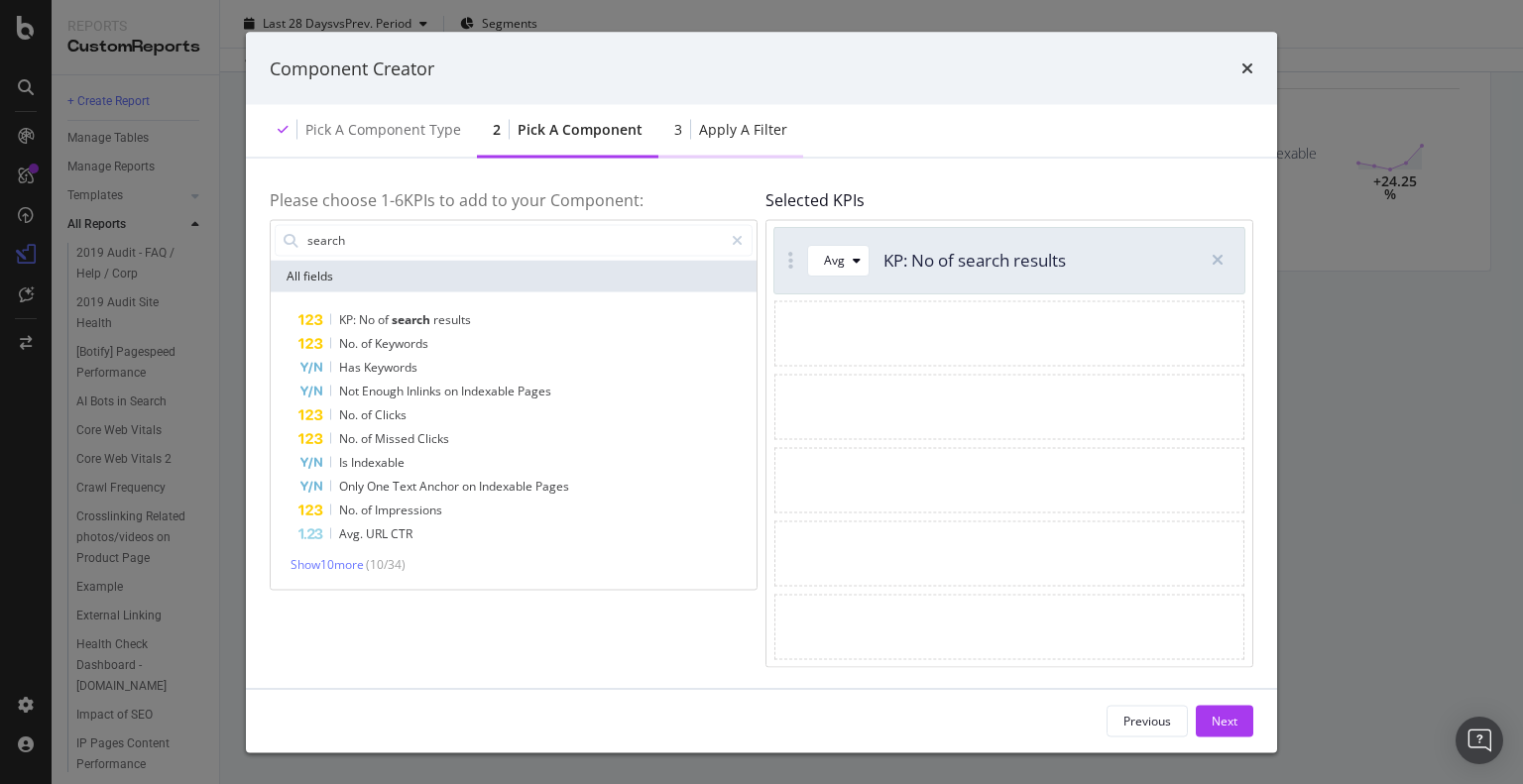 click on "Apply a Filter" at bounding box center (743, 130) 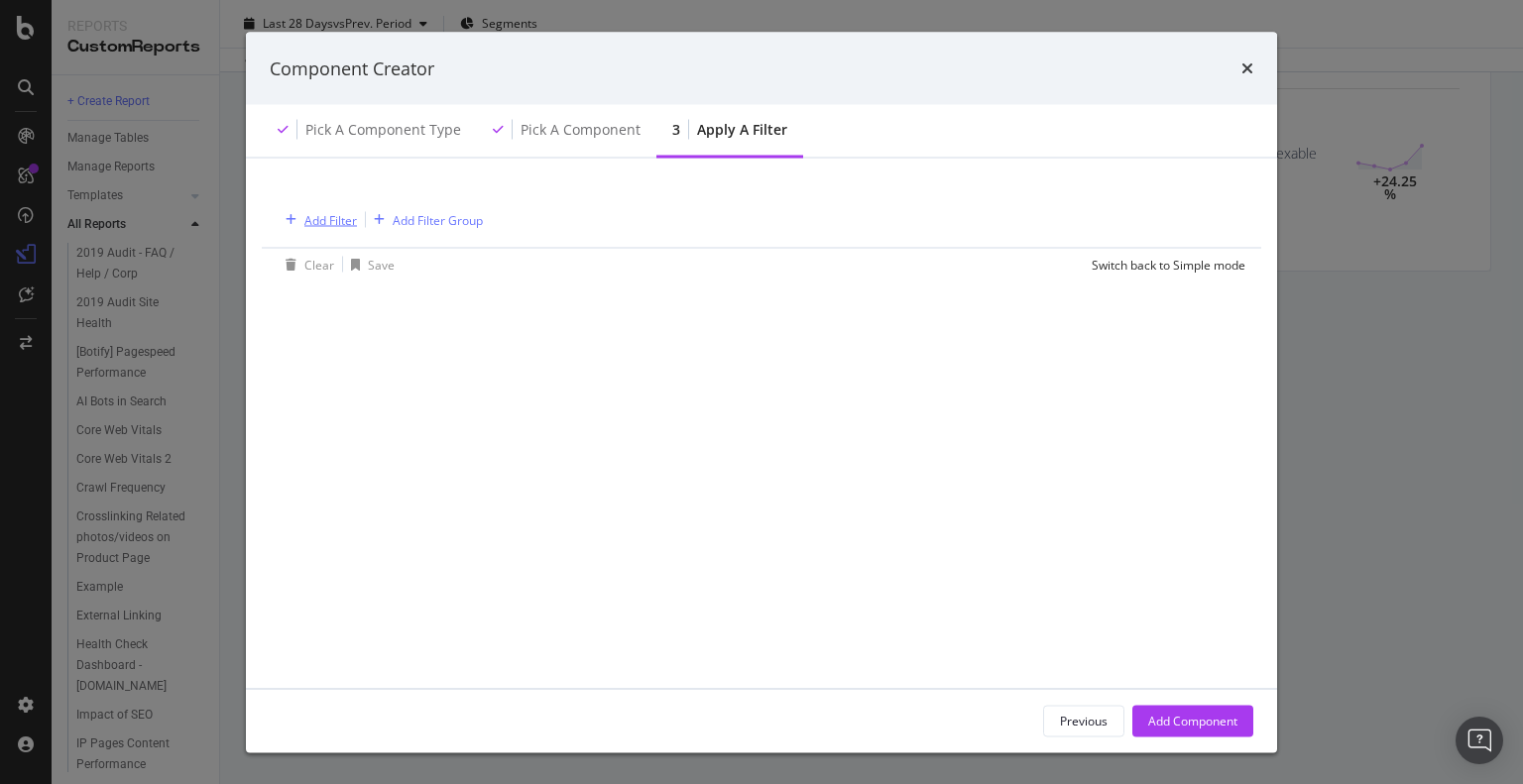 click on "Add Filter" at bounding box center [330, 219] 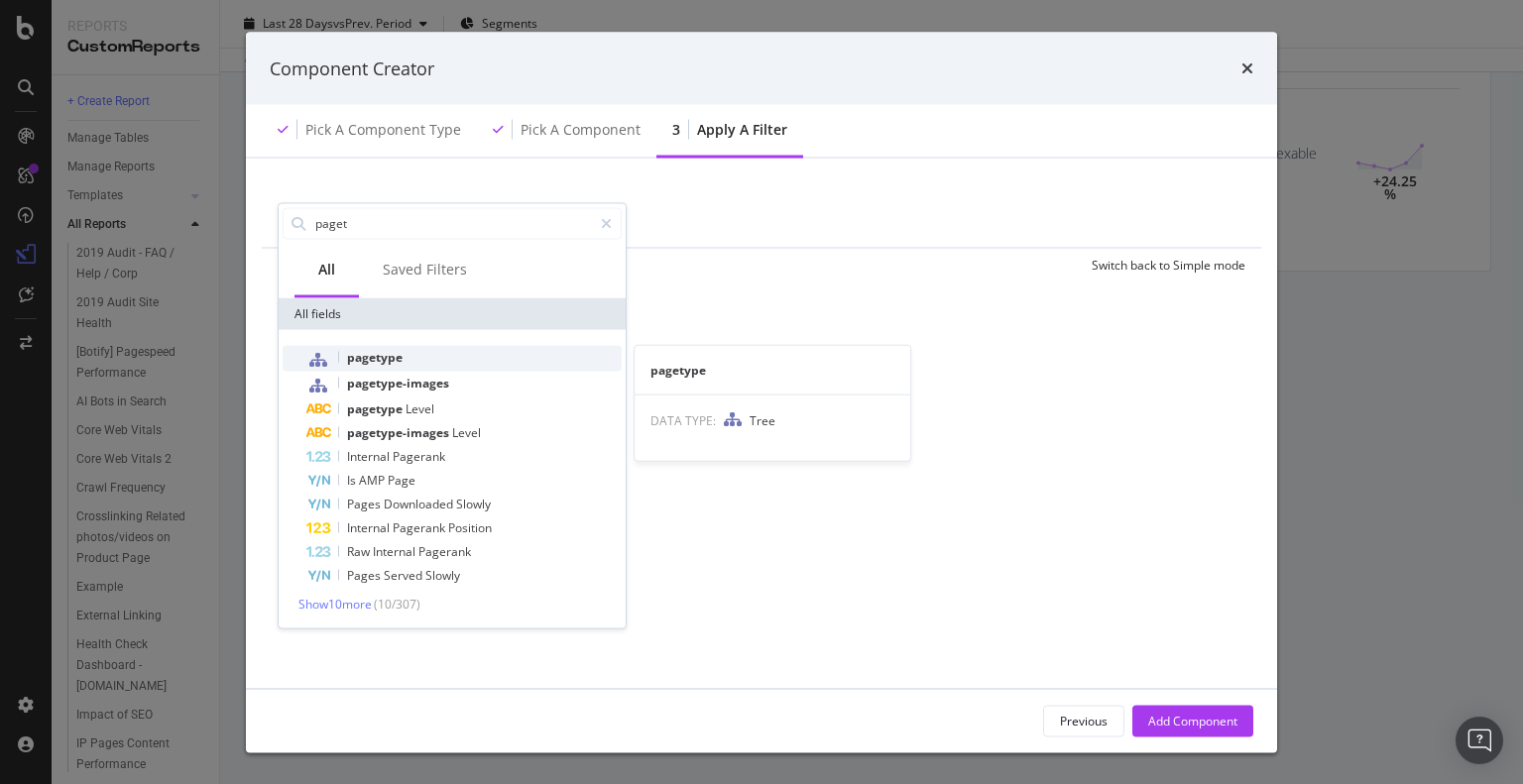 type on "paget" 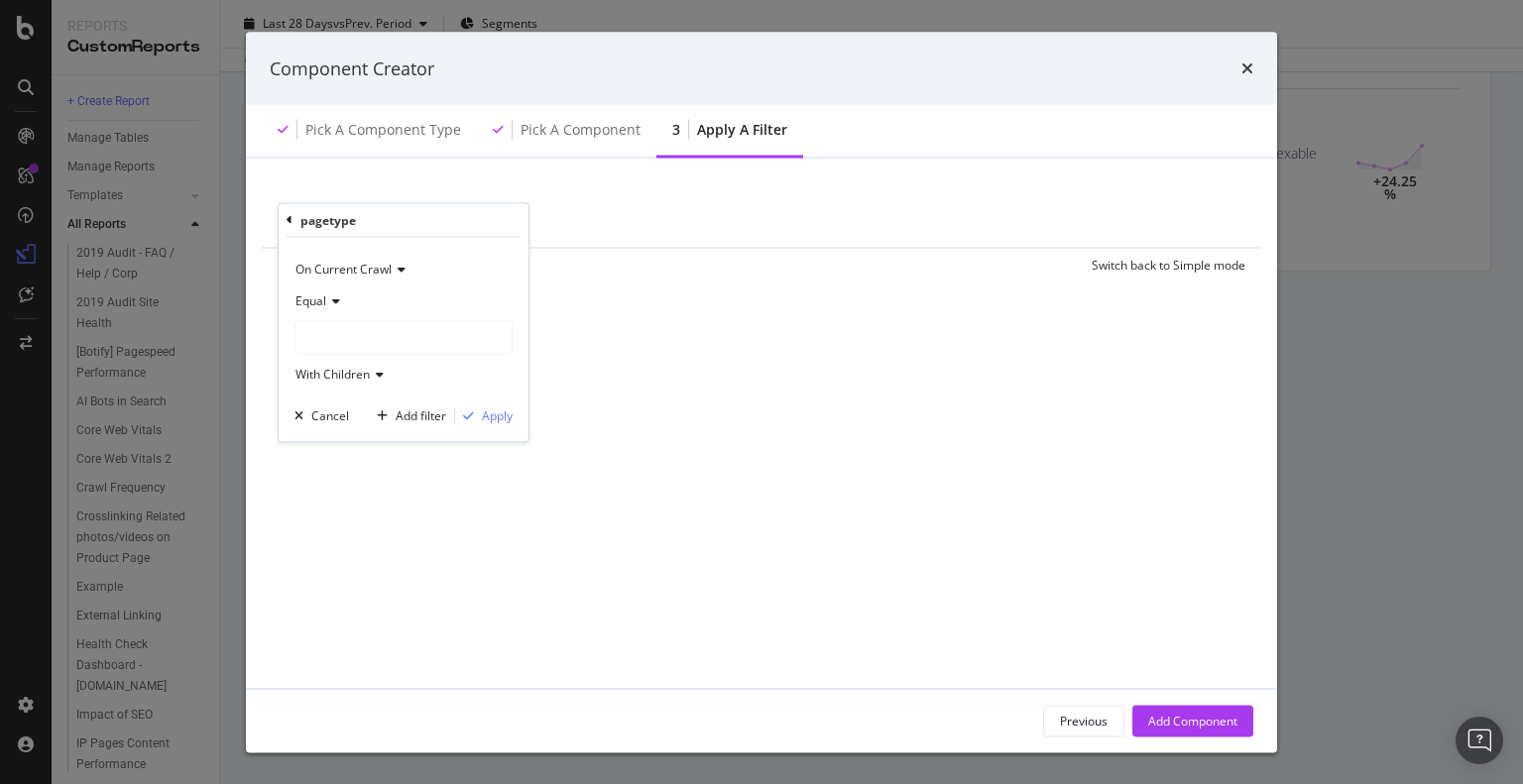 click at bounding box center (404, 337) 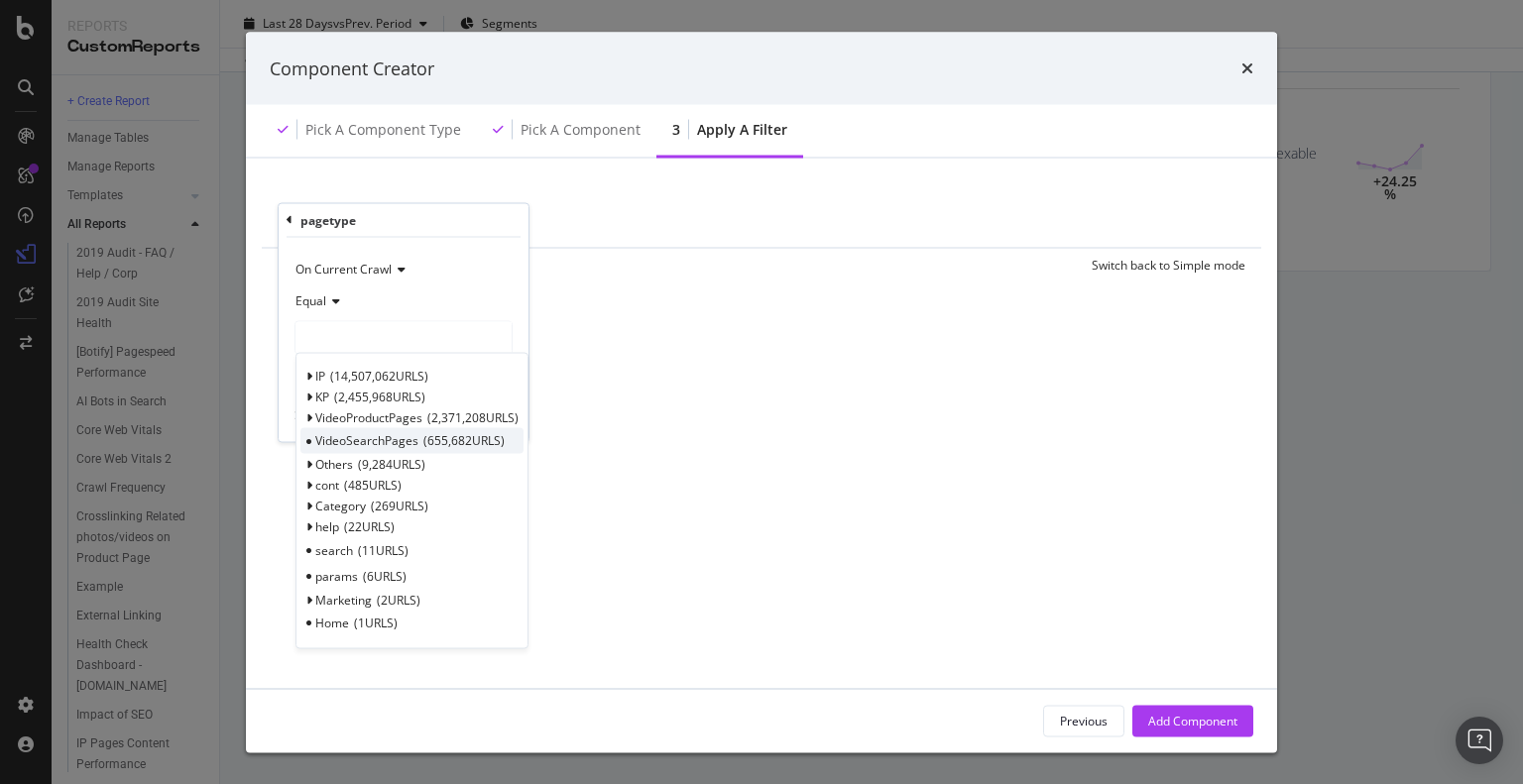 click on "VideoSearchPages" at bounding box center [367, 440] 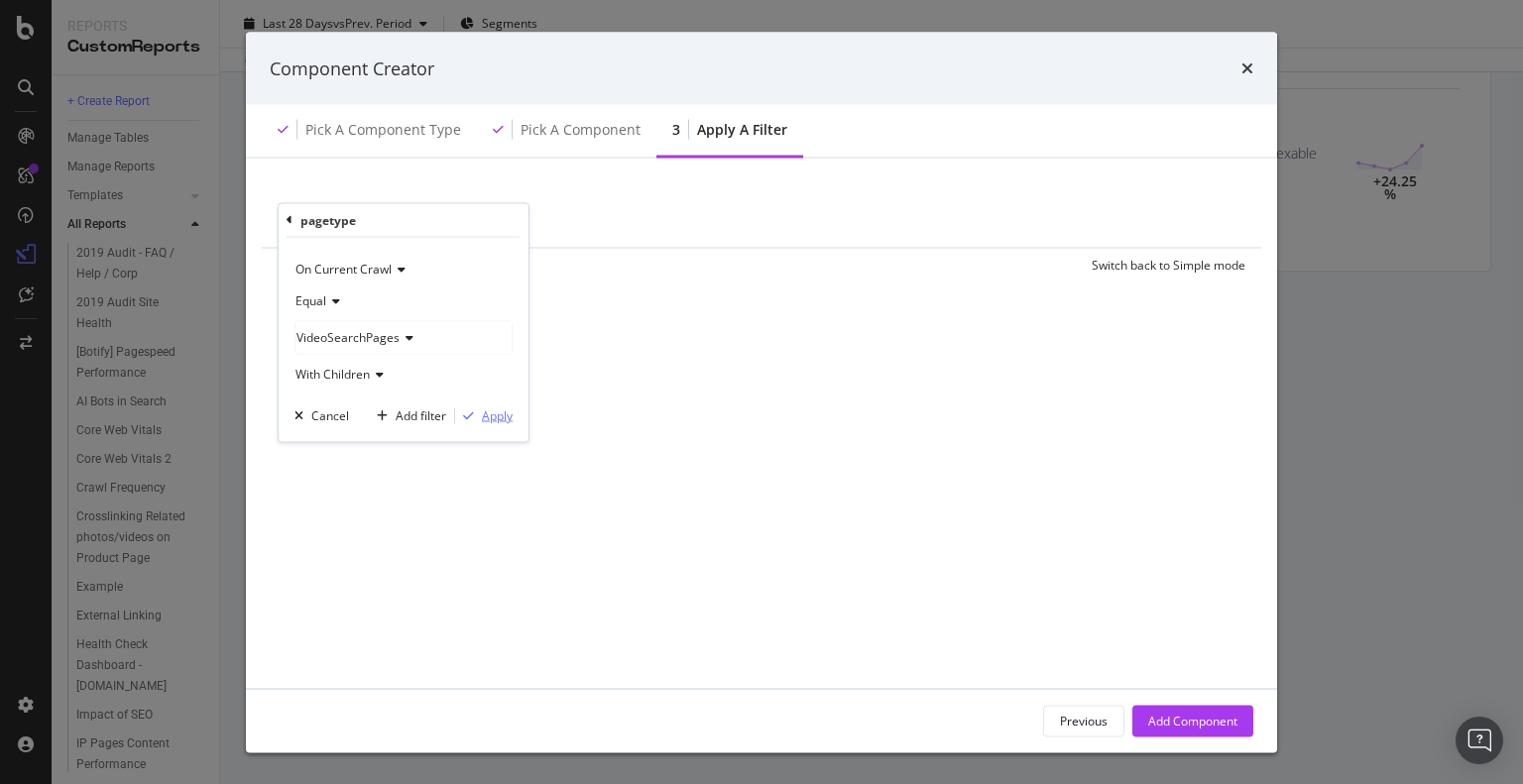 click on "Apply" at bounding box center [497, 415] 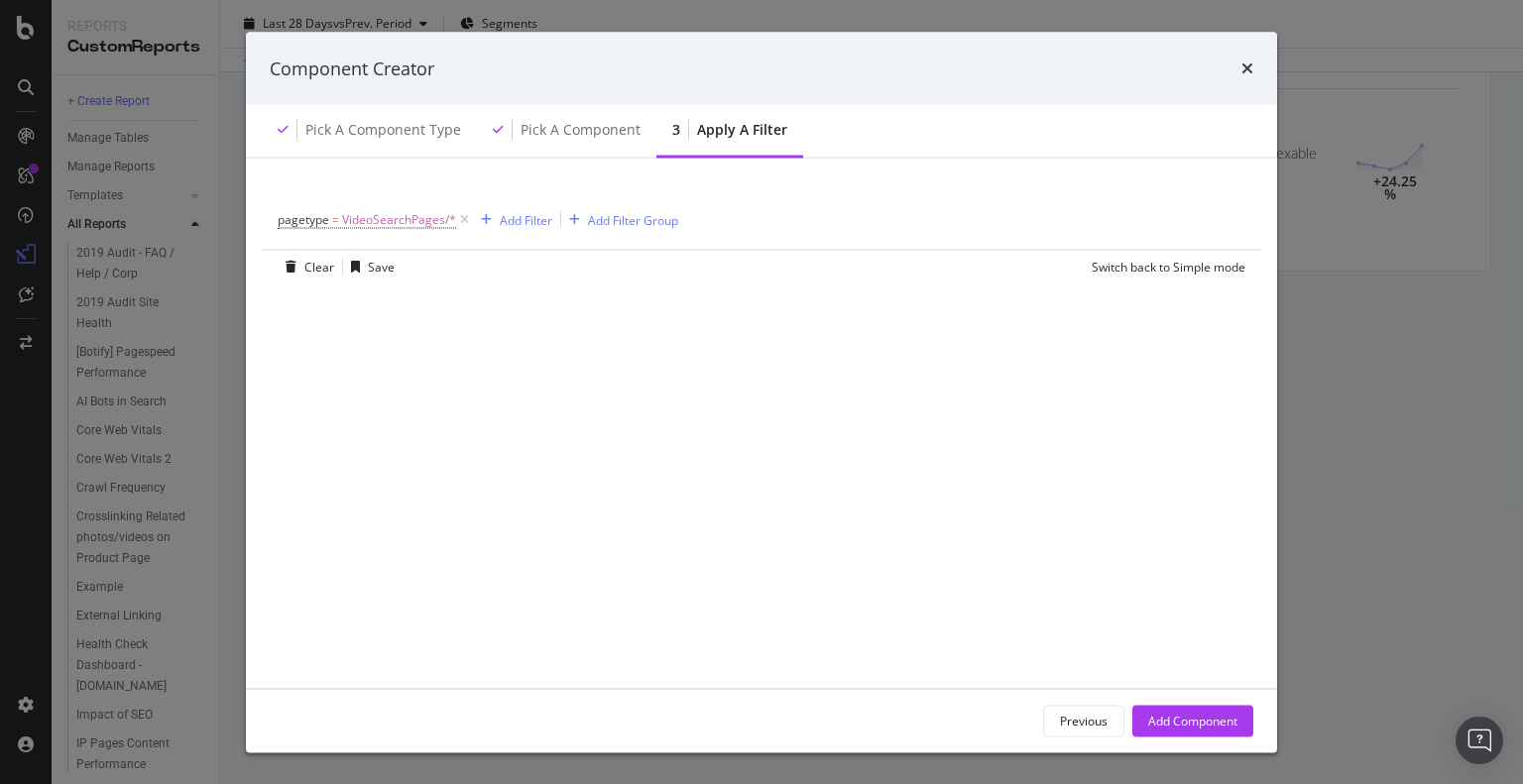 click on "Add Component" at bounding box center [1193, 720] 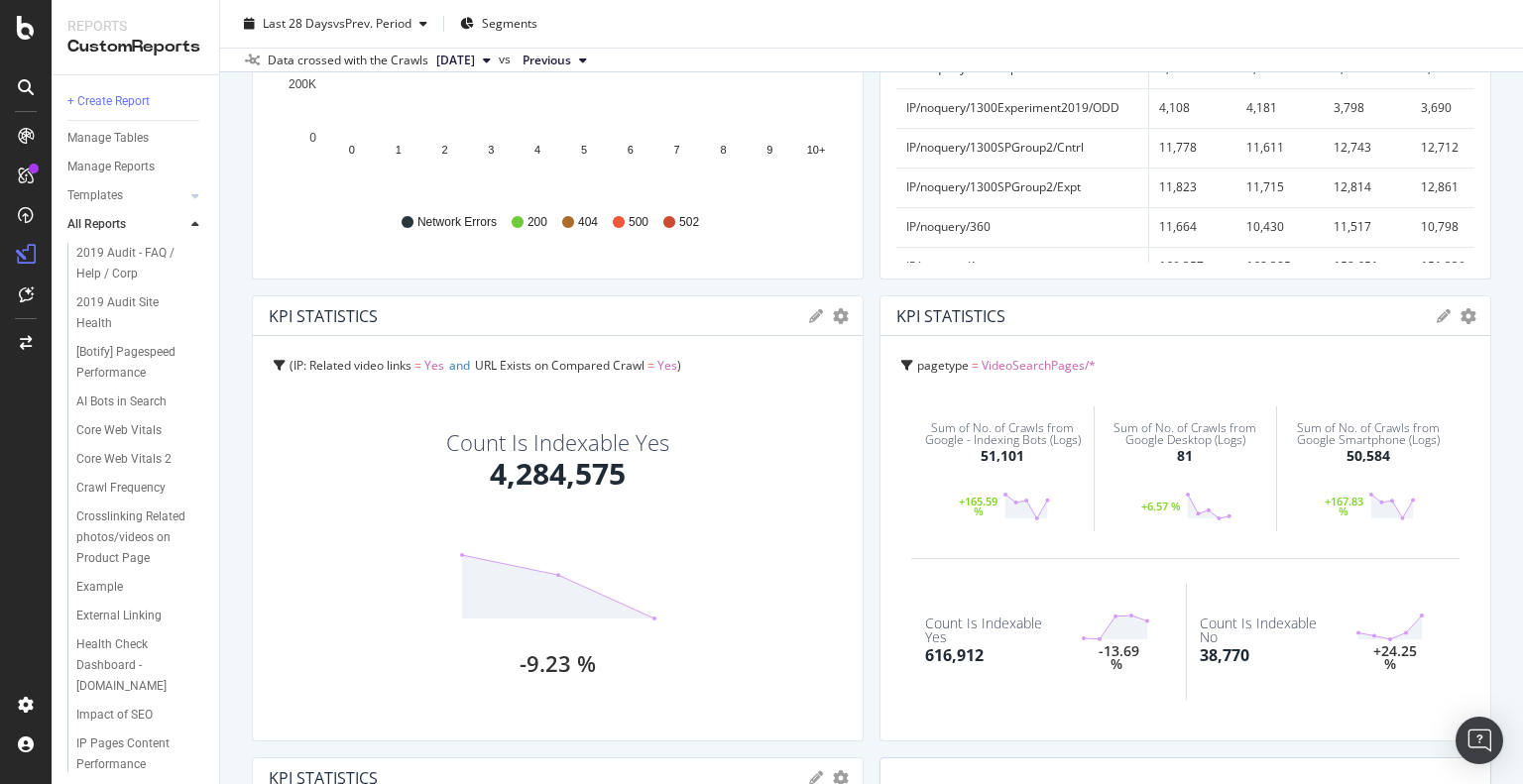 scroll, scrollTop: 1808, scrollLeft: 0, axis: vertical 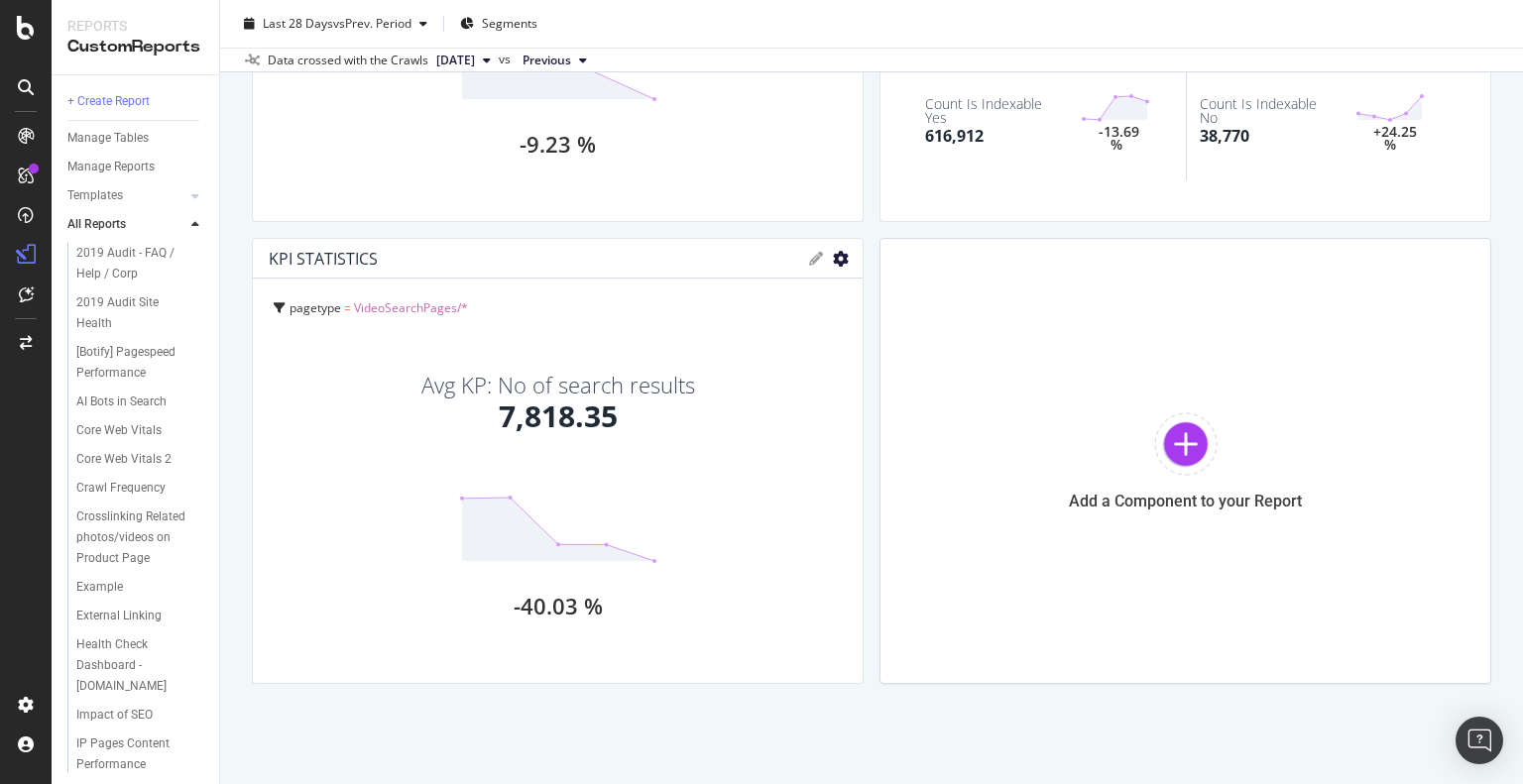 click at bounding box center [841, -1589] 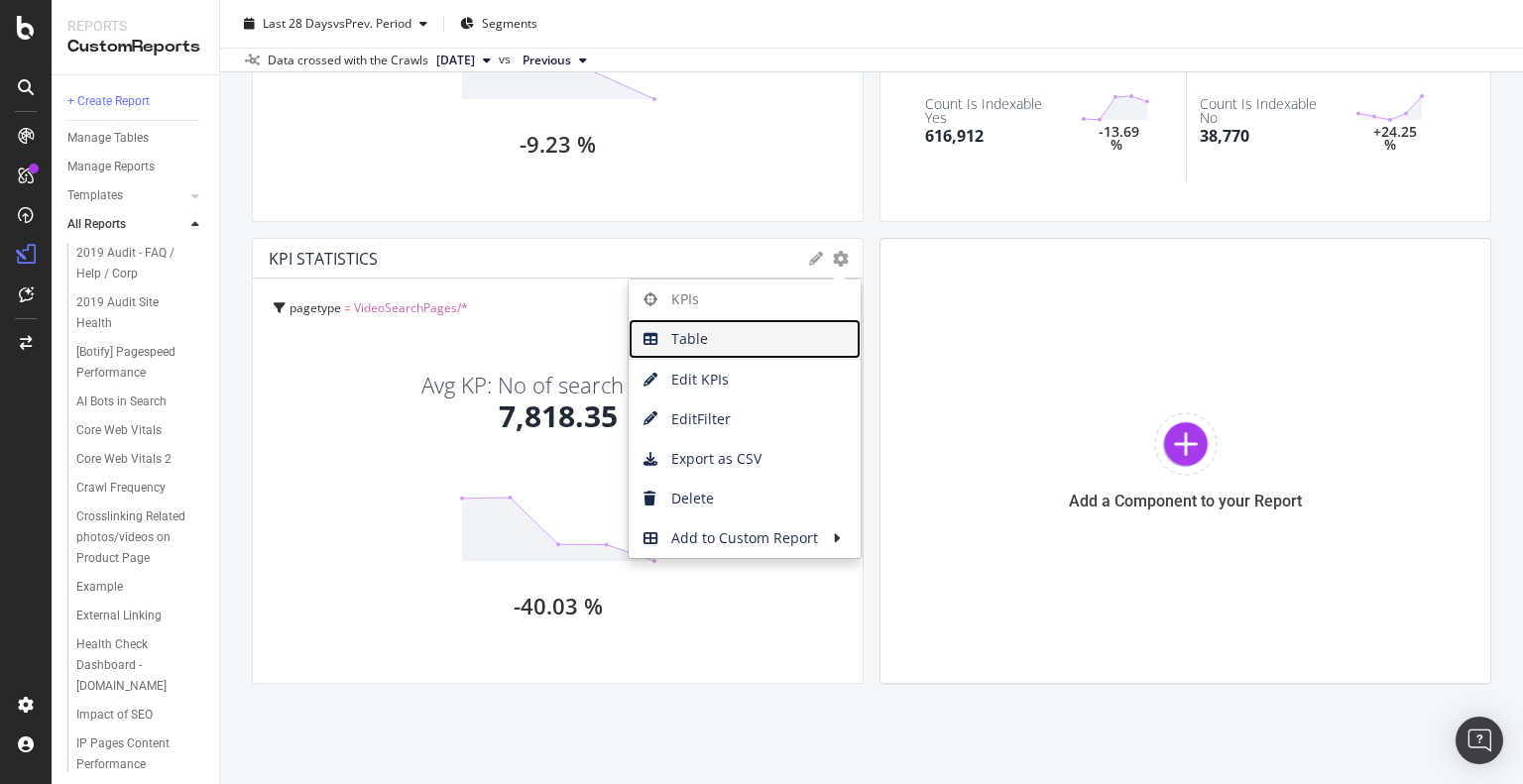 click on "Table" at bounding box center (745, 339) 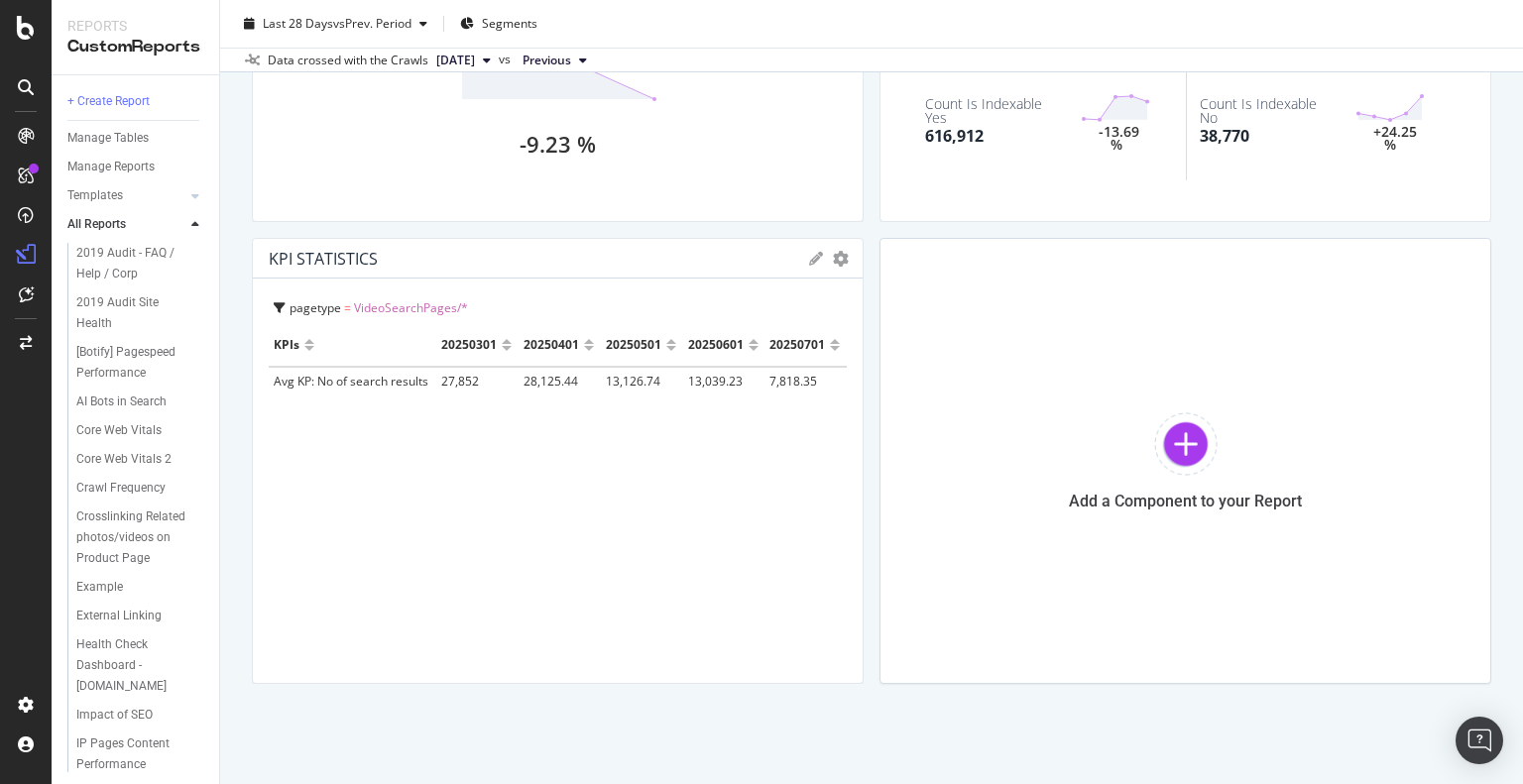 click at bounding box center [816, 259] 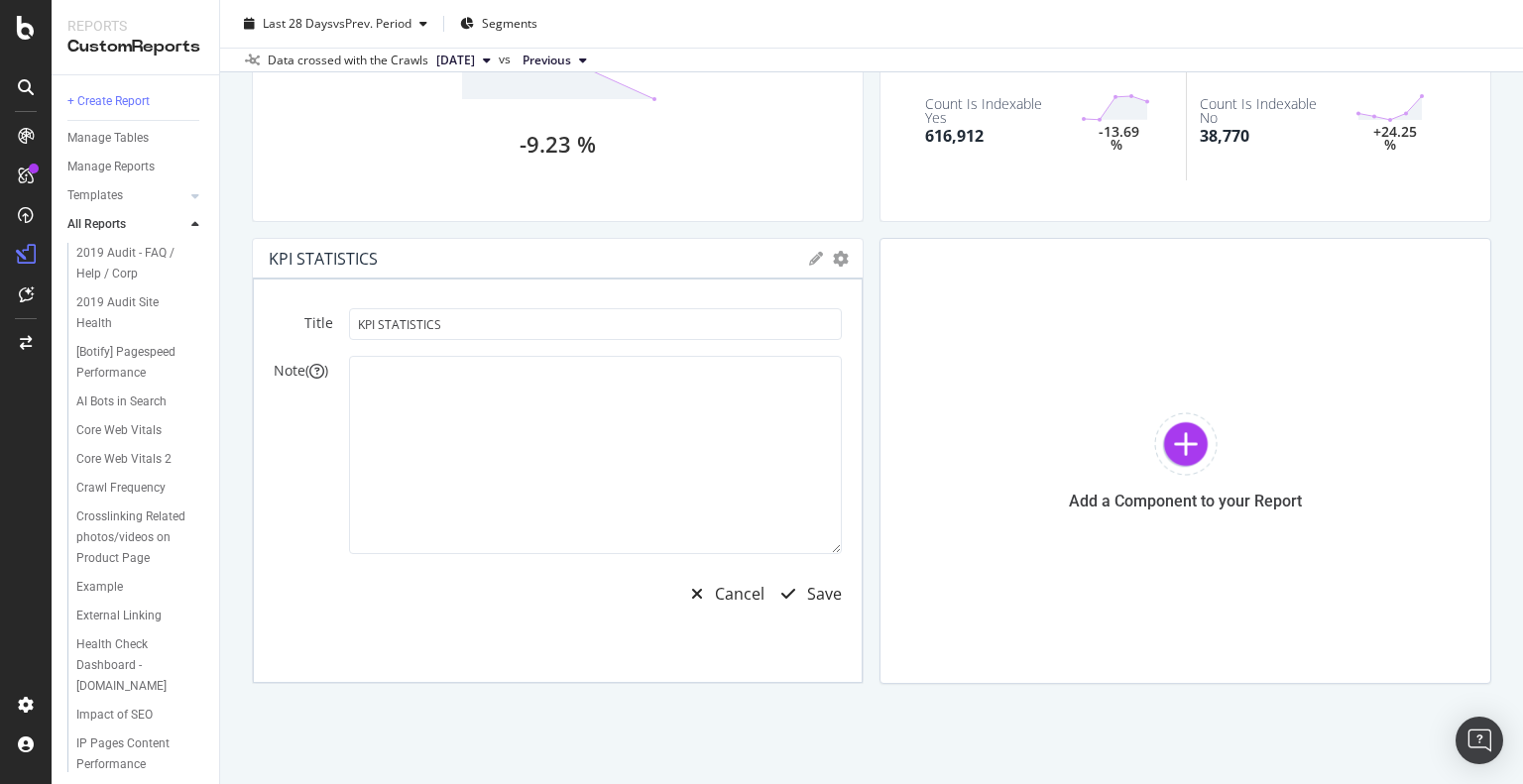 click at bounding box center (816, 259) 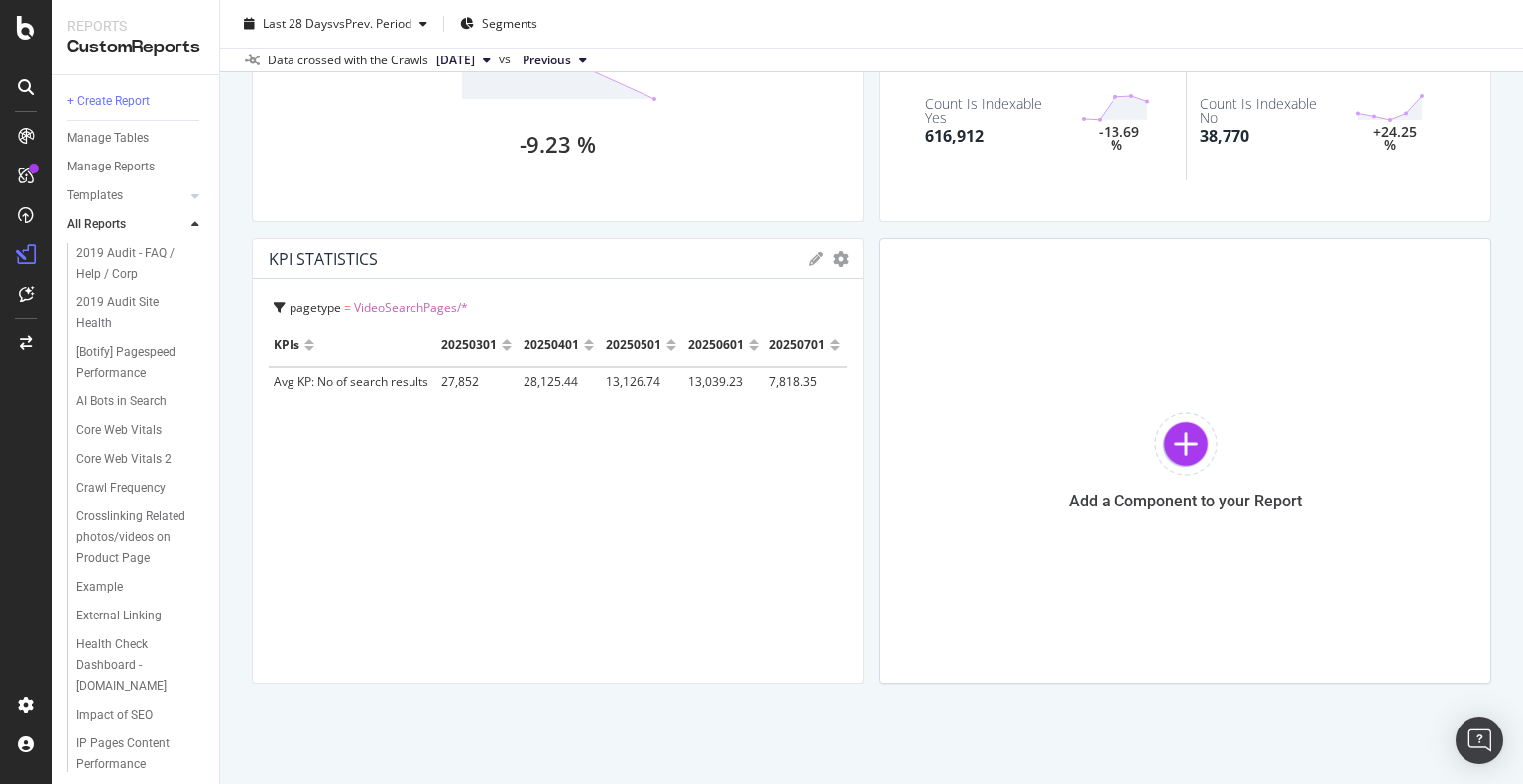 click on "KPI STATISTICS KPIs Table Edit KPIs Edit  Filter Export as CSV Delete Add to Custom Report pagetype   =     VideoSearchPages/* Avg KP: No of search results 7,818.35 -40.03 % KPI STATISTICS KPIs Table Edit KPIs Edit  Filter Export as CSV Delete Add to Custom Report pagetype   =     VideoSearchPages/*  and  URL Exists on Compared Crawl   =     Yes Avg KP: No of search results 10,843.63 -42.01 % KPI STATISTICS KPIs Table Edit KPIs Edit  Filter Export as CSV Delete Add to Custom Report pagetype   =     VideoSearchPages/* Count Http Code 404 Yes 38,552 +24.08 % Count Http Code 404 No 0 - KPI STATISTICS KPIs Table Edit KPIs Edit  Filter Export as CSV Delete Add to Custom Report pagetype   =     VideoSearchPages/*  and  URL Exists on Compared Crawl   =     Yes Count Http Code 404 Yes 14,460 +27.21 % Count Http Code 404 No 0 - URLs by Depth and HTTP Status Code Bar (by Value) Bar (by Percentage) Table Edit Filter Export as CSV Delete Add to Custom Report pagetype   =     VideoSearchPages/* All HTTP Codes By HTTP Code" at bounding box center (872, -463) 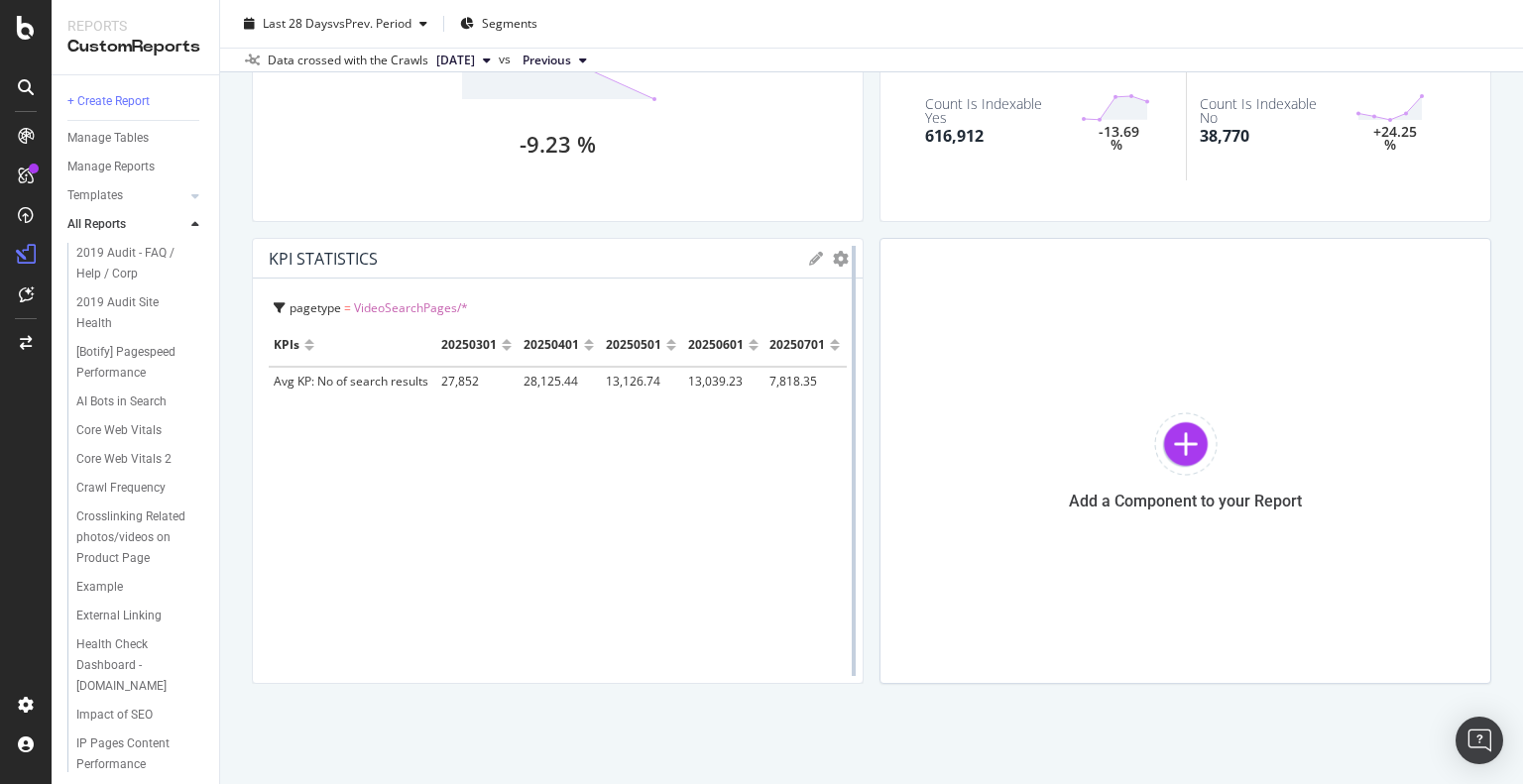 click at bounding box center [854, 461] 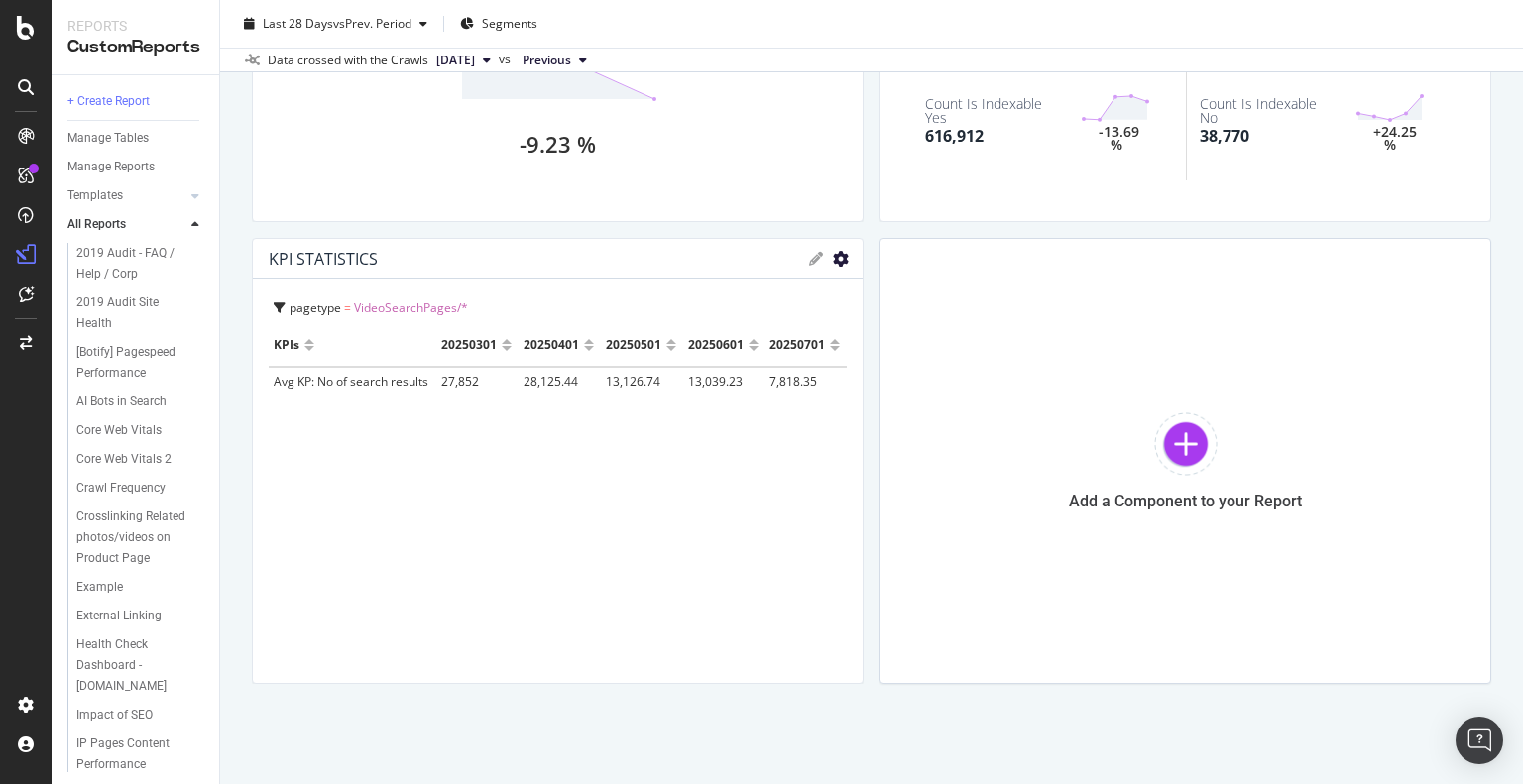 click at bounding box center (841, -1589) 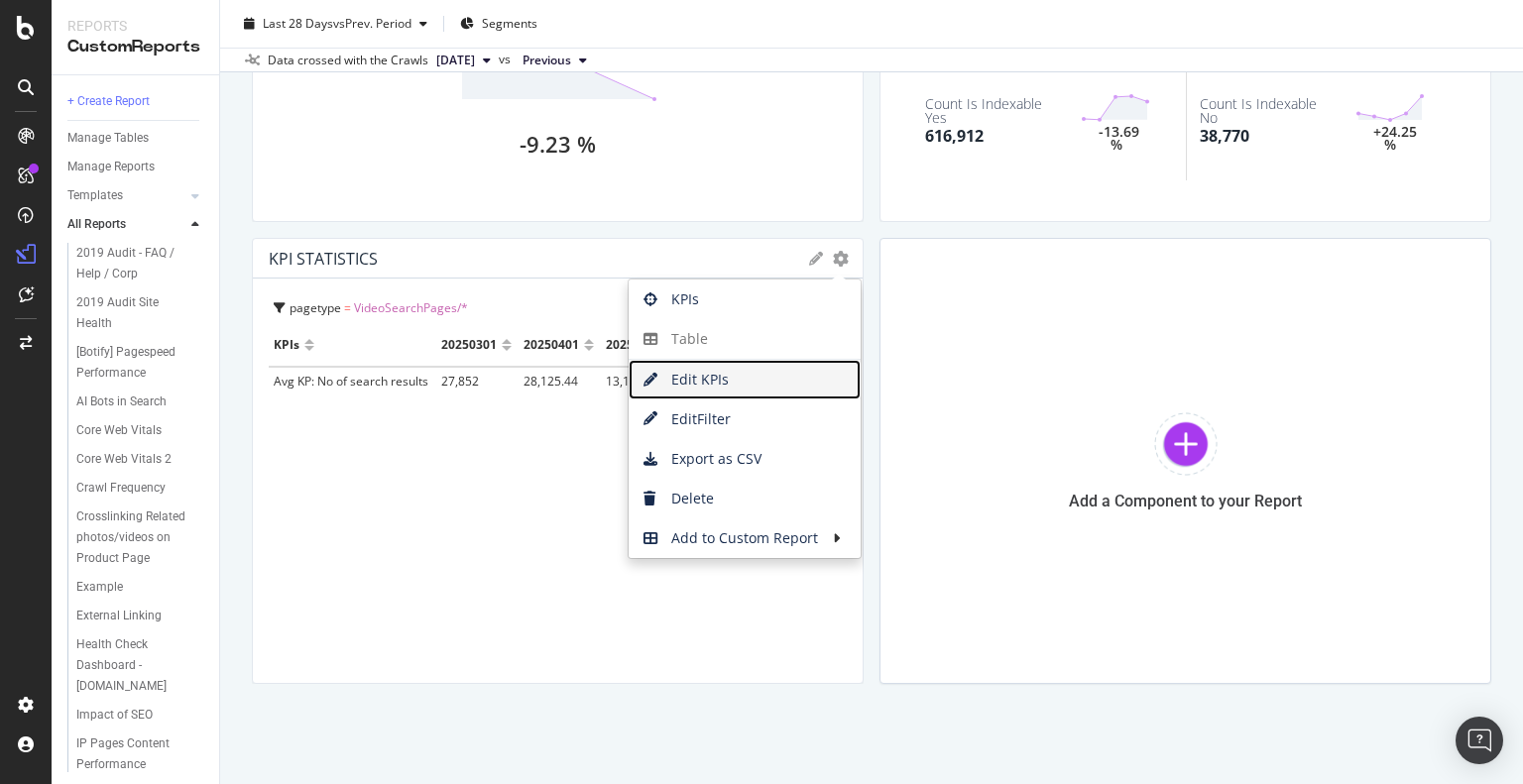 click on "Edit KPIs" at bounding box center (745, 380) 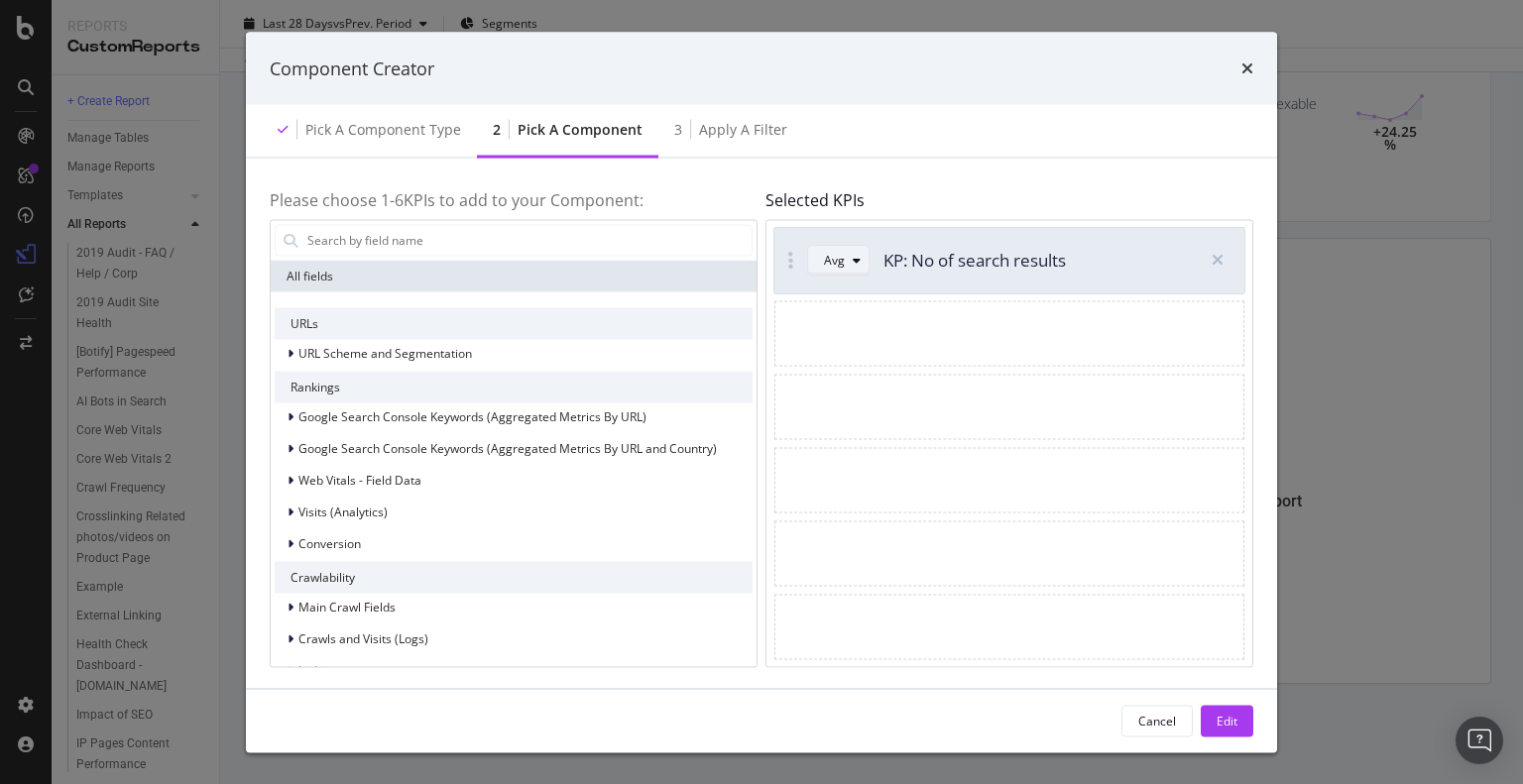 click at bounding box center (857, 260) 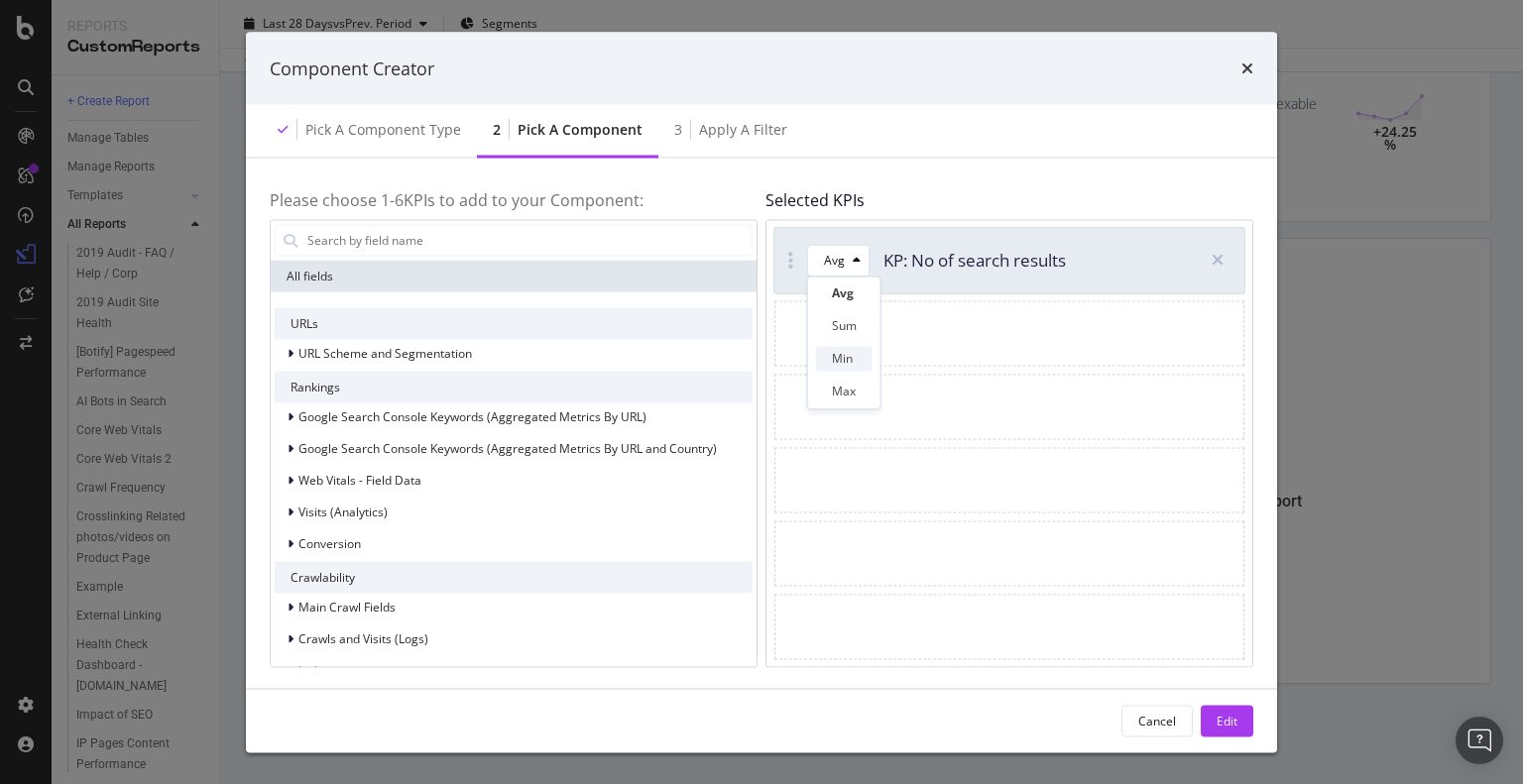 click on "Min" at bounding box center (842, 359) 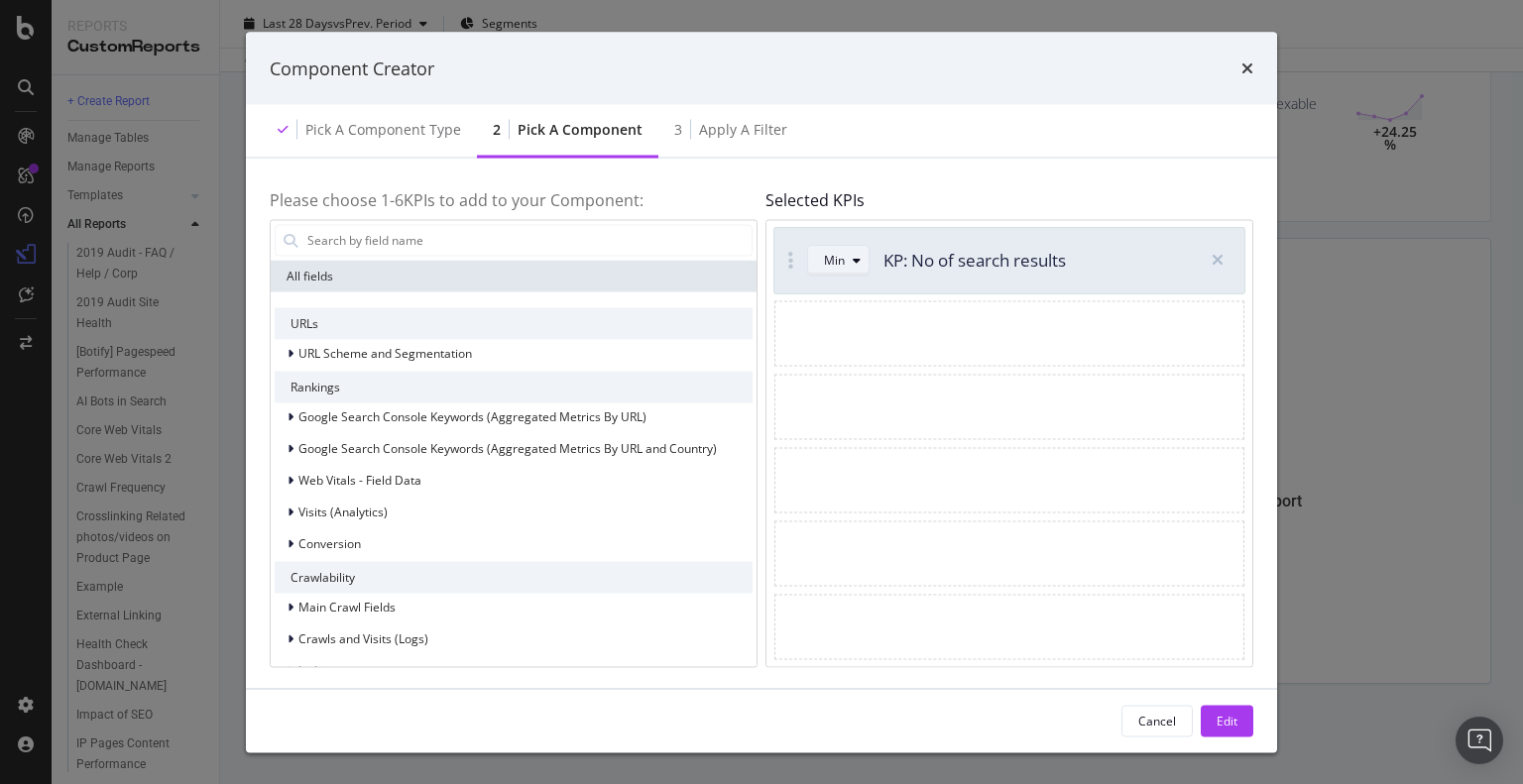 click on "Min" at bounding box center (834, 260) 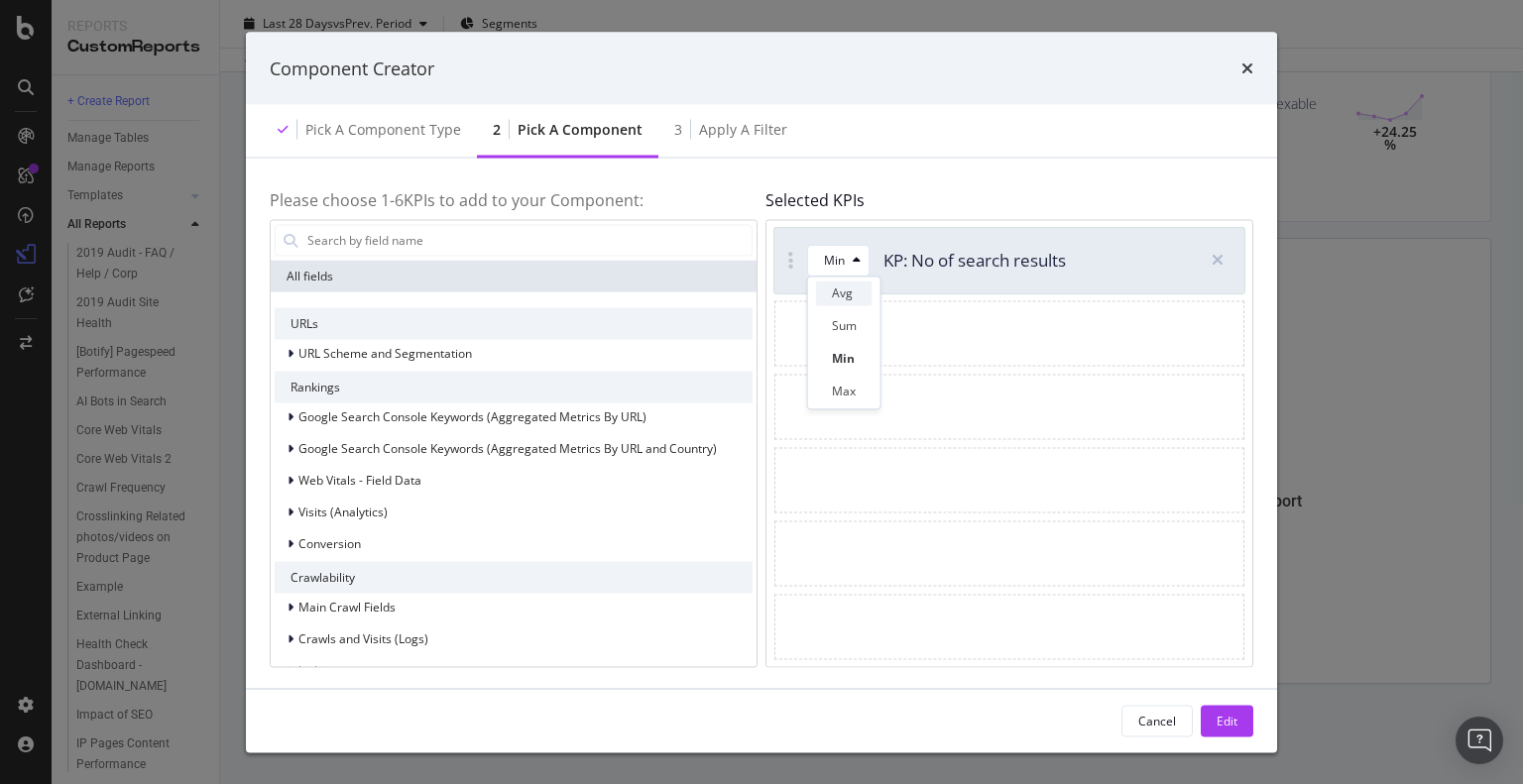 click on "Avg" at bounding box center (842, 292) 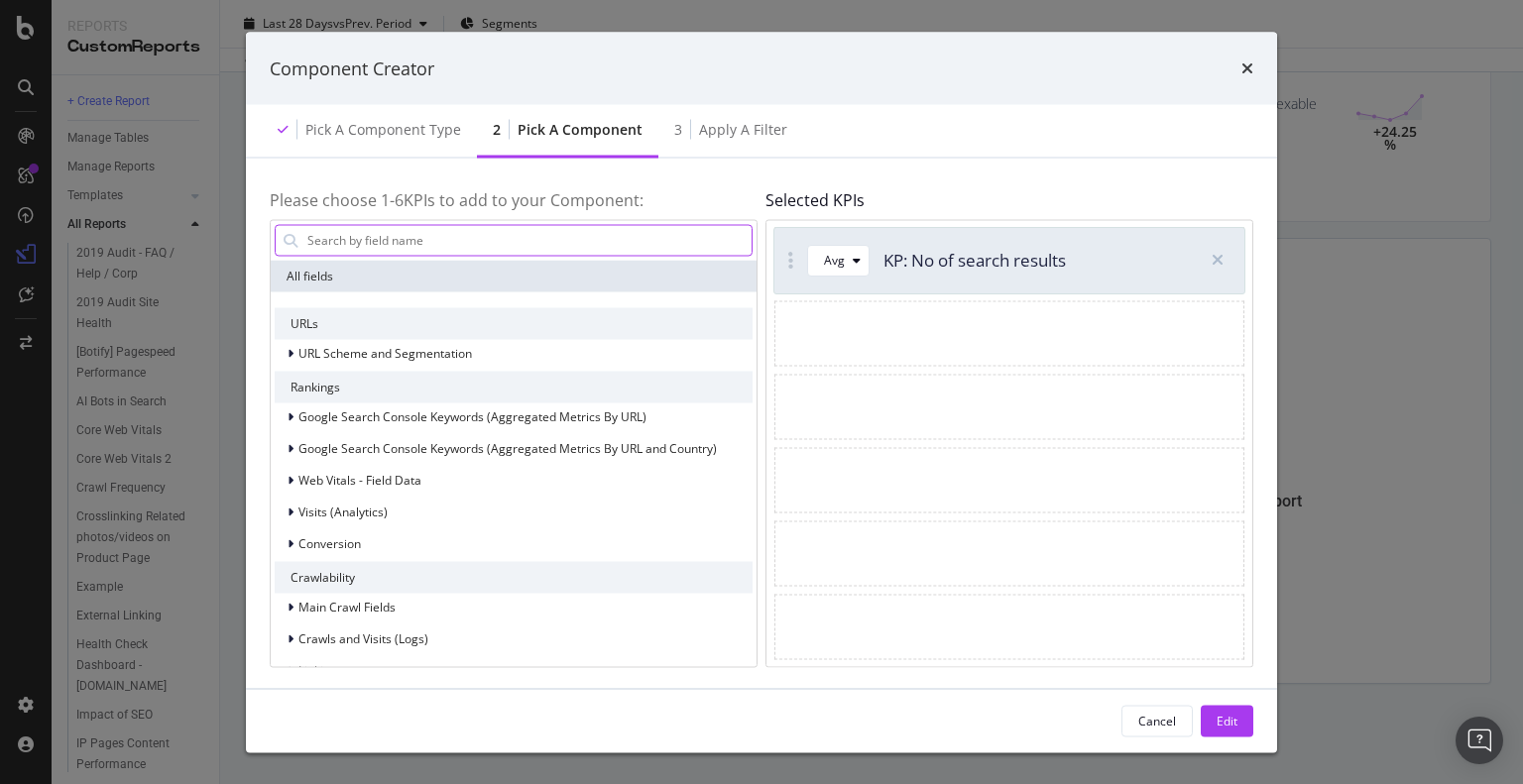 click at bounding box center (528, 240) 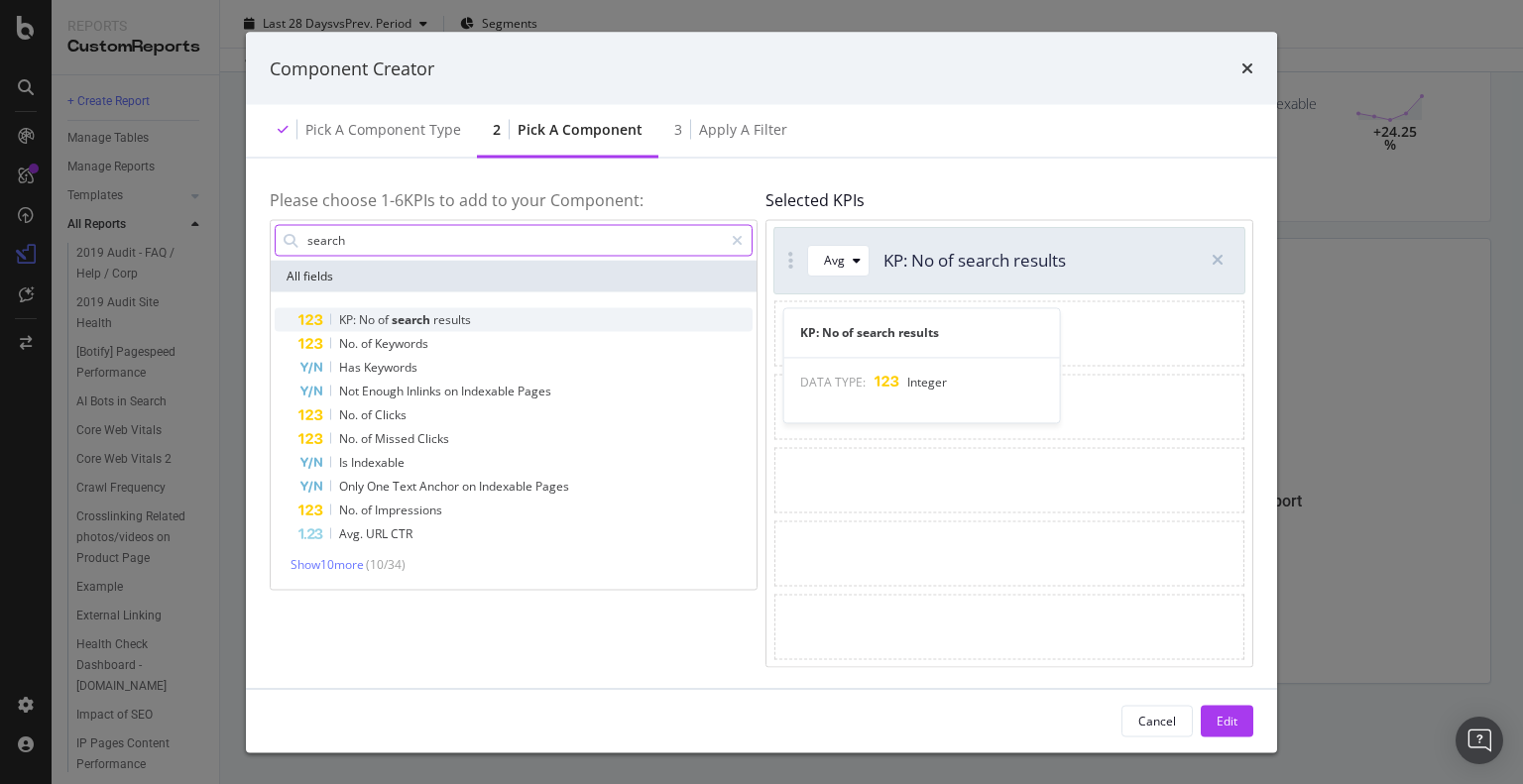 type on "search" 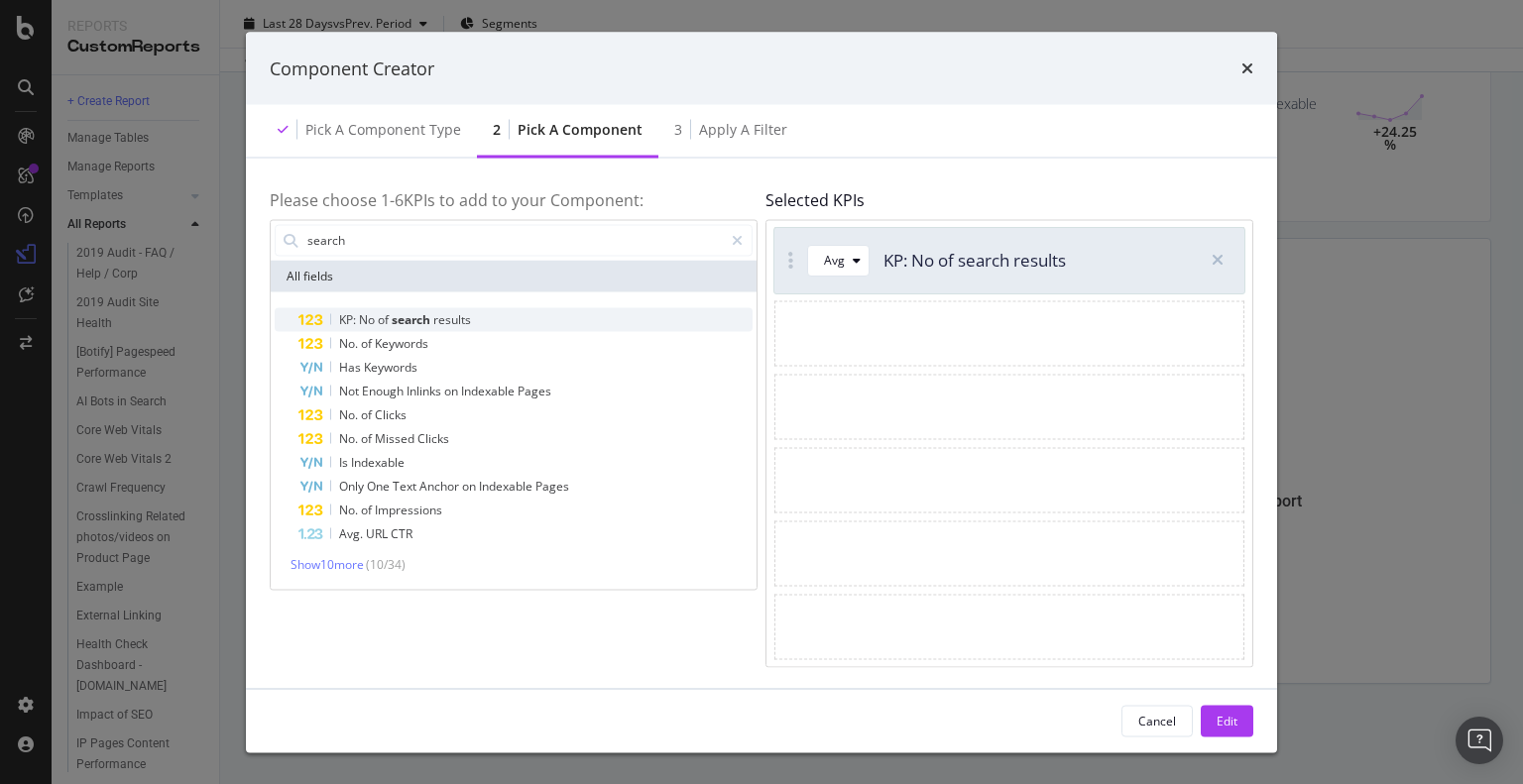 click on "KP:   No   of   search   results" at bounding box center (526, 319) 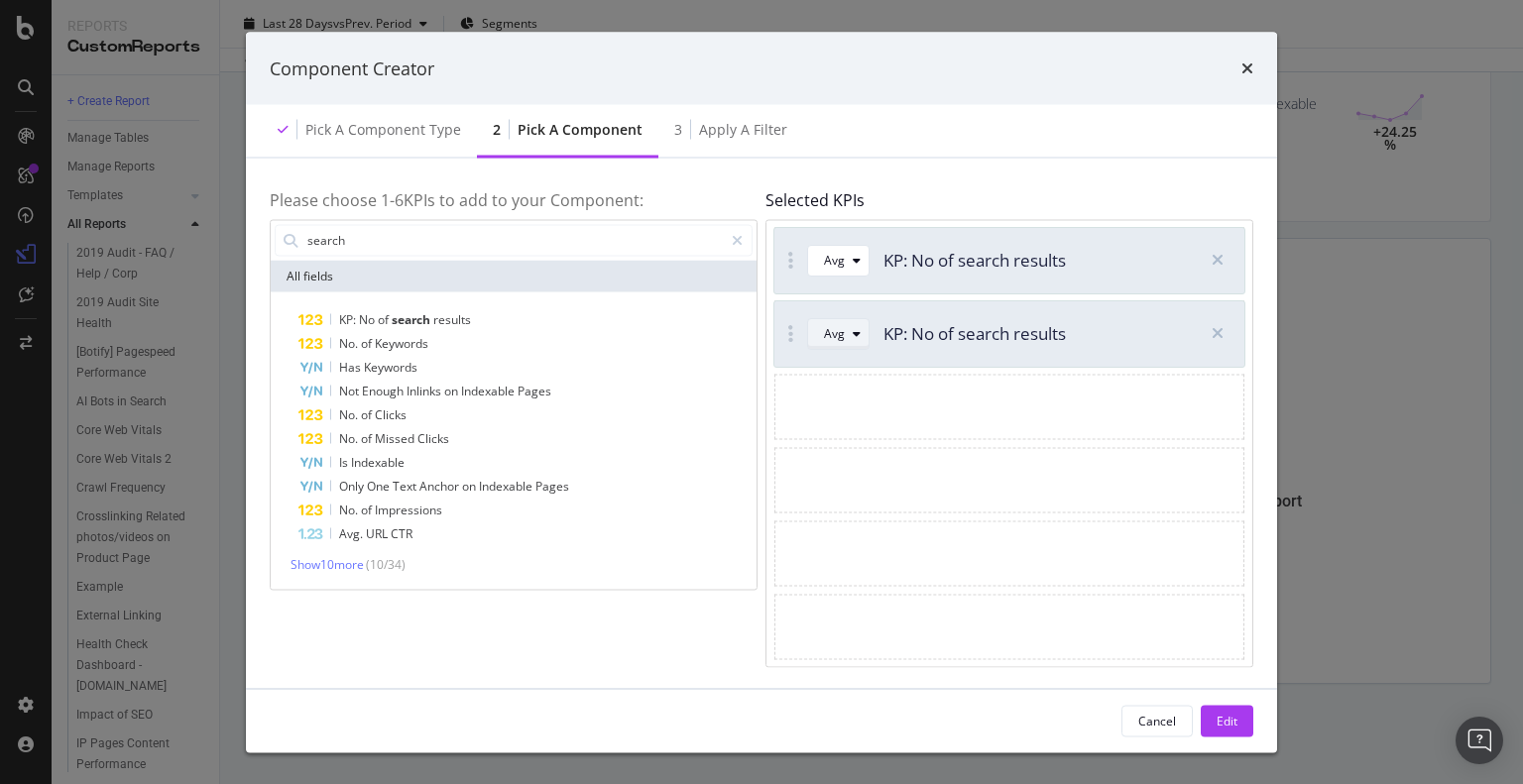 click on "Avg" at bounding box center [834, 333] 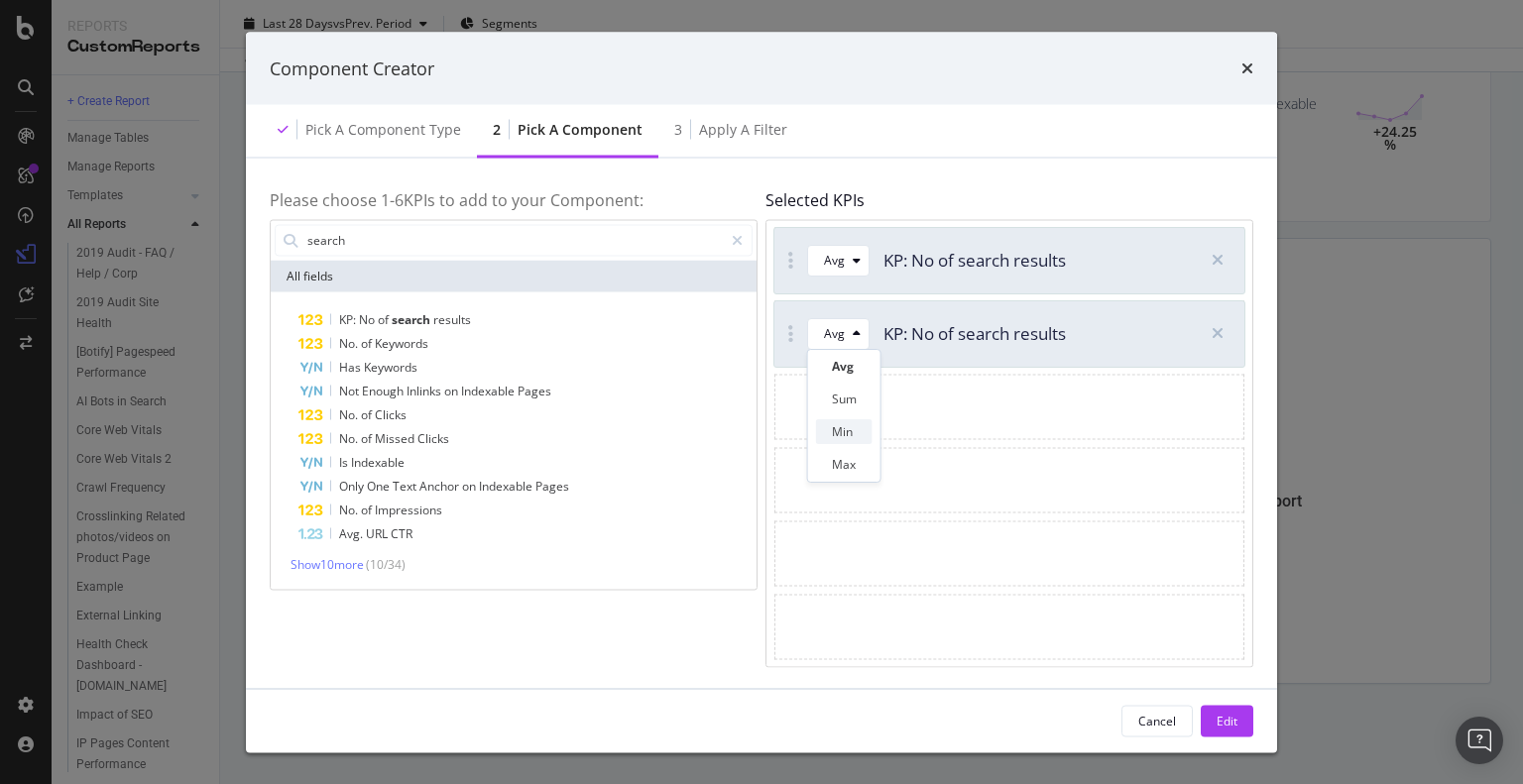 click on "Min" at bounding box center [844, 431] 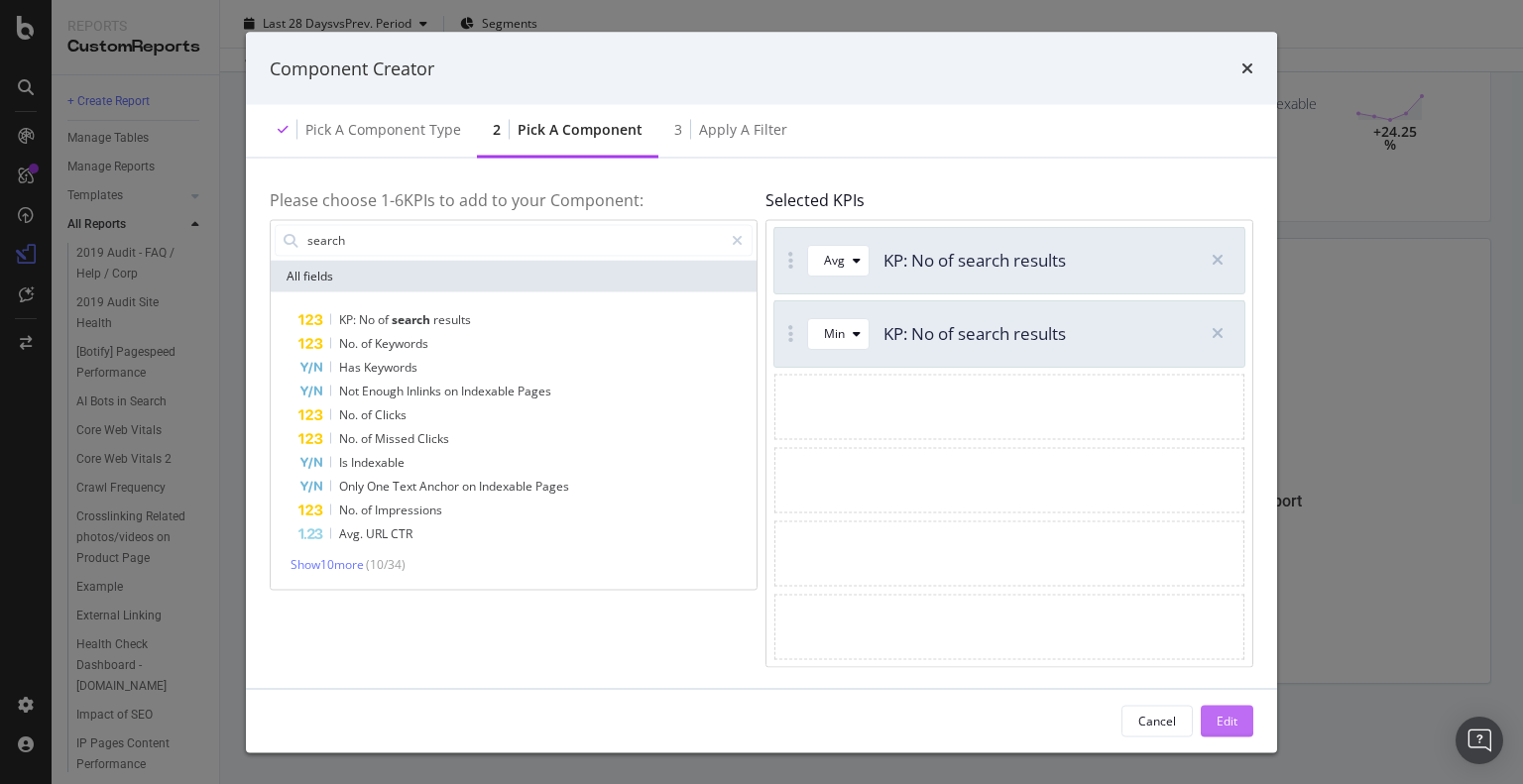 click on "Edit" at bounding box center (1227, 720) 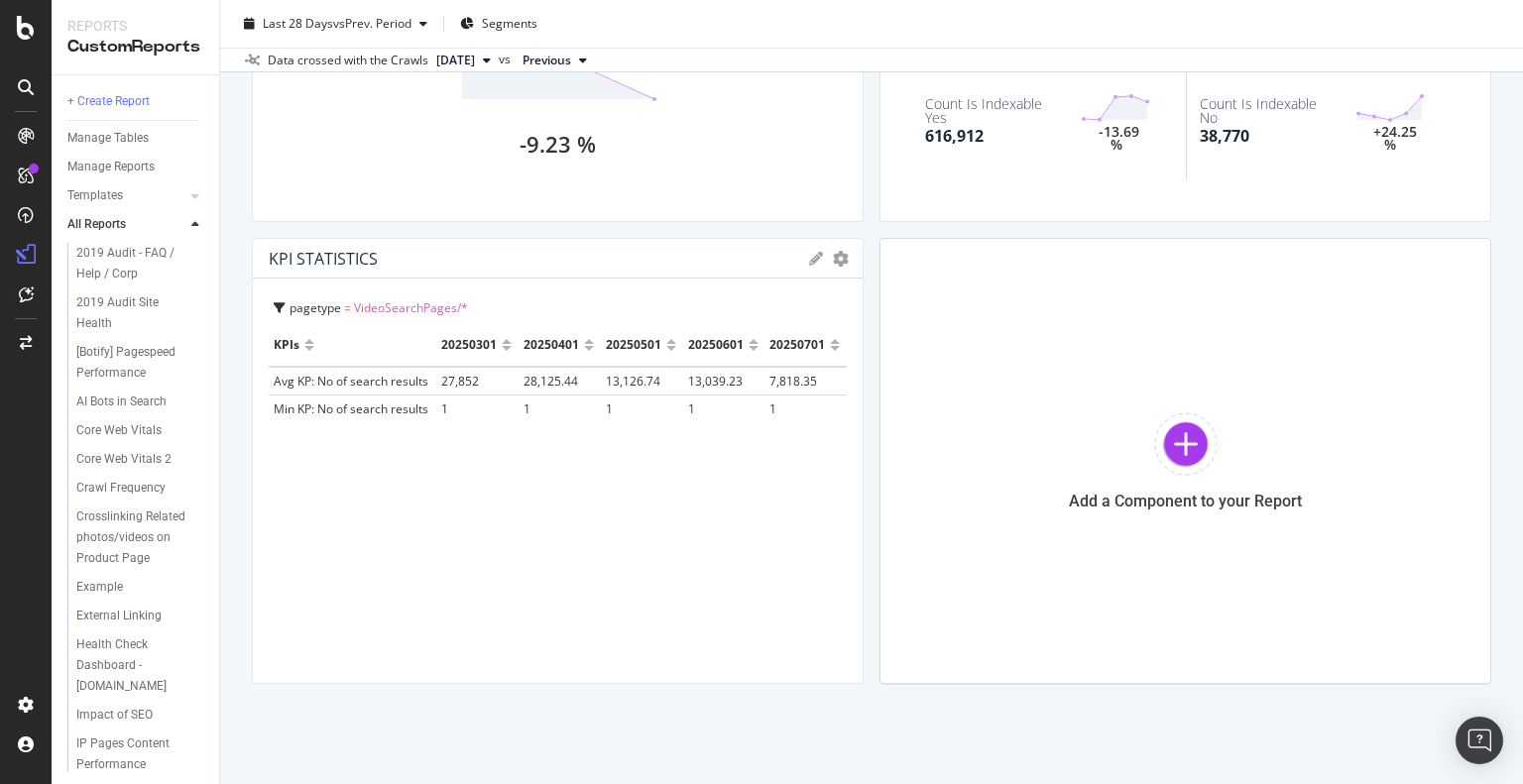 click on "KPIs 20250301 20250401 20250501 20250601 20250701 Avg KP: No of search results 27,852 28,125.44 13,126.74 13,039.23 7,818.35 Min KP: No of search results 1 1 1 1 1" at bounding box center [557, 496] 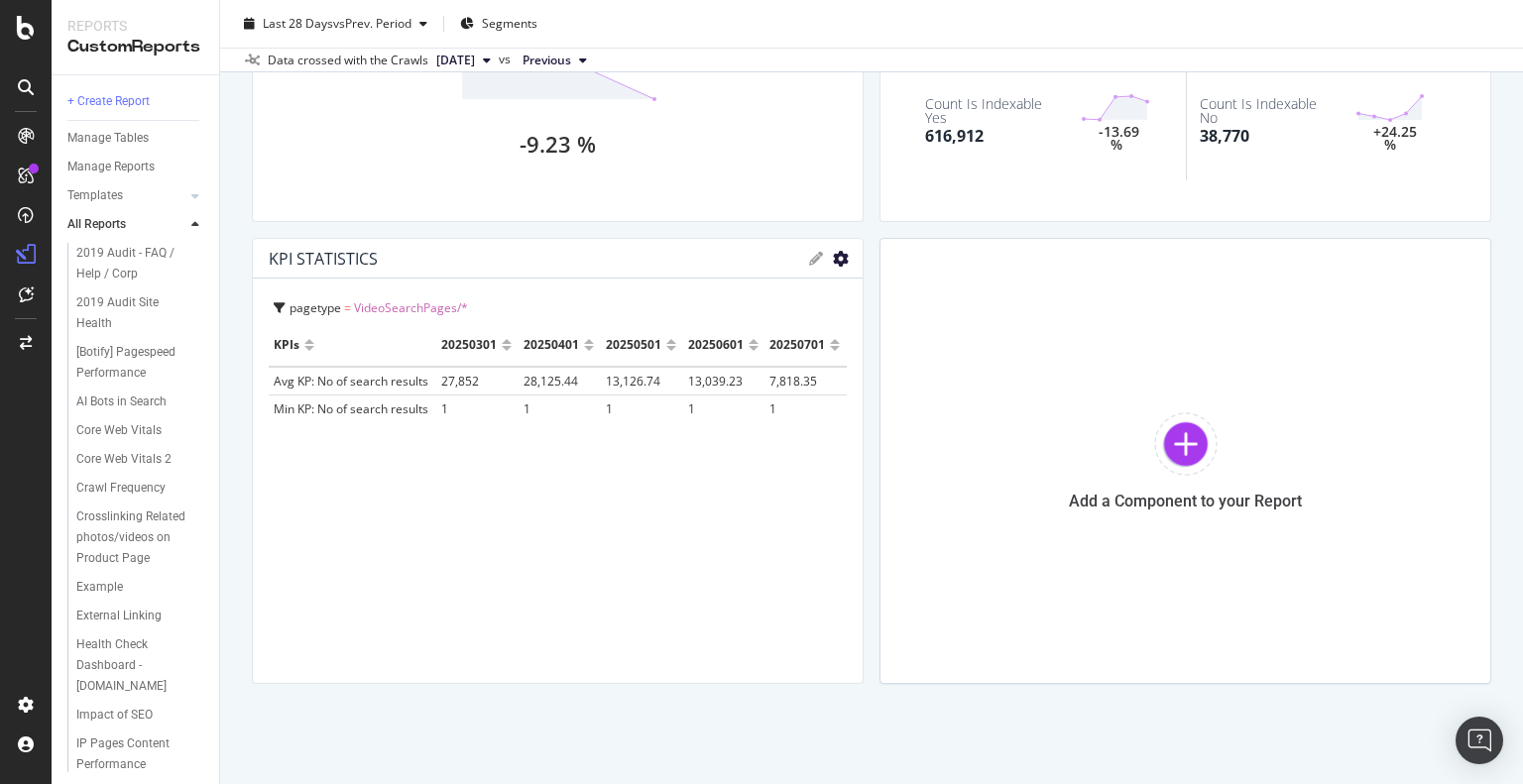 click at bounding box center [841, -1589] 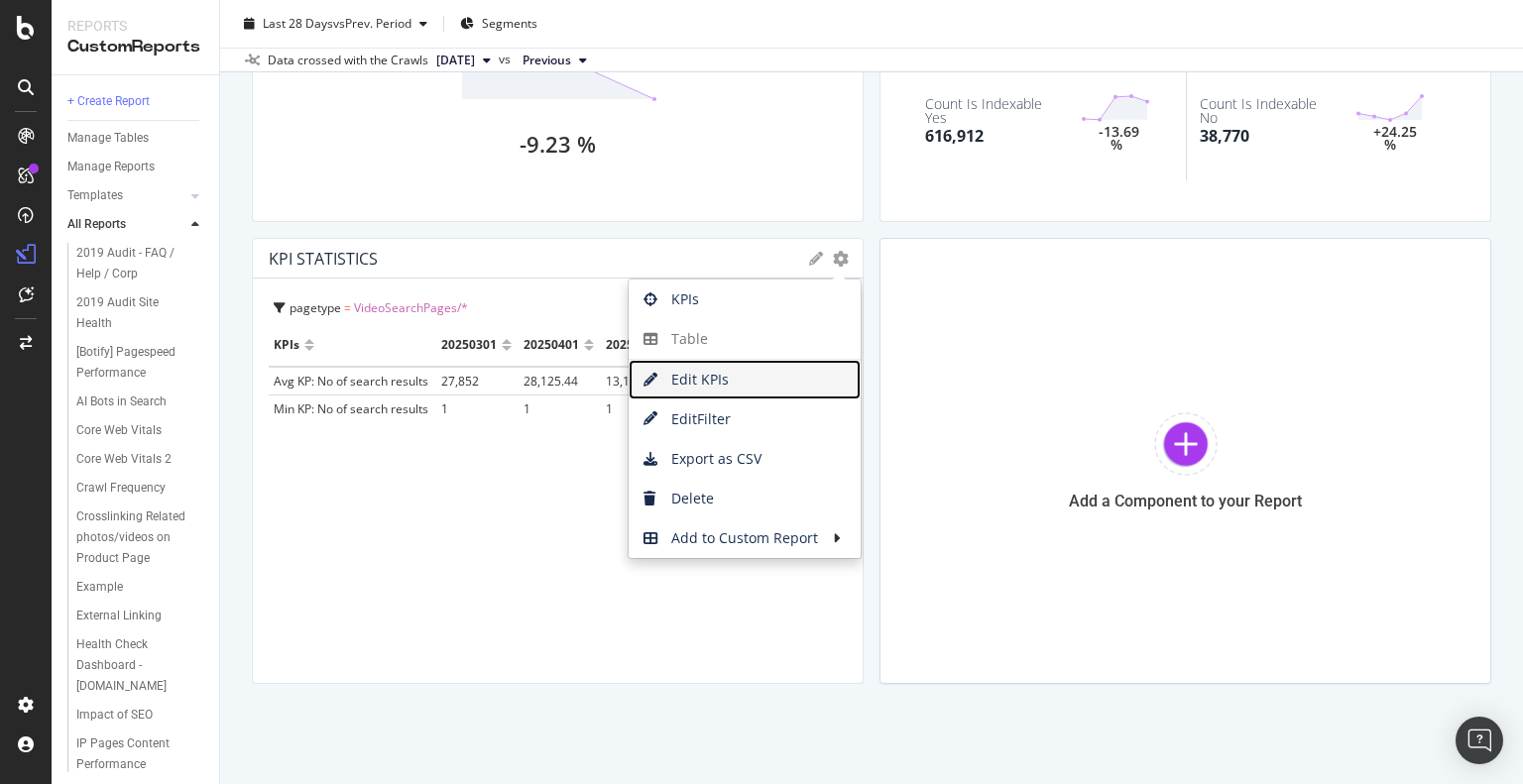 click on "Edit KPIs" at bounding box center [745, 380] 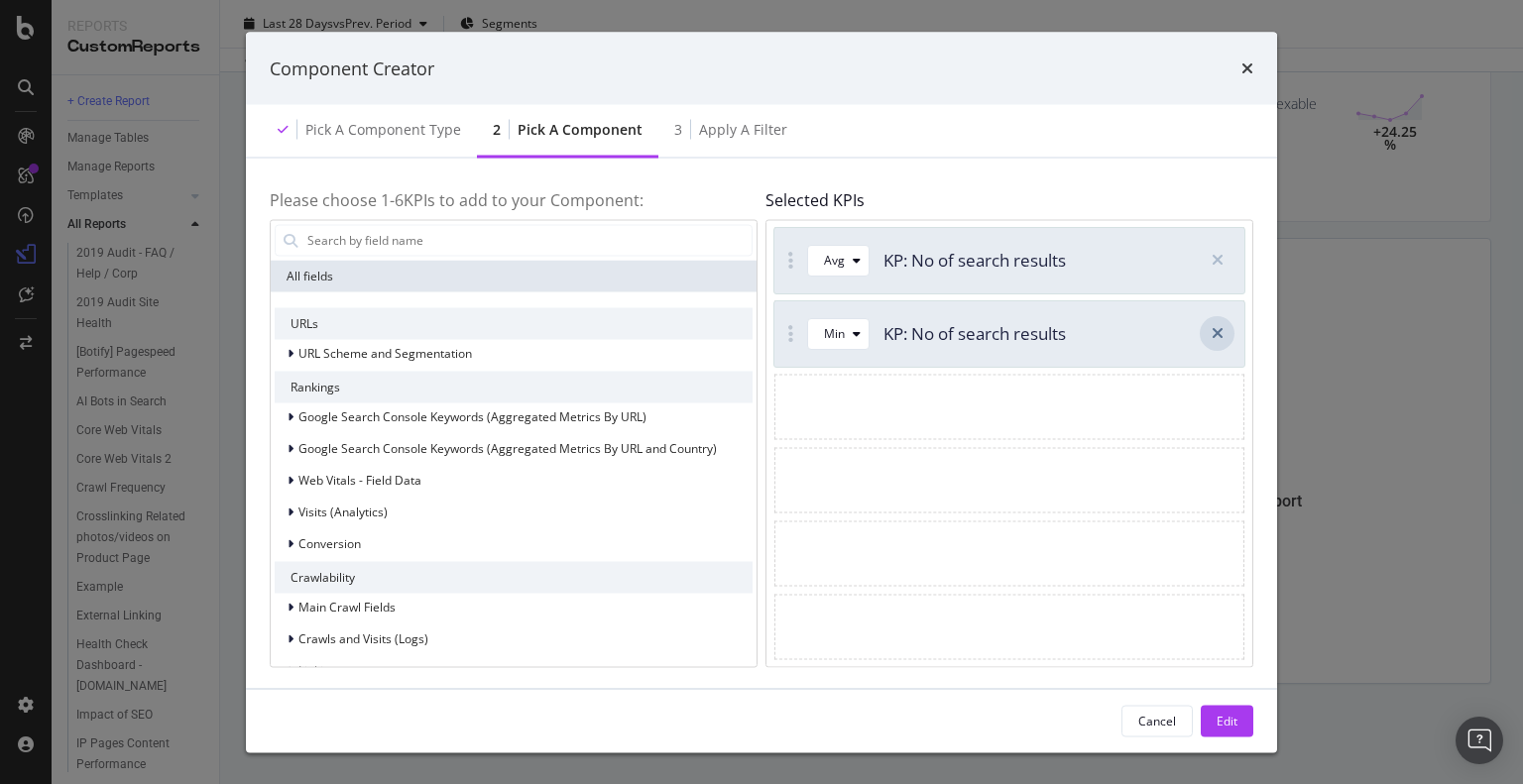 click at bounding box center (1218, 333) 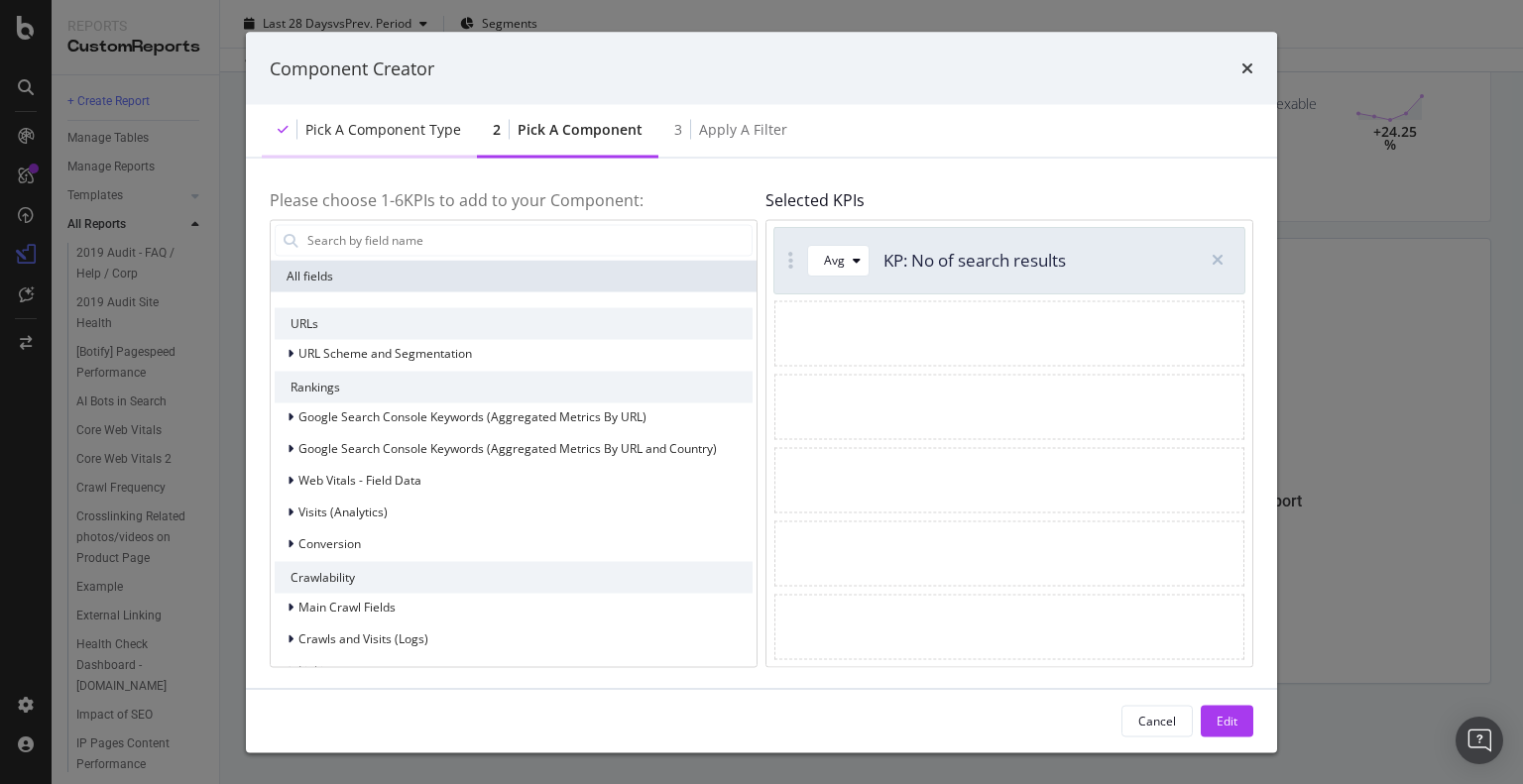 click on "Pick a Component type" at bounding box center (383, 130) 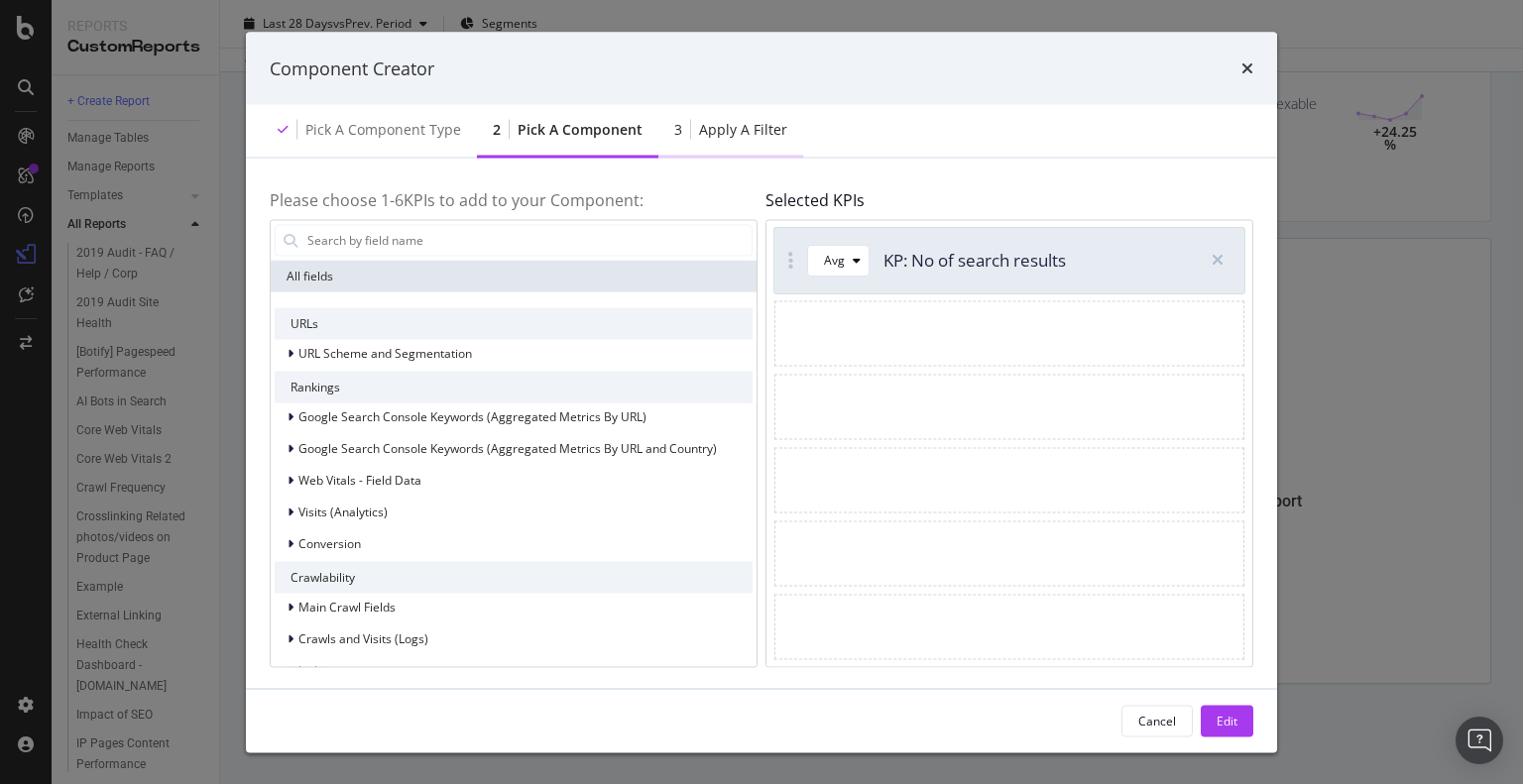 click on "Apply a Filter" at bounding box center [743, 130] 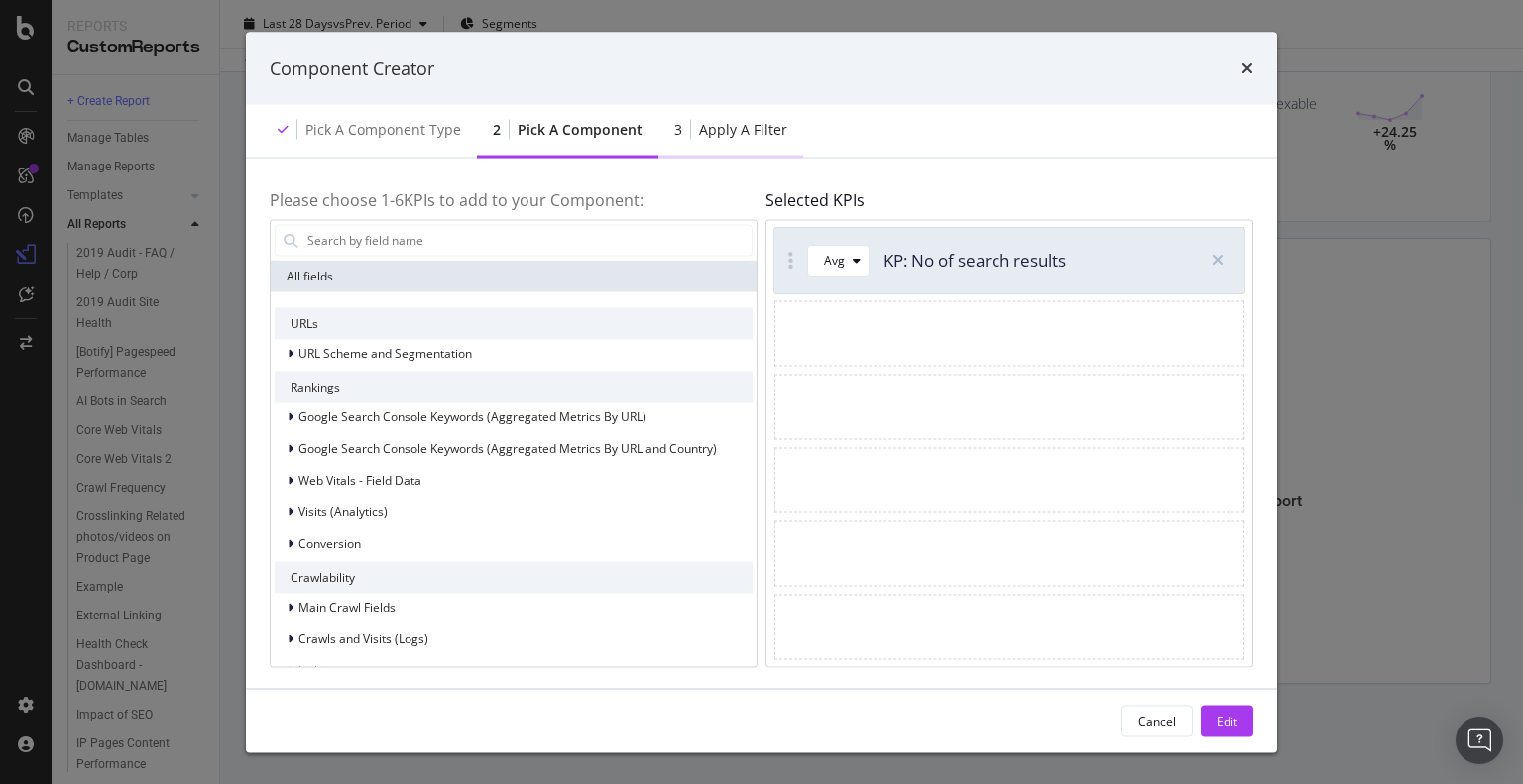 click on "Apply a Filter" at bounding box center (743, 130) 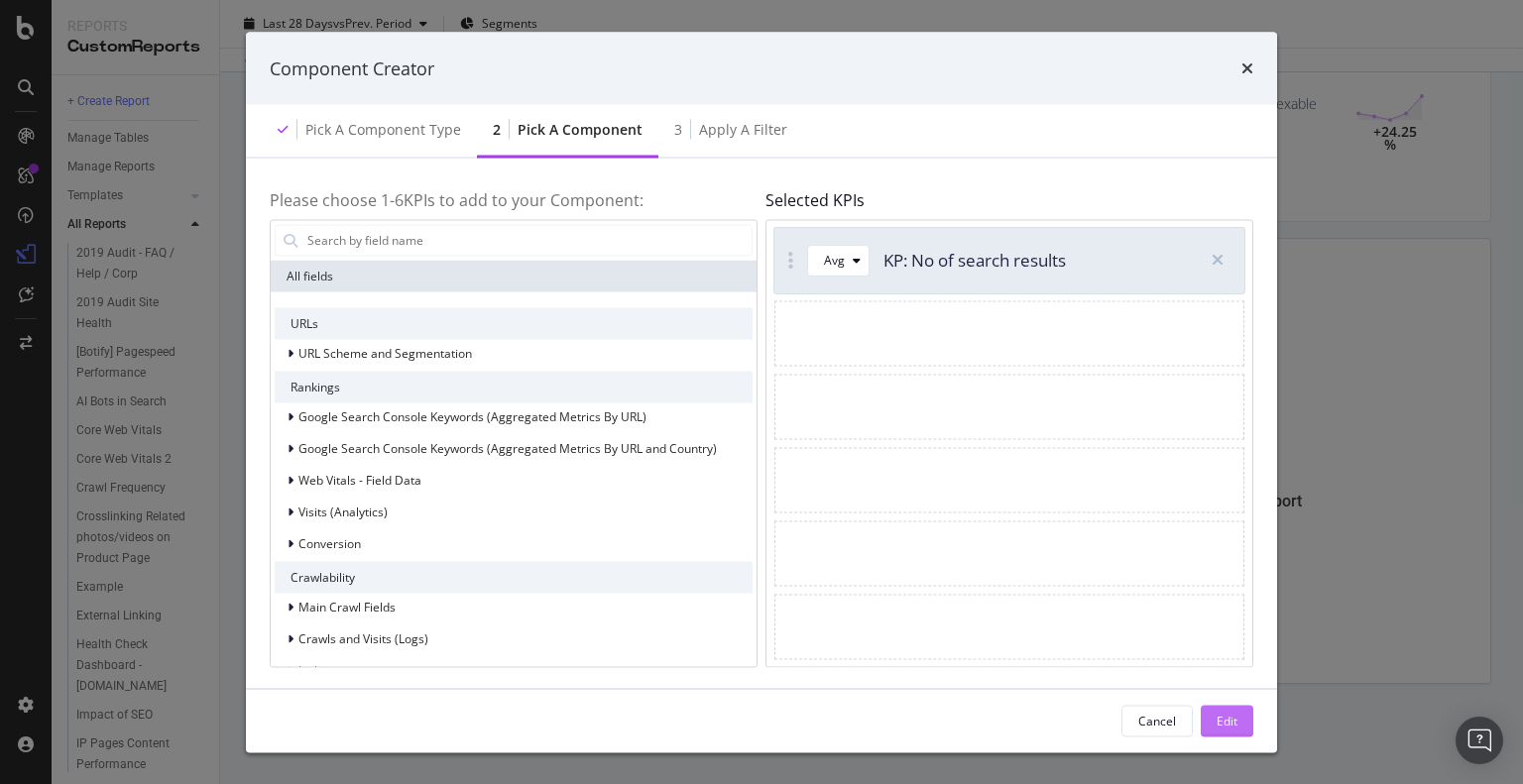 click on "Edit" at bounding box center (1227, 721) 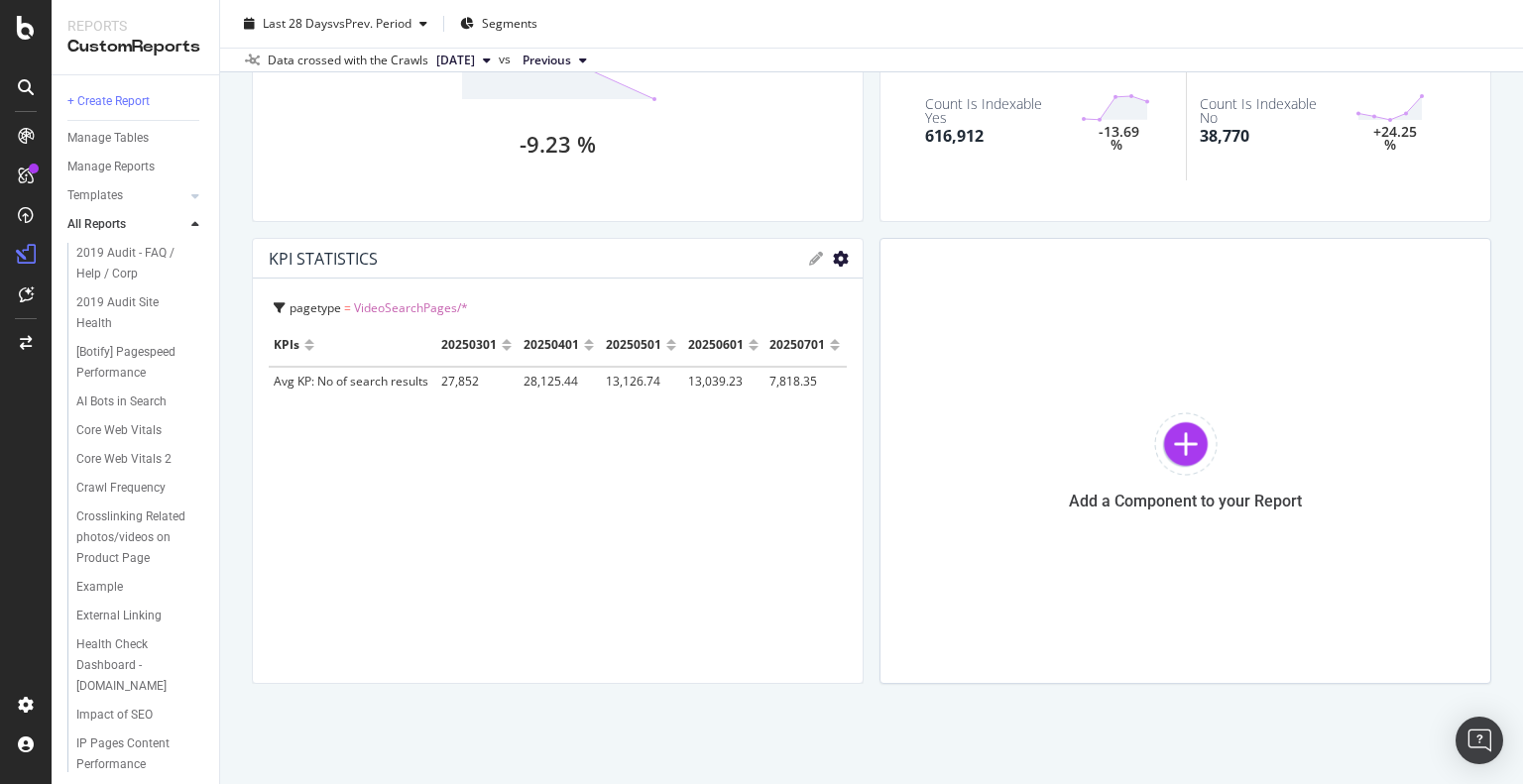 click at bounding box center (841, -1589) 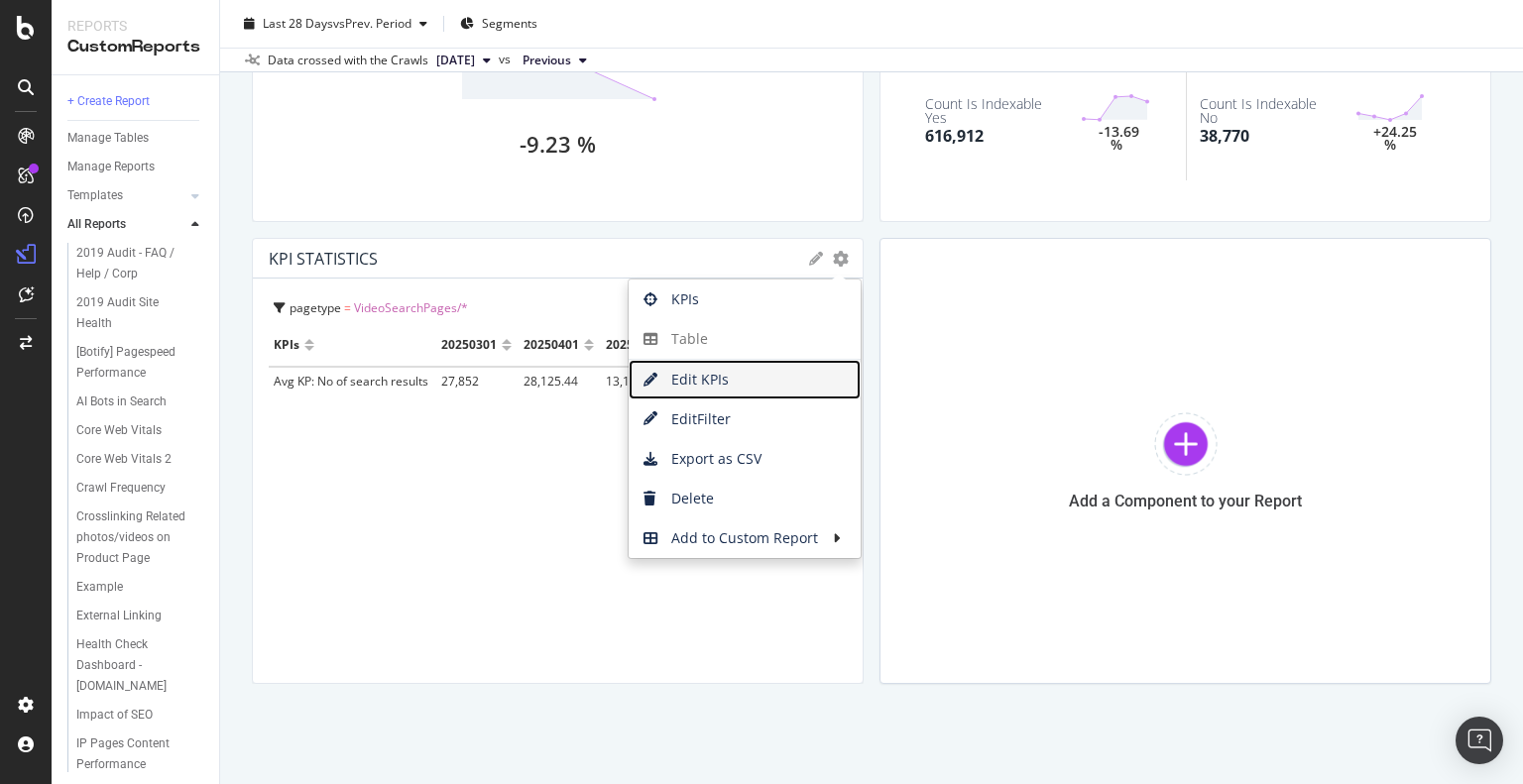 click on "Edit KPIs" at bounding box center (745, 380) 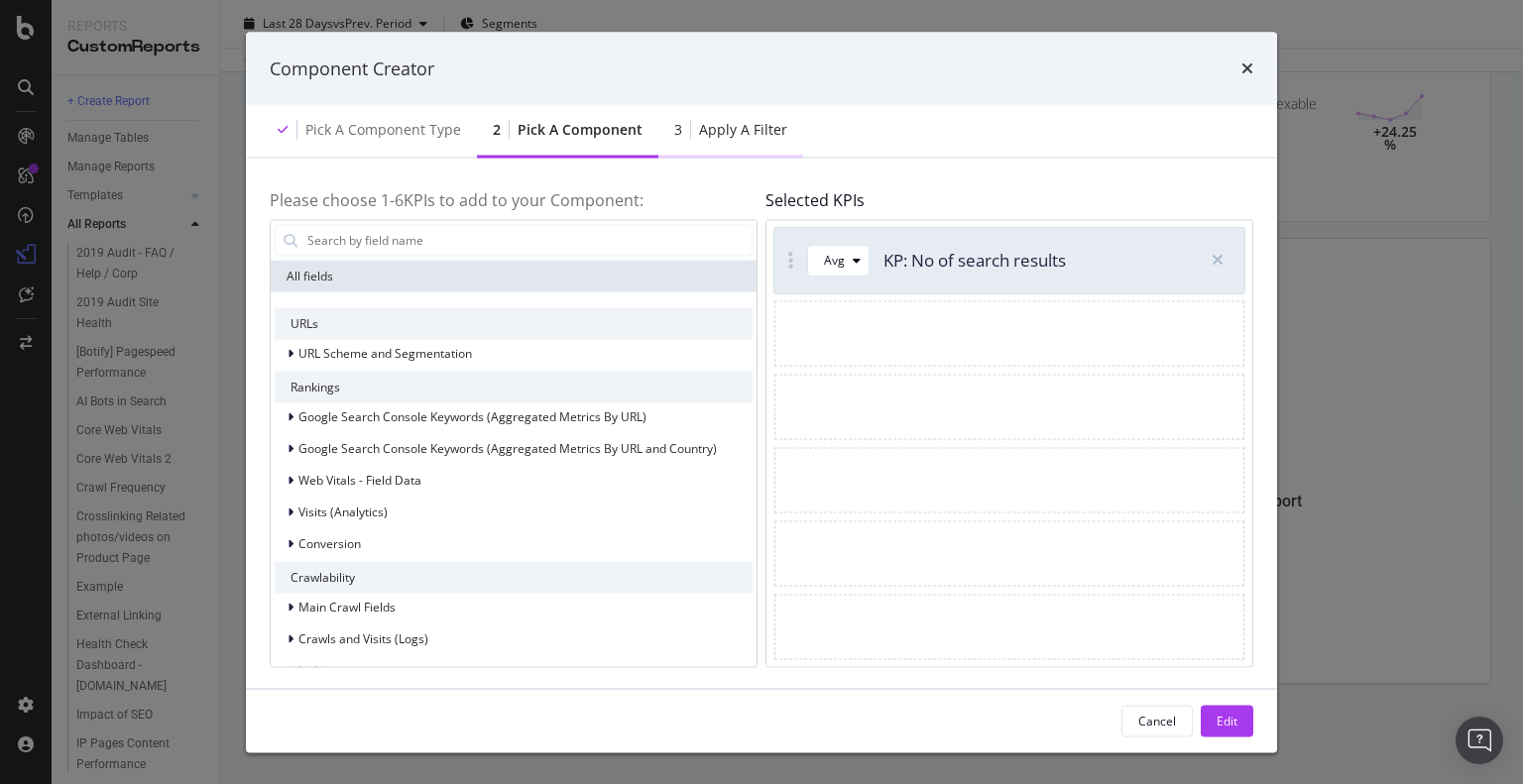 click on "Apply a Filter" at bounding box center (743, 130) 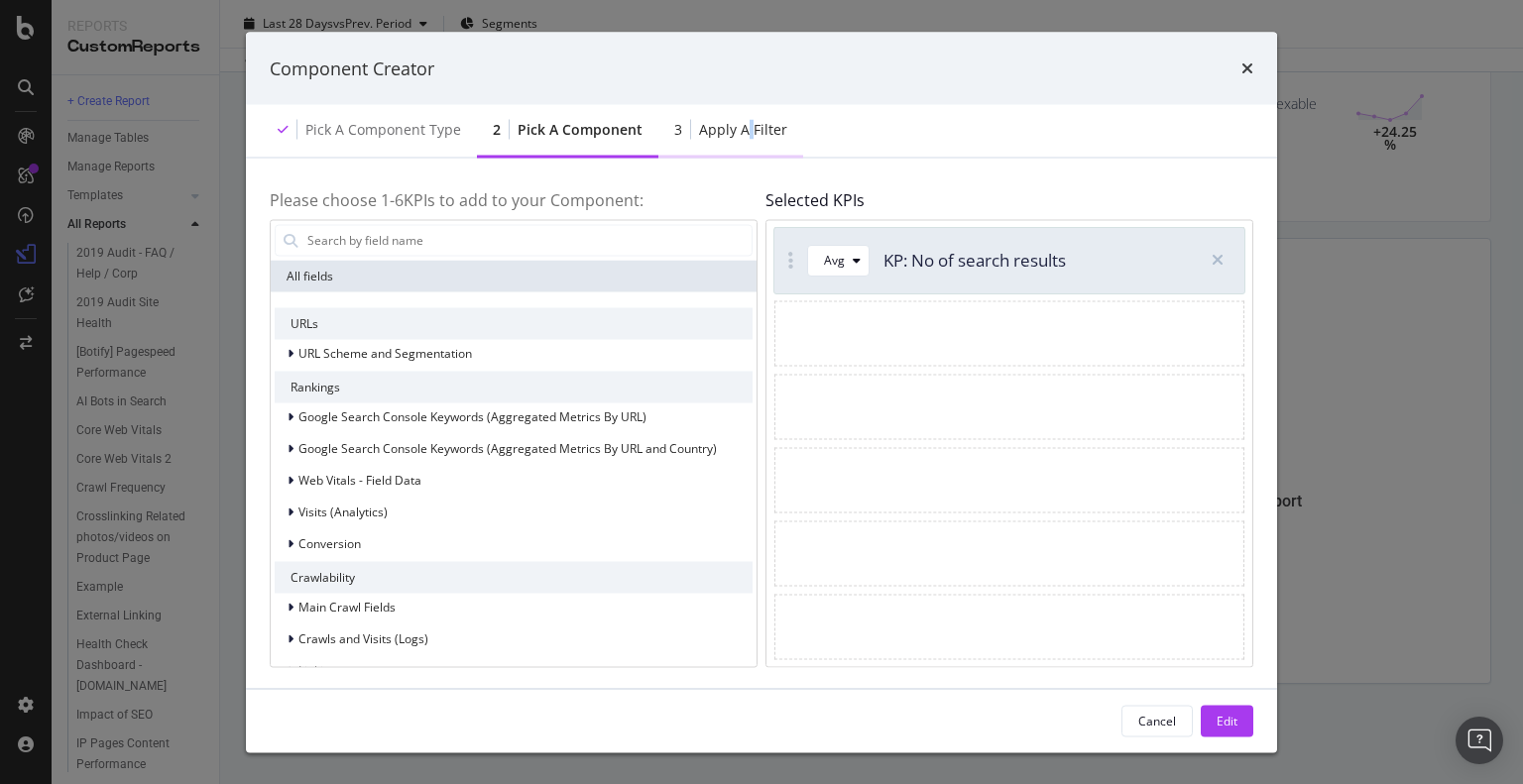 click on "Apply a Filter" at bounding box center (743, 130) 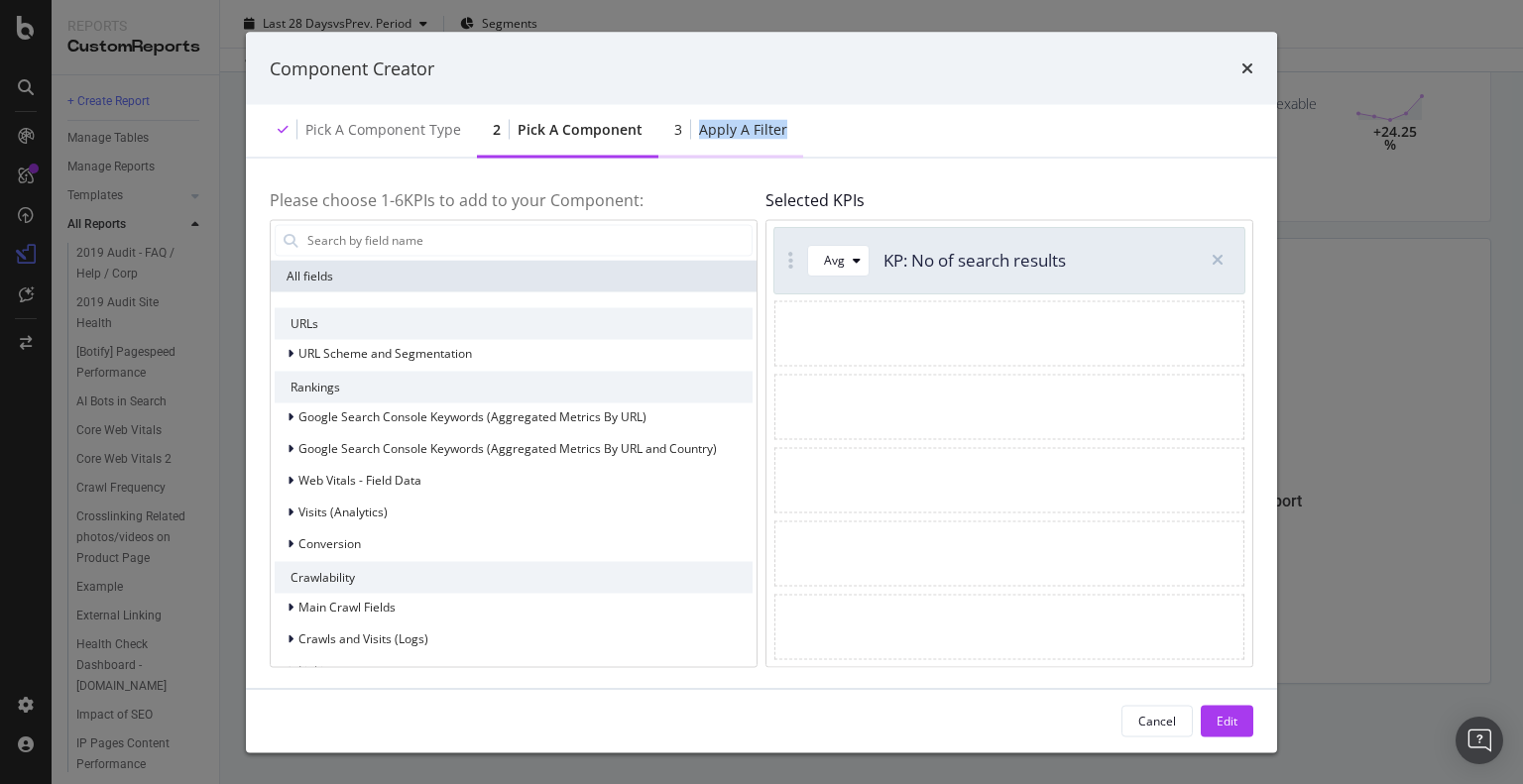 click on "Apply a Filter" at bounding box center [743, 130] 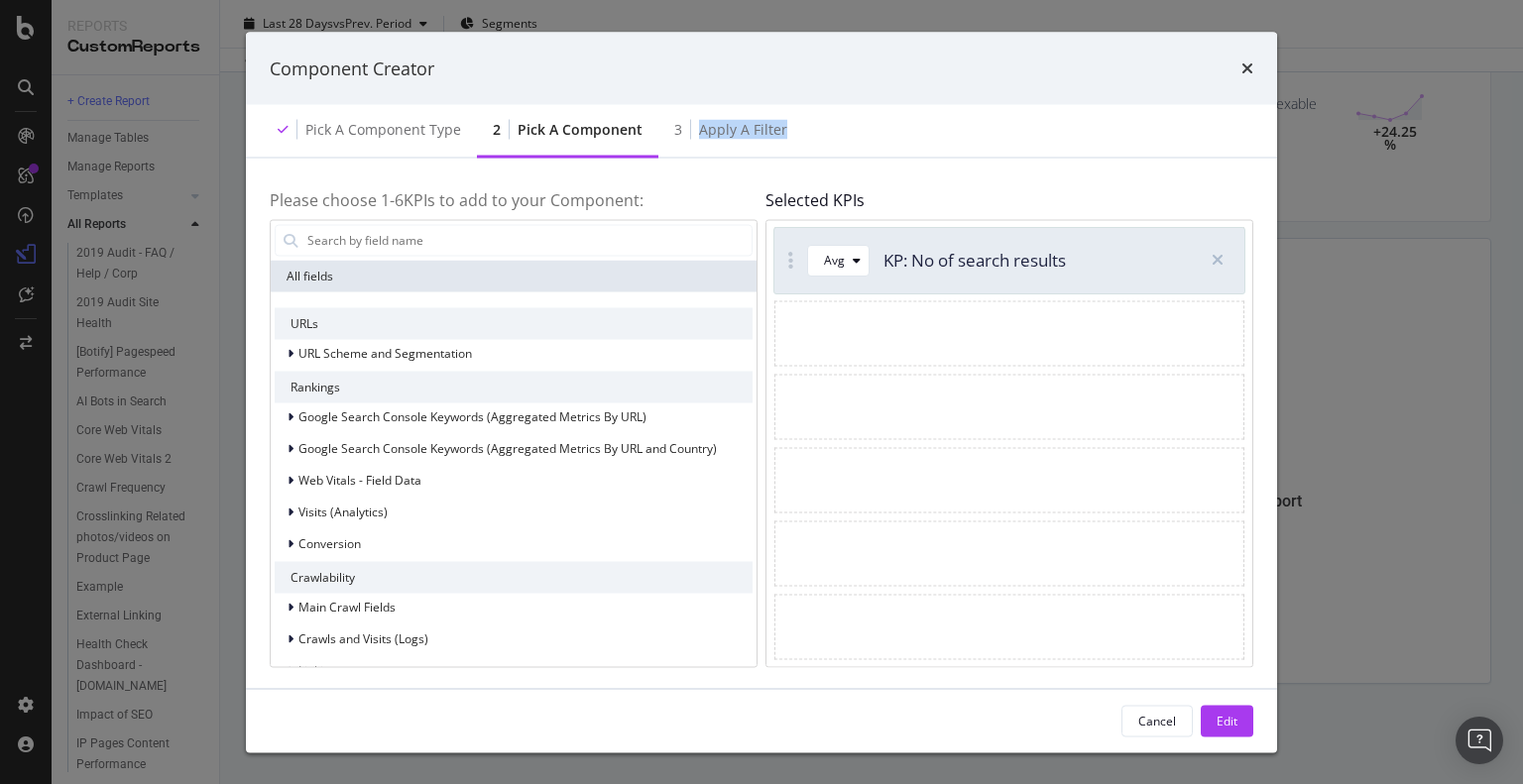 drag, startPoint x: 1245, startPoint y: 71, endPoint x: 799, endPoint y: 304, distance: 503.19479 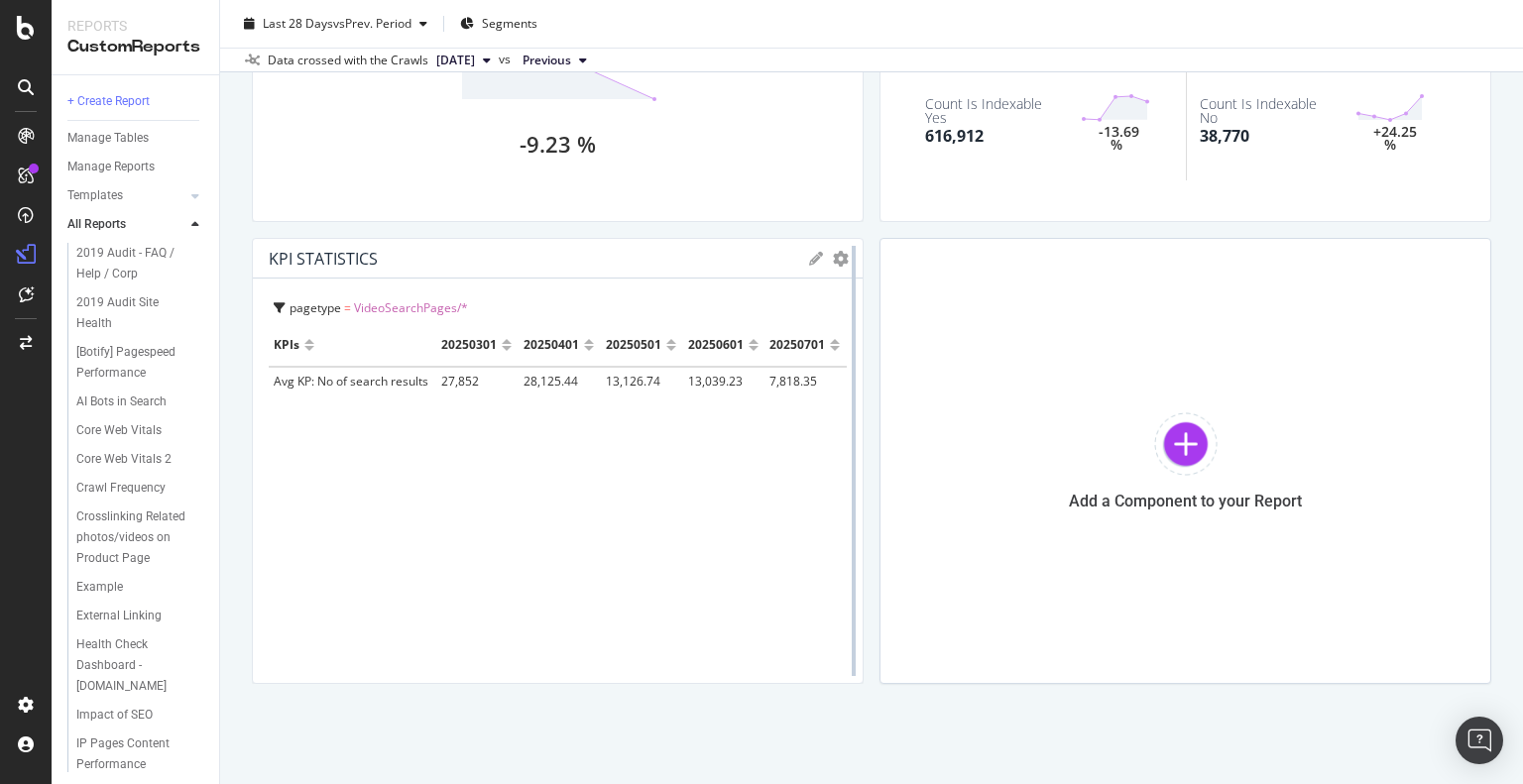 click at bounding box center [854, 461] 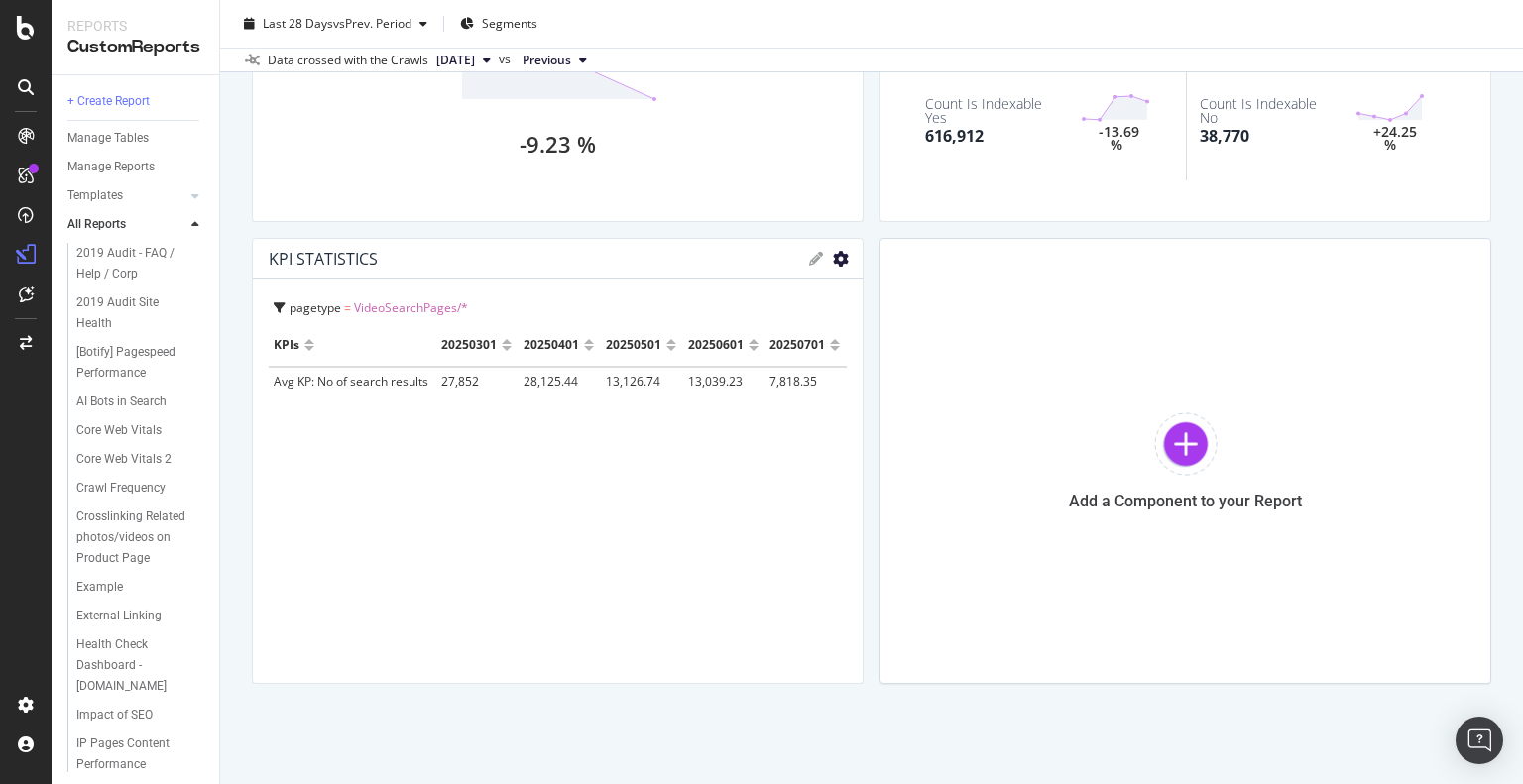 click at bounding box center [841, -1589] 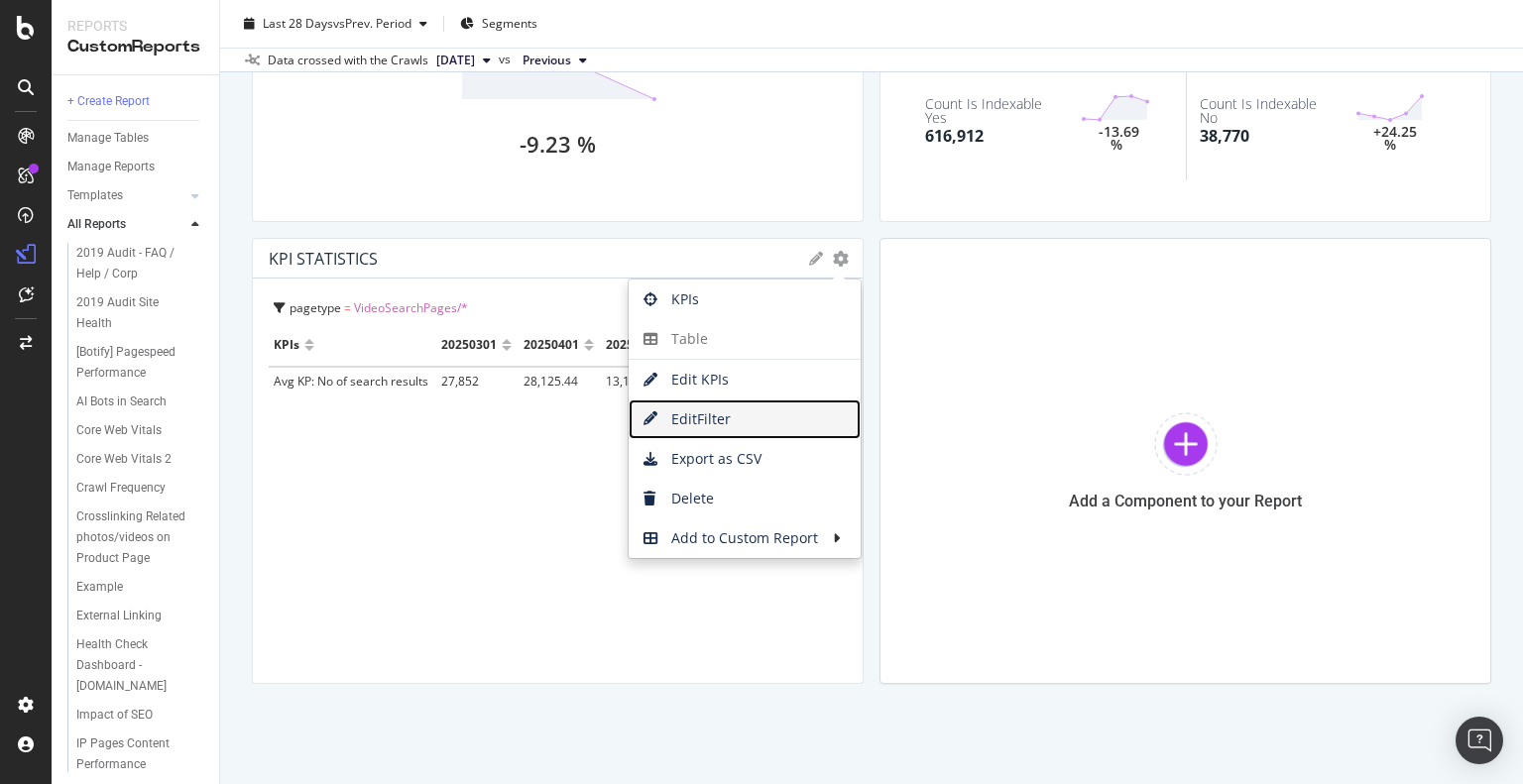 click on "Edit  Filter" at bounding box center [745, 419] 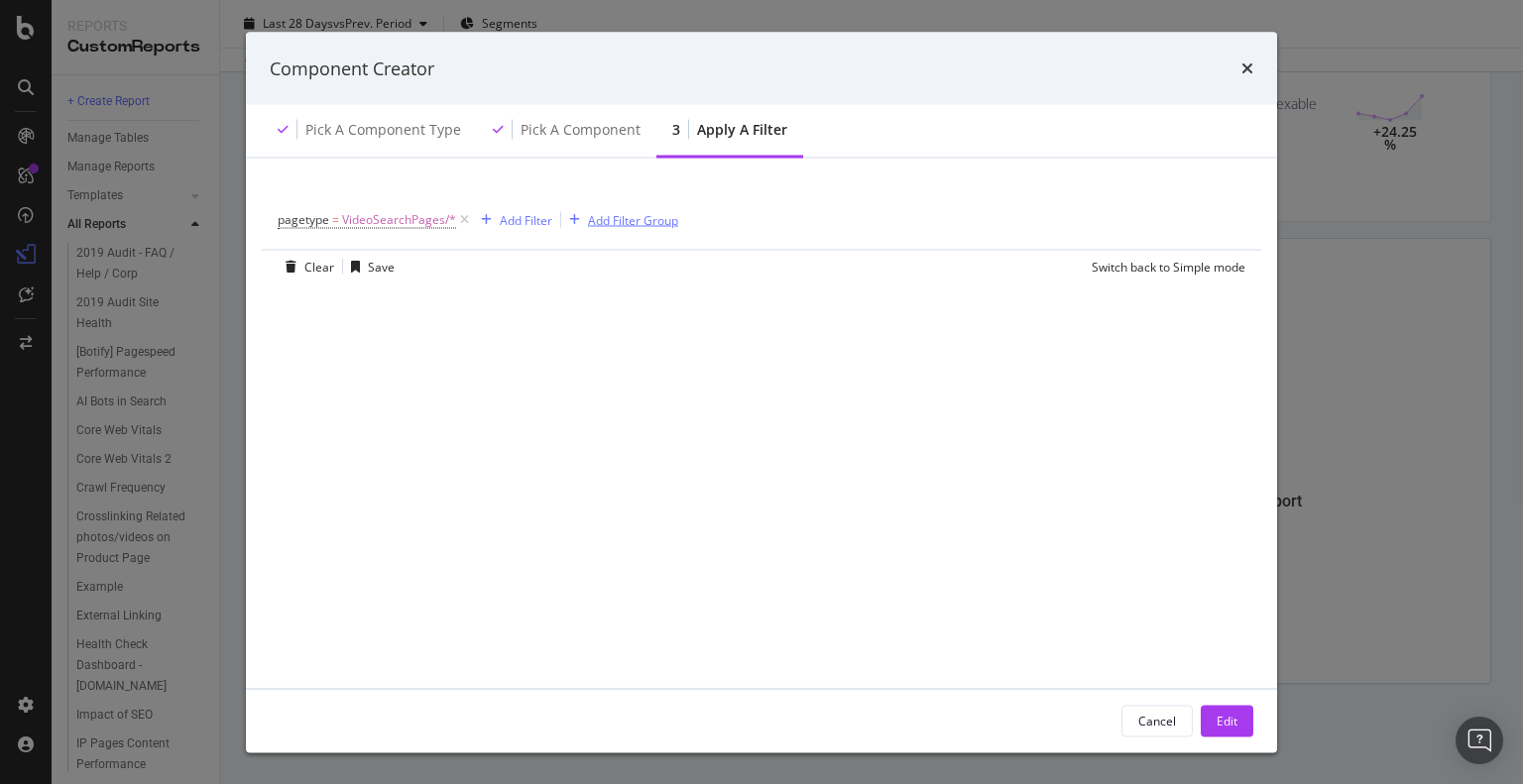 click on "Add Filter Group" at bounding box center (633, 219) 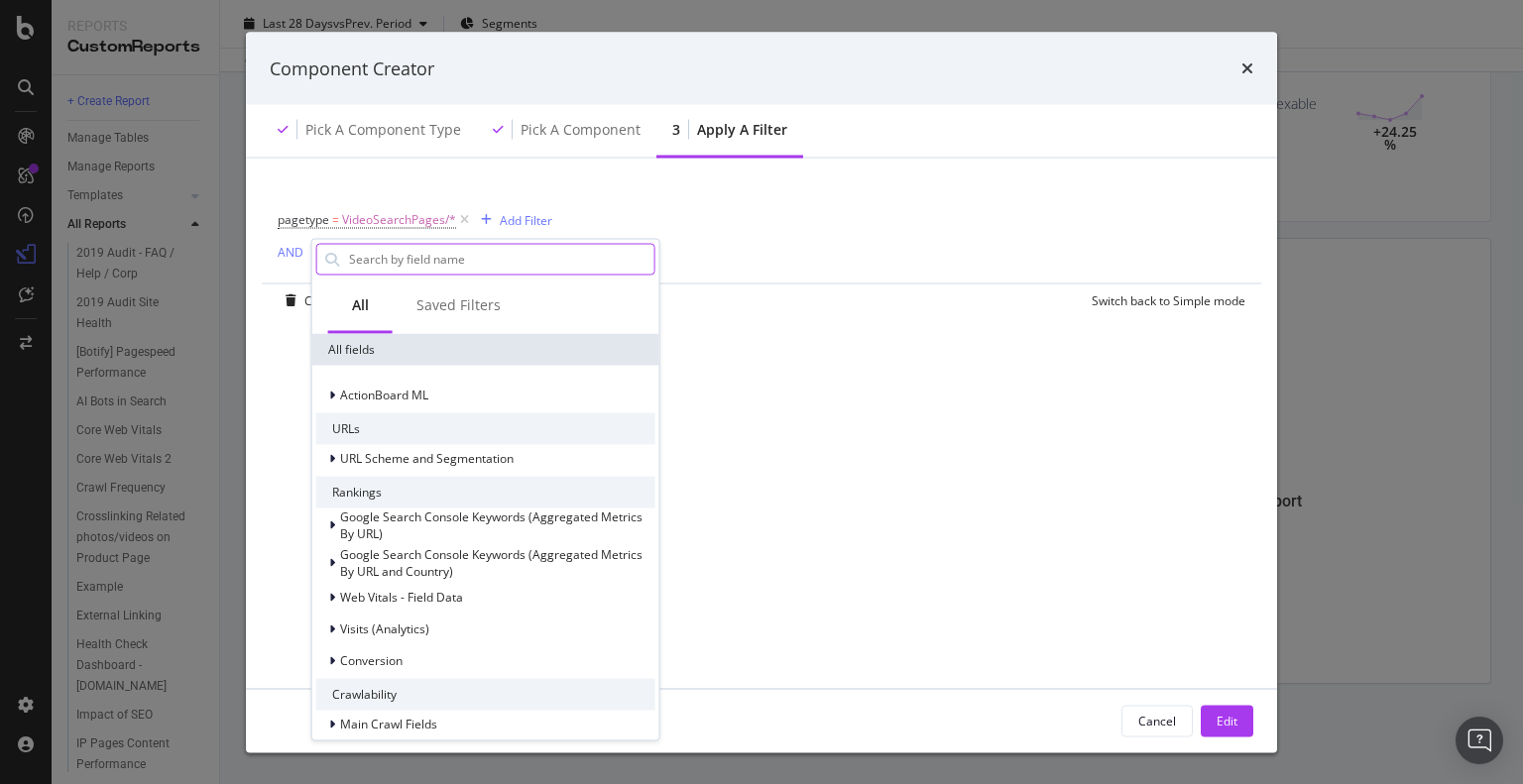 click at bounding box center [501, 259] 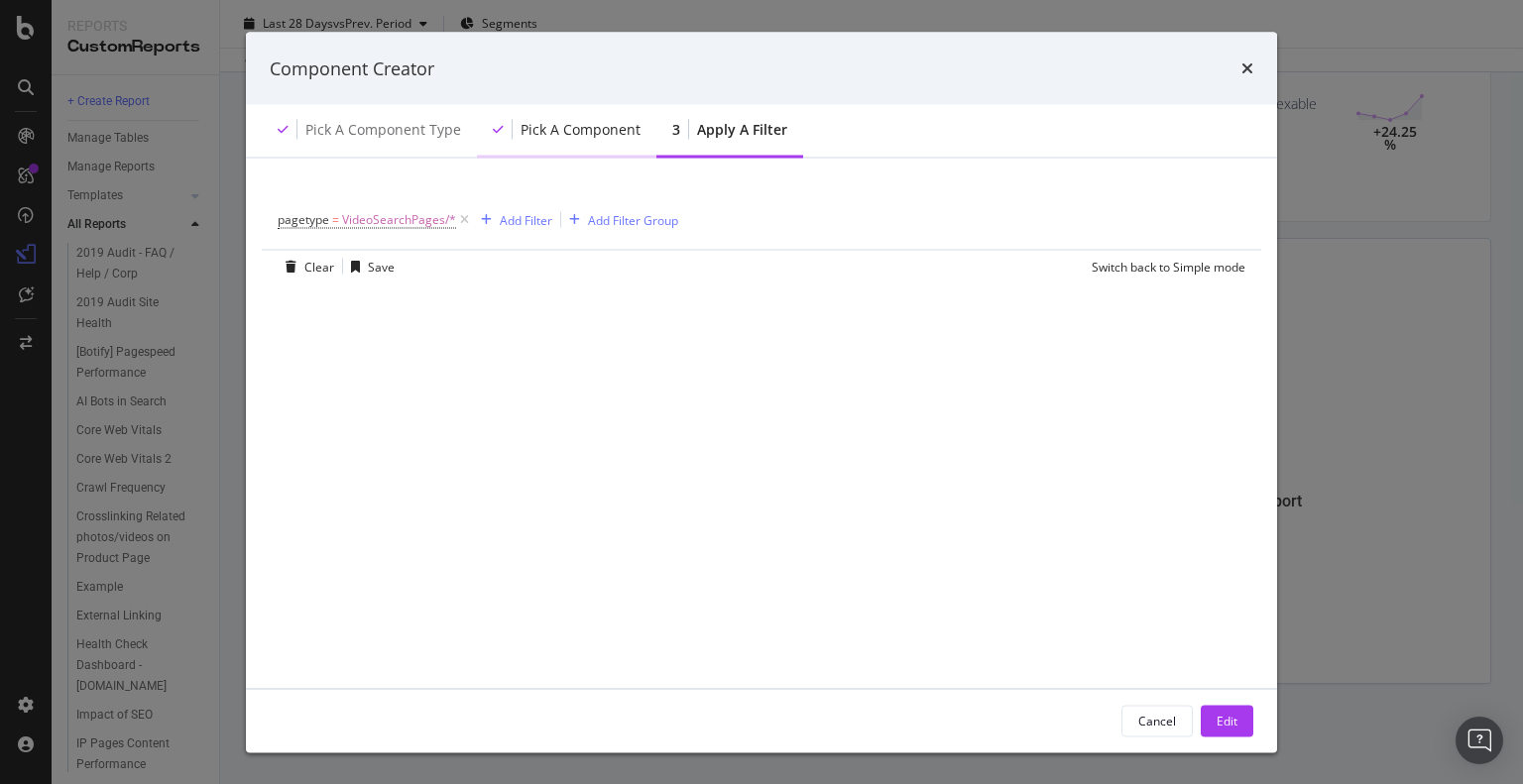click on "Pick a Component" at bounding box center (580, 130) 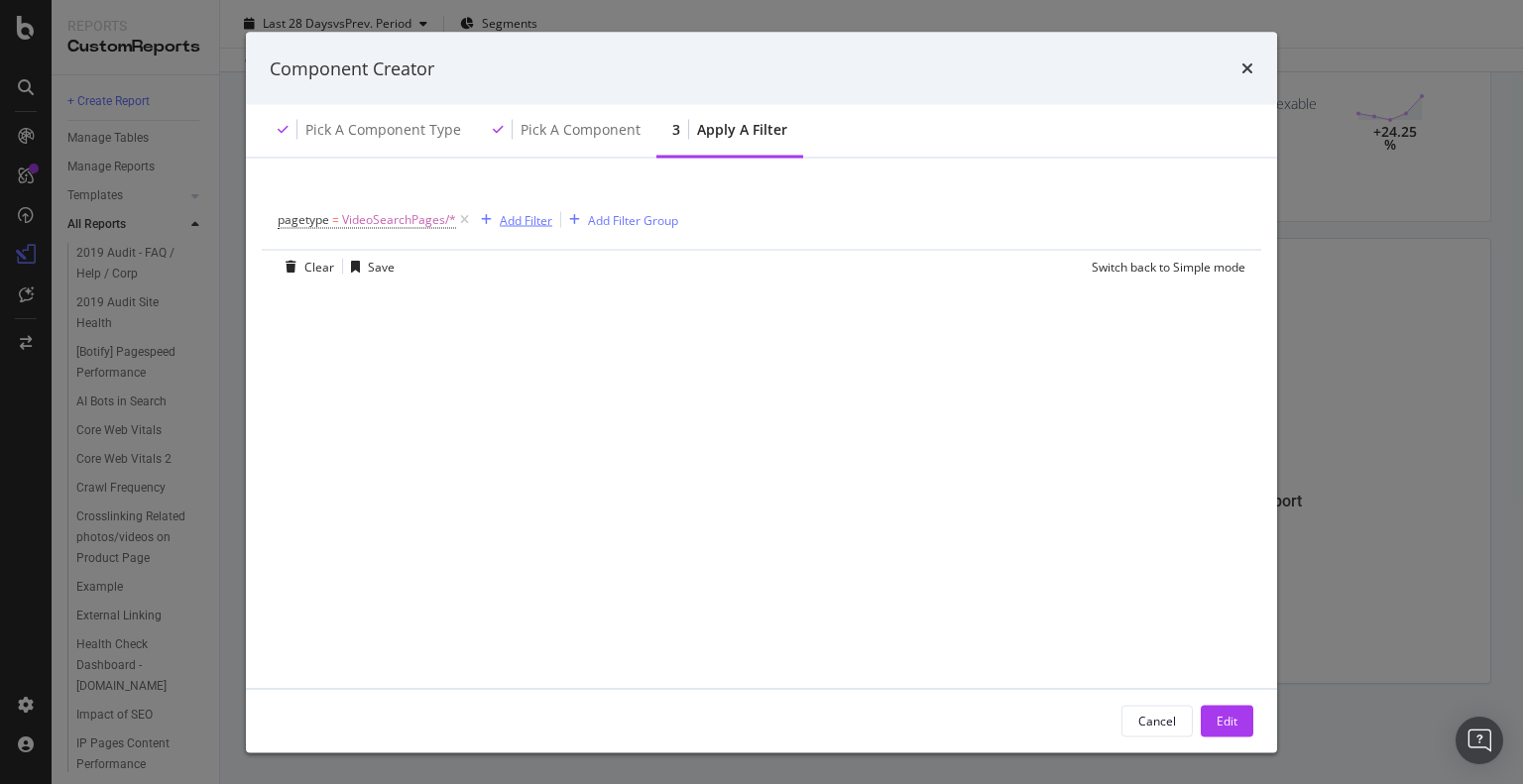 click on "Add Filter" at bounding box center (526, 219) 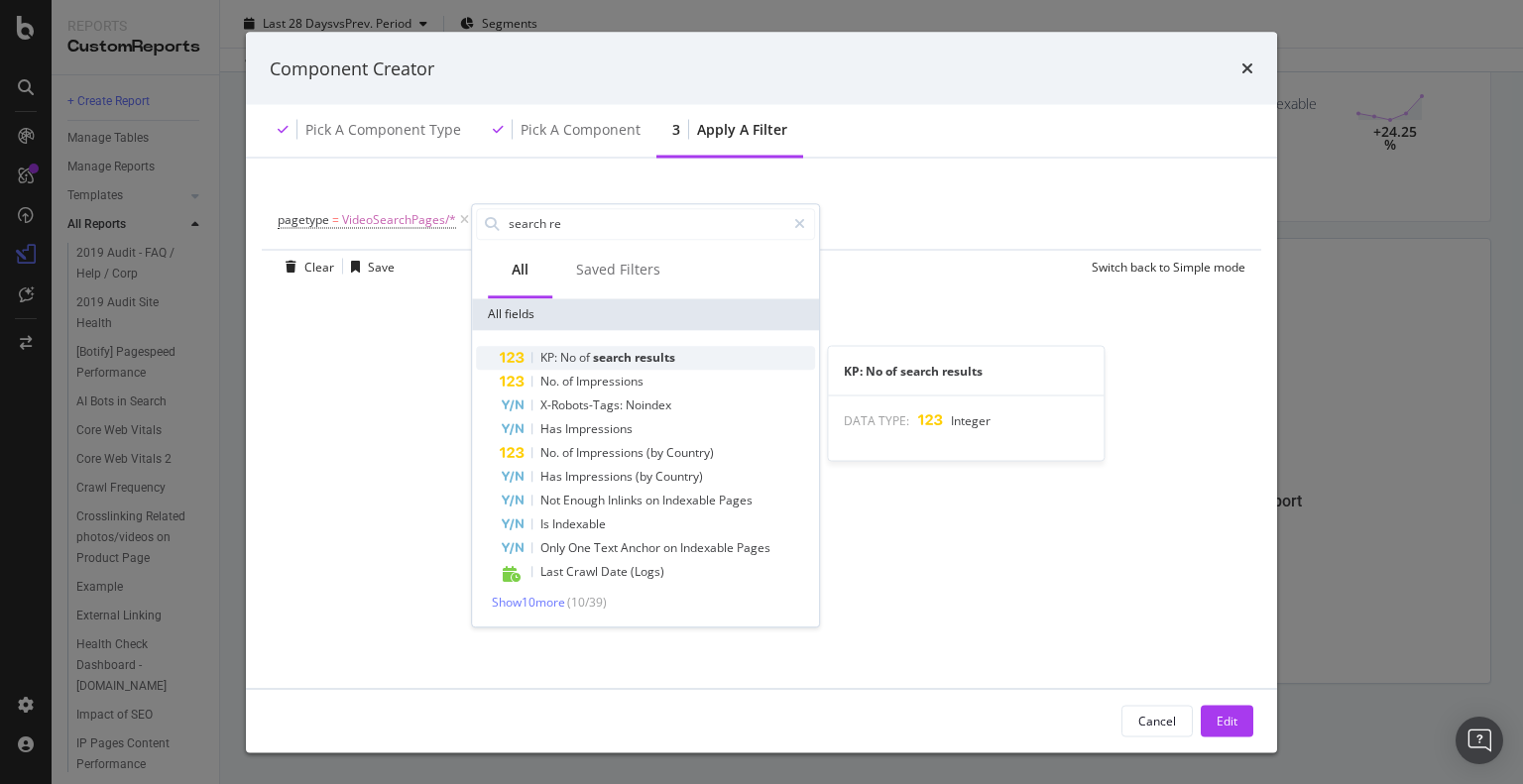 type on "search re" 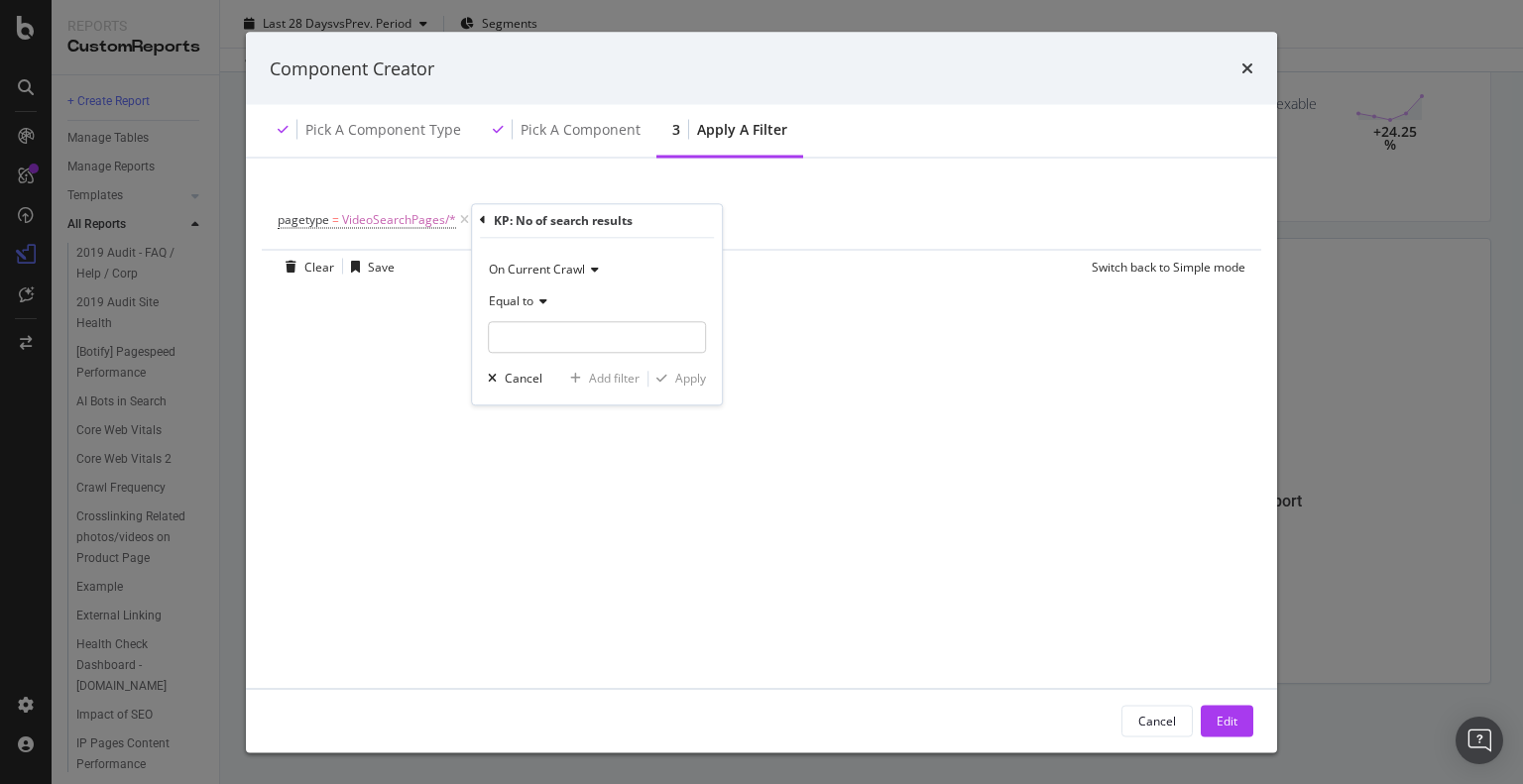 click on "Equal to" at bounding box center [511, 300] 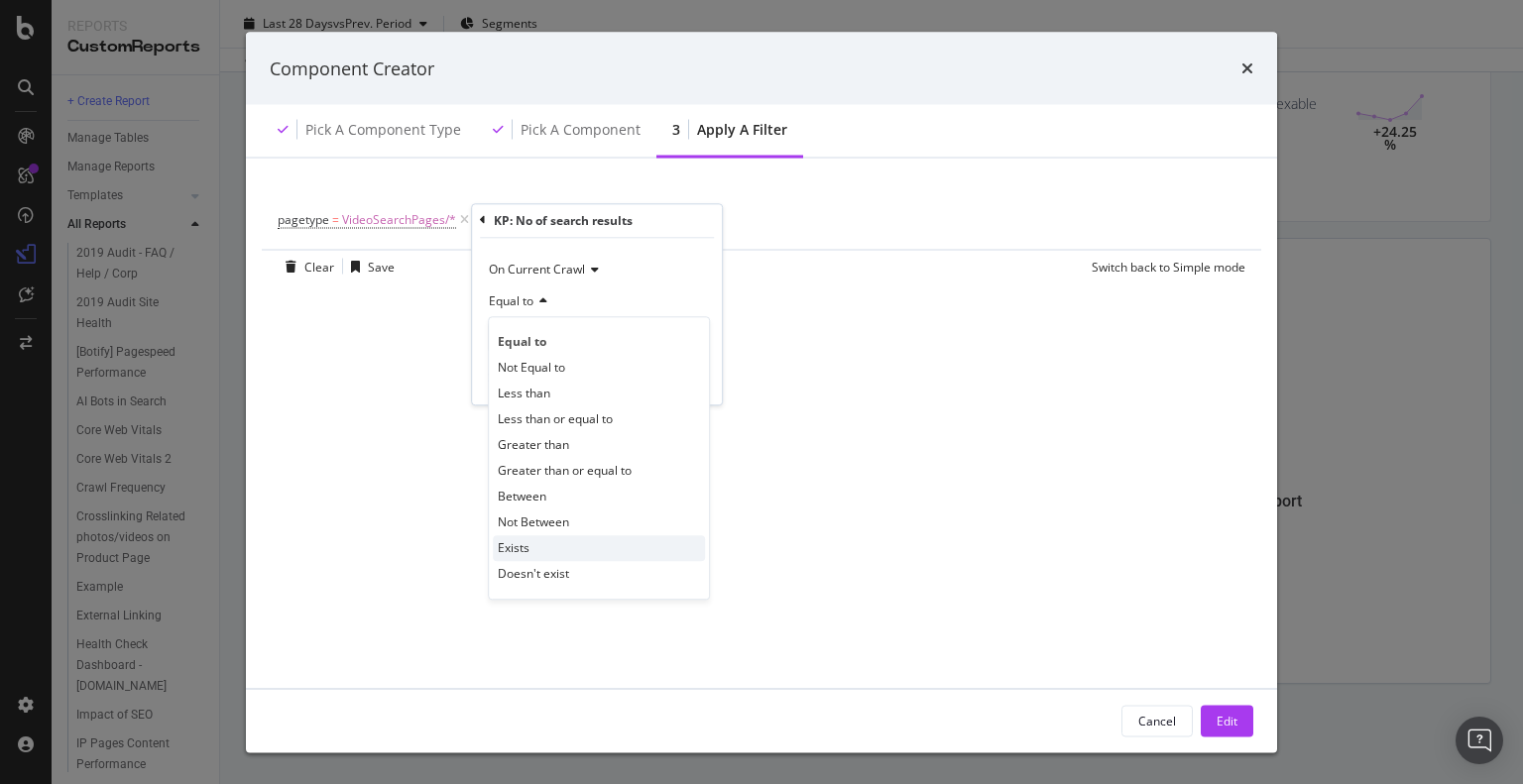 click on "Exists" at bounding box center [514, 547] 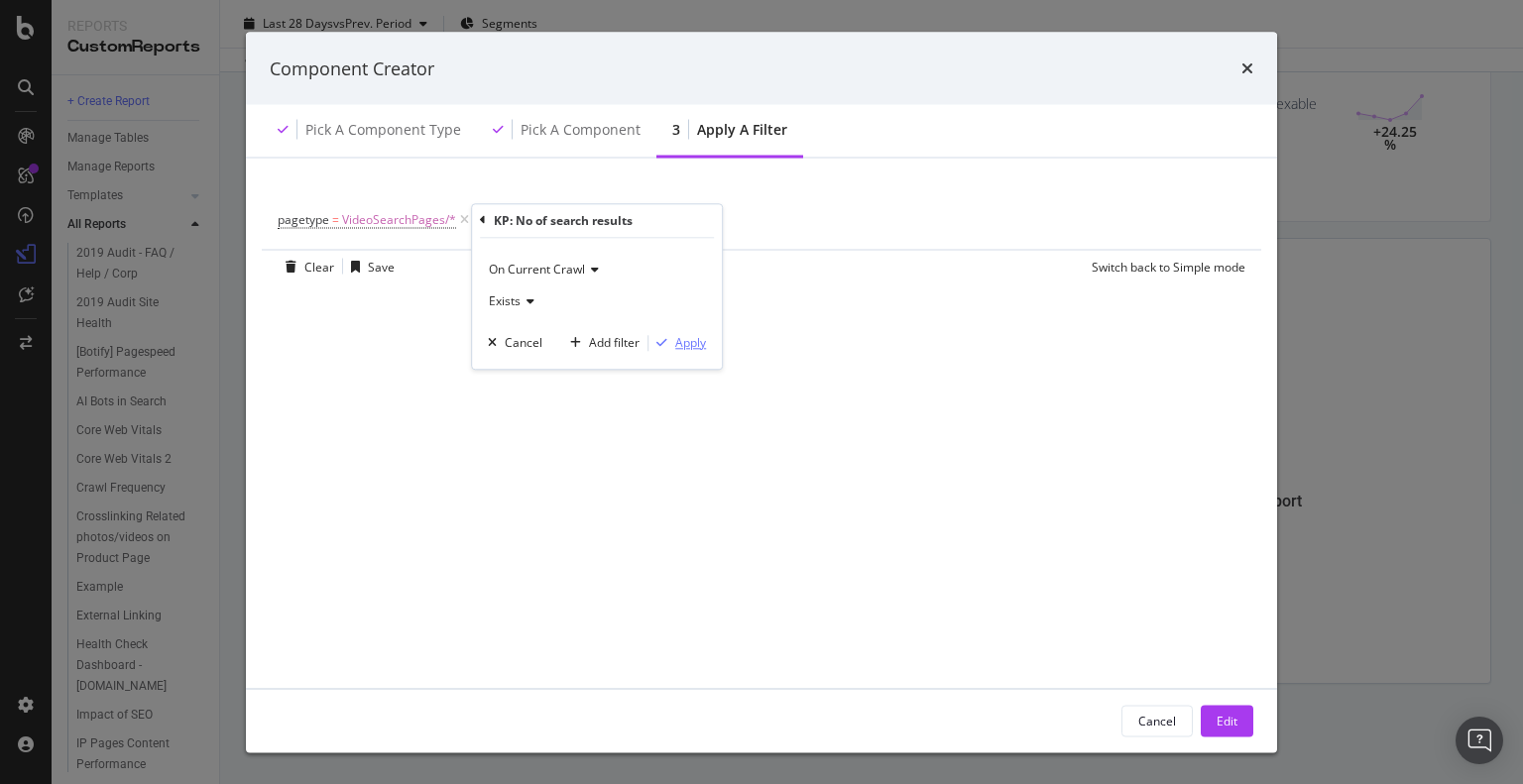 click on "Apply" at bounding box center [690, 342] 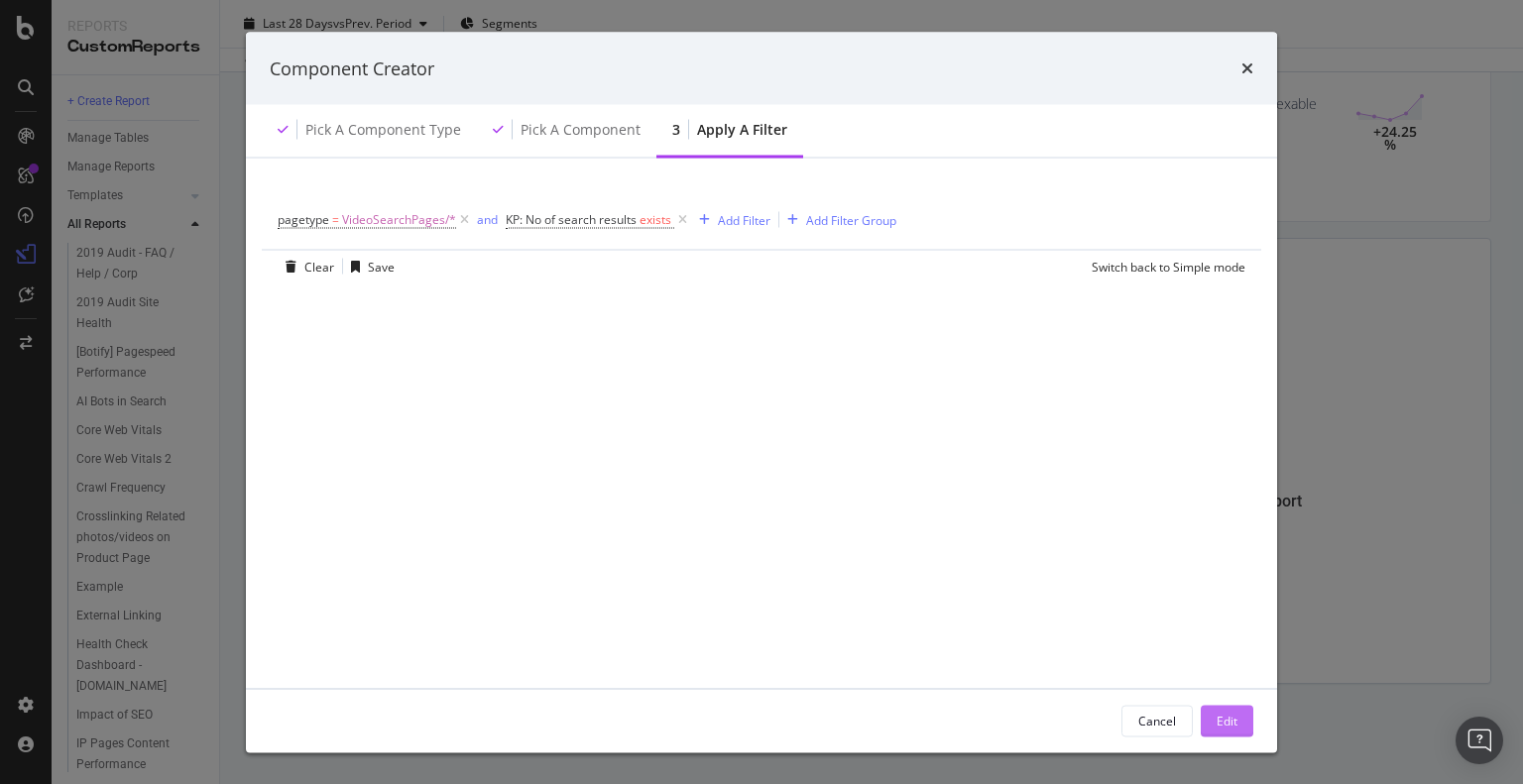 click on "Edit" at bounding box center (1227, 720) 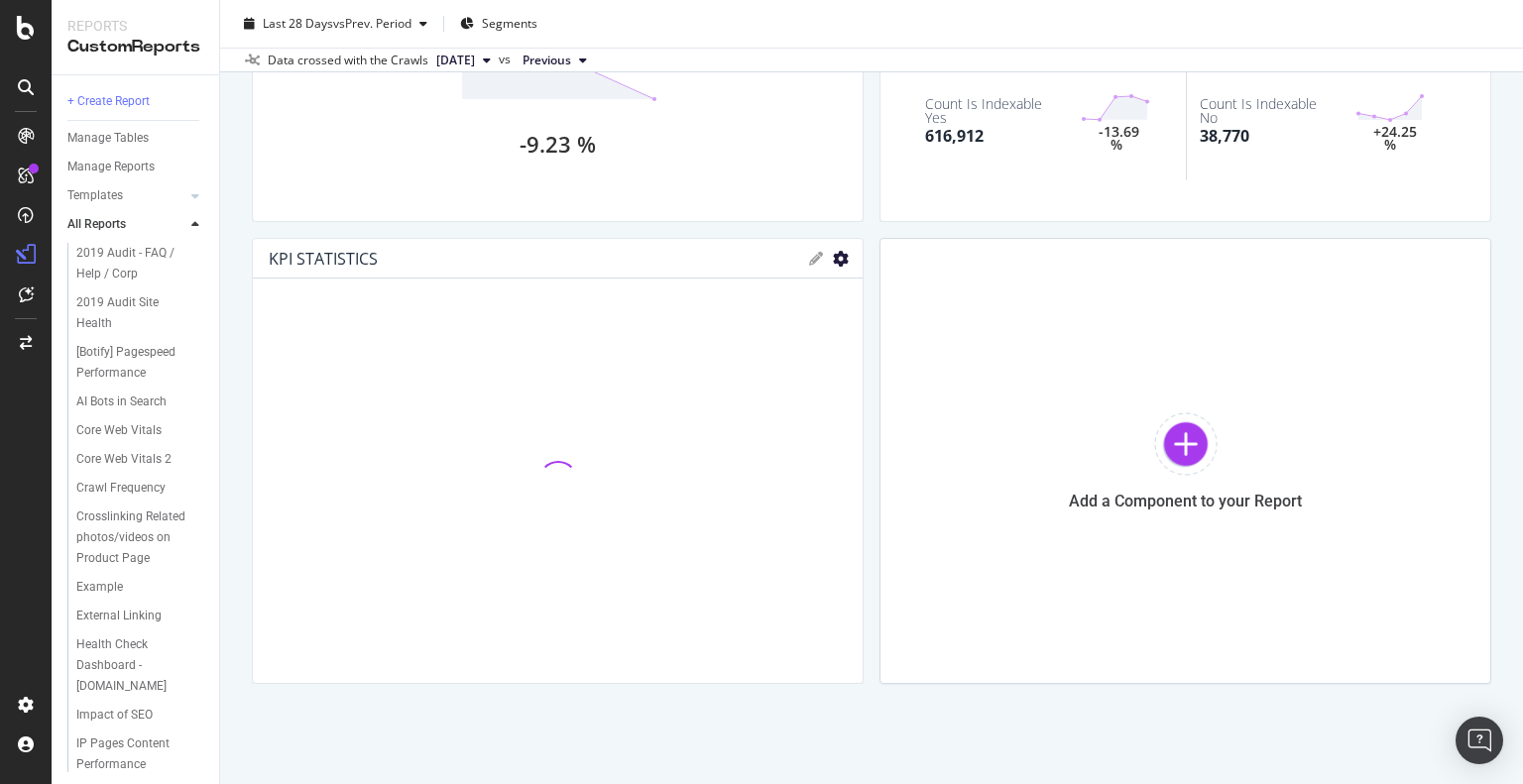 click at bounding box center (841, -1589) 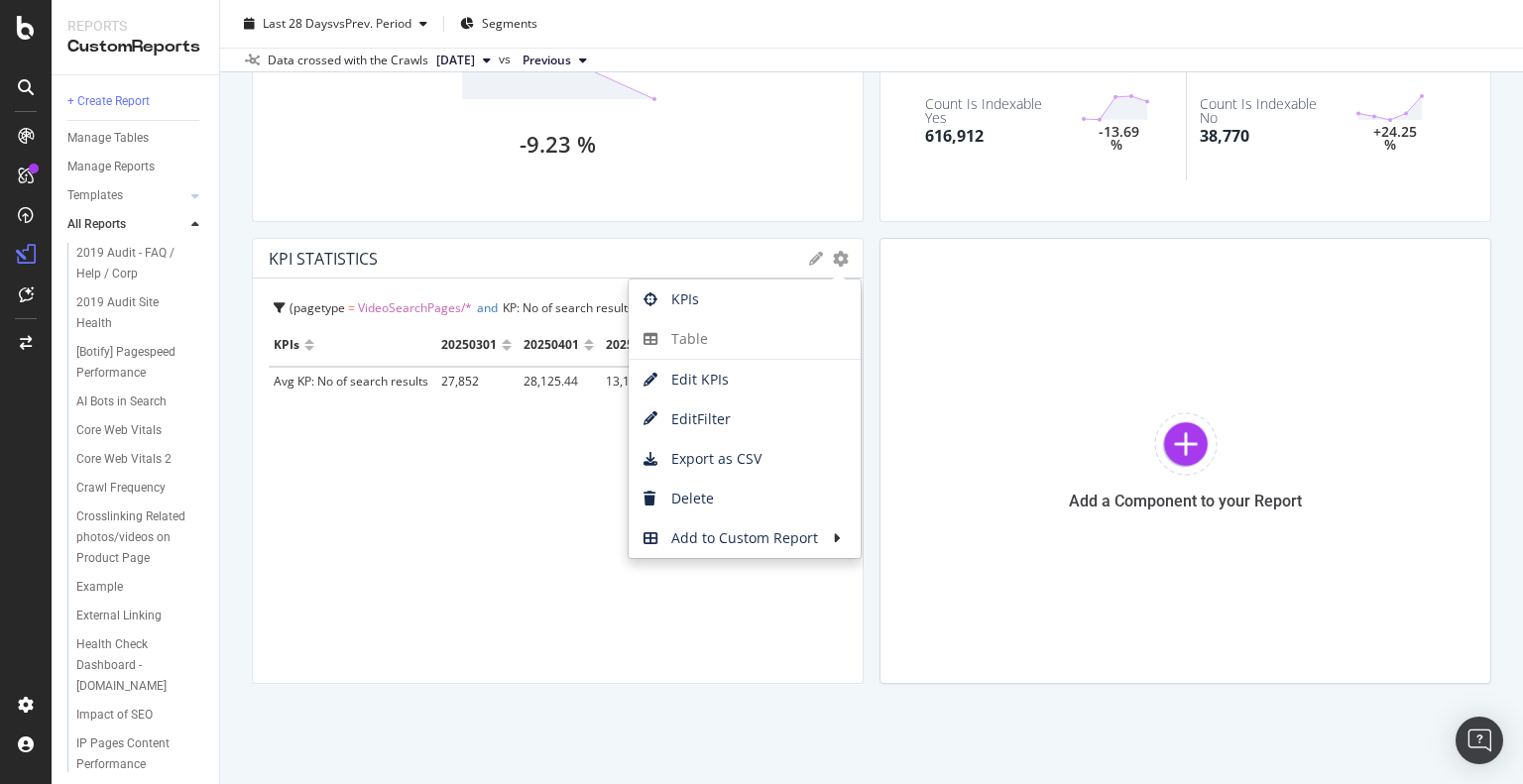 click on "KPIs 20250301 20250401 20250501 20250601 20250701 Avg KP: No of search results 27,852 28,125.44 13,126.74 13,039.23 7,818.35" at bounding box center [557, 496] 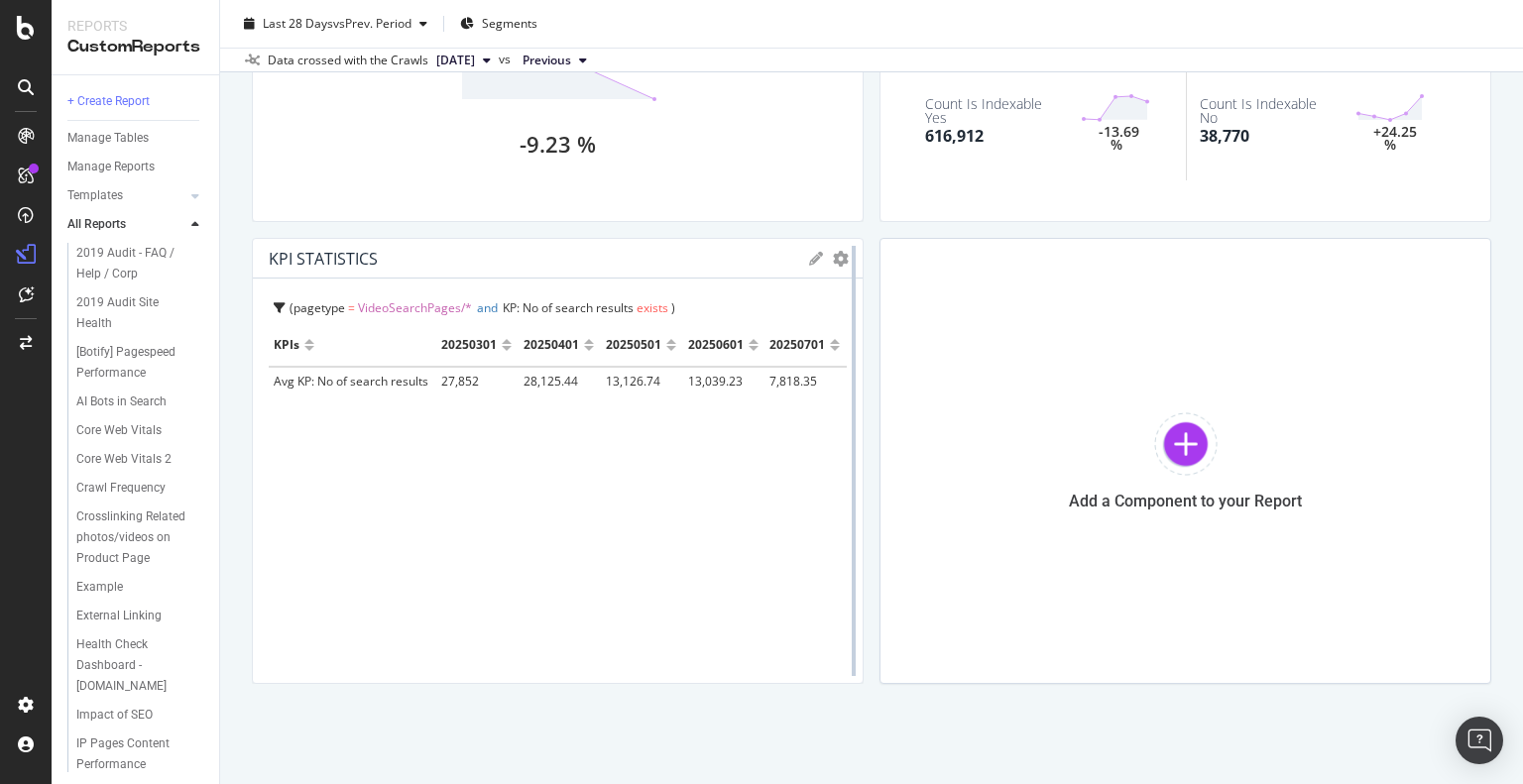 click at bounding box center (854, 461) 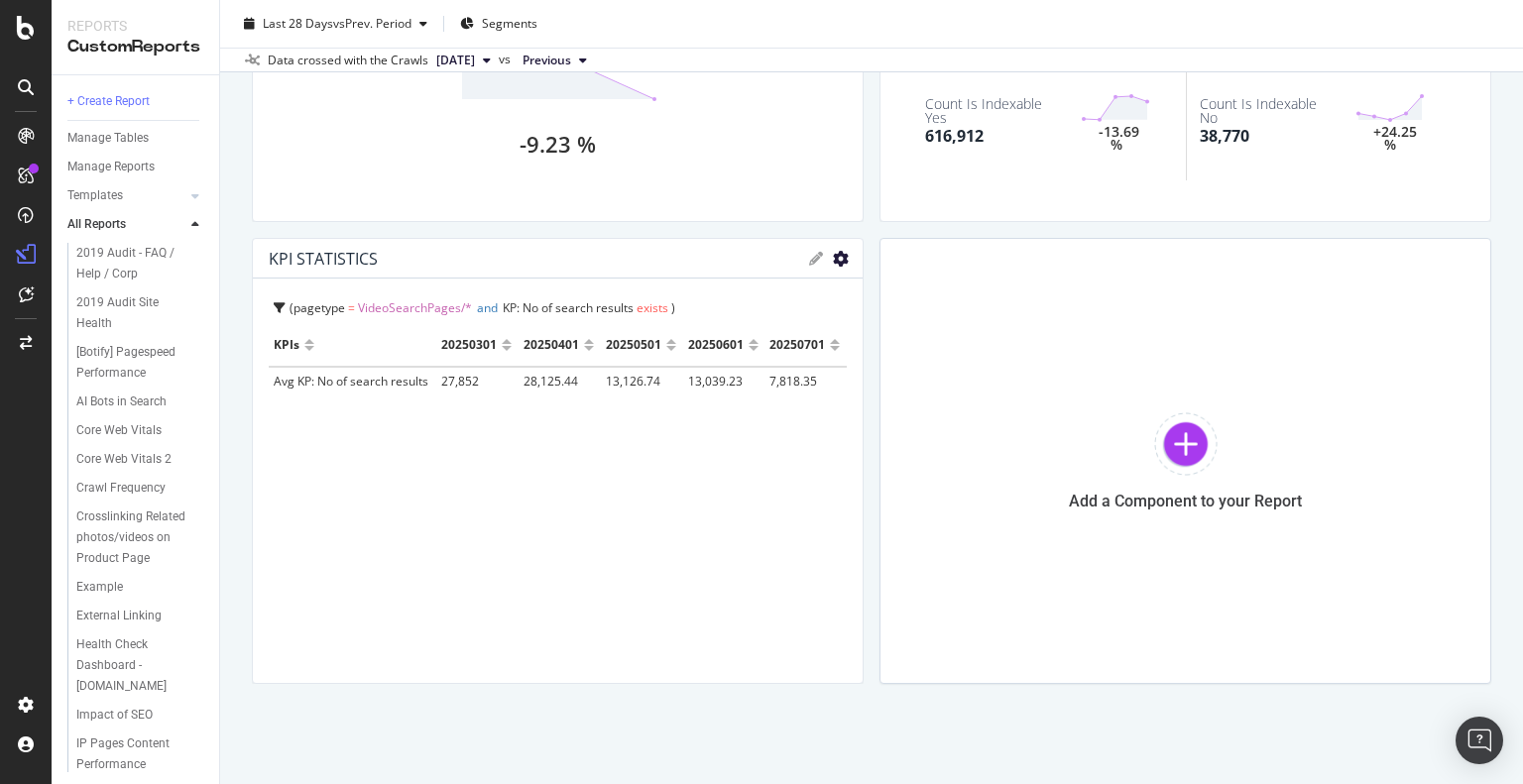 click at bounding box center (841, -1589) 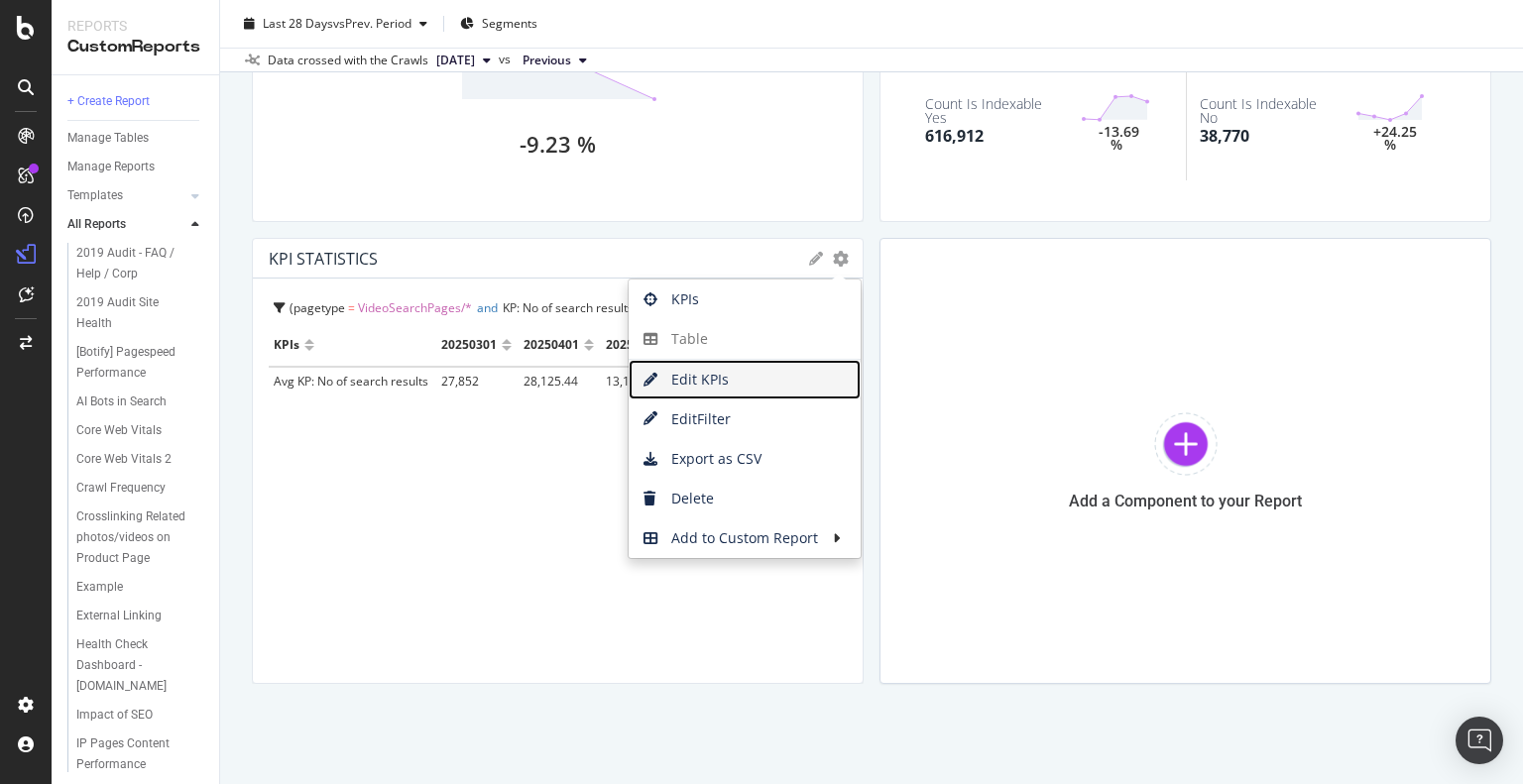 click on "Edit KPIs" at bounding box center (745, 380) 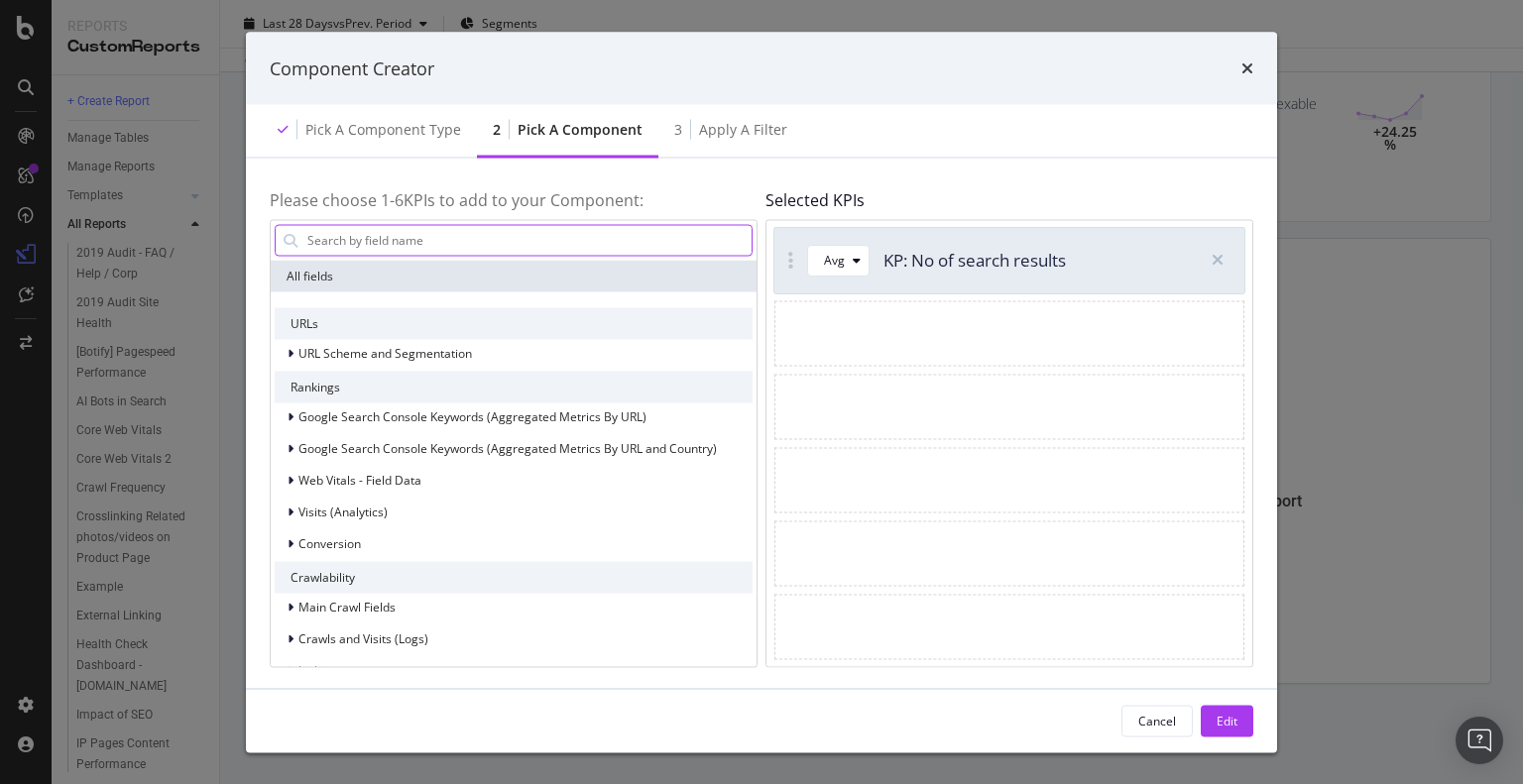 click at bounding box center (528, 240) 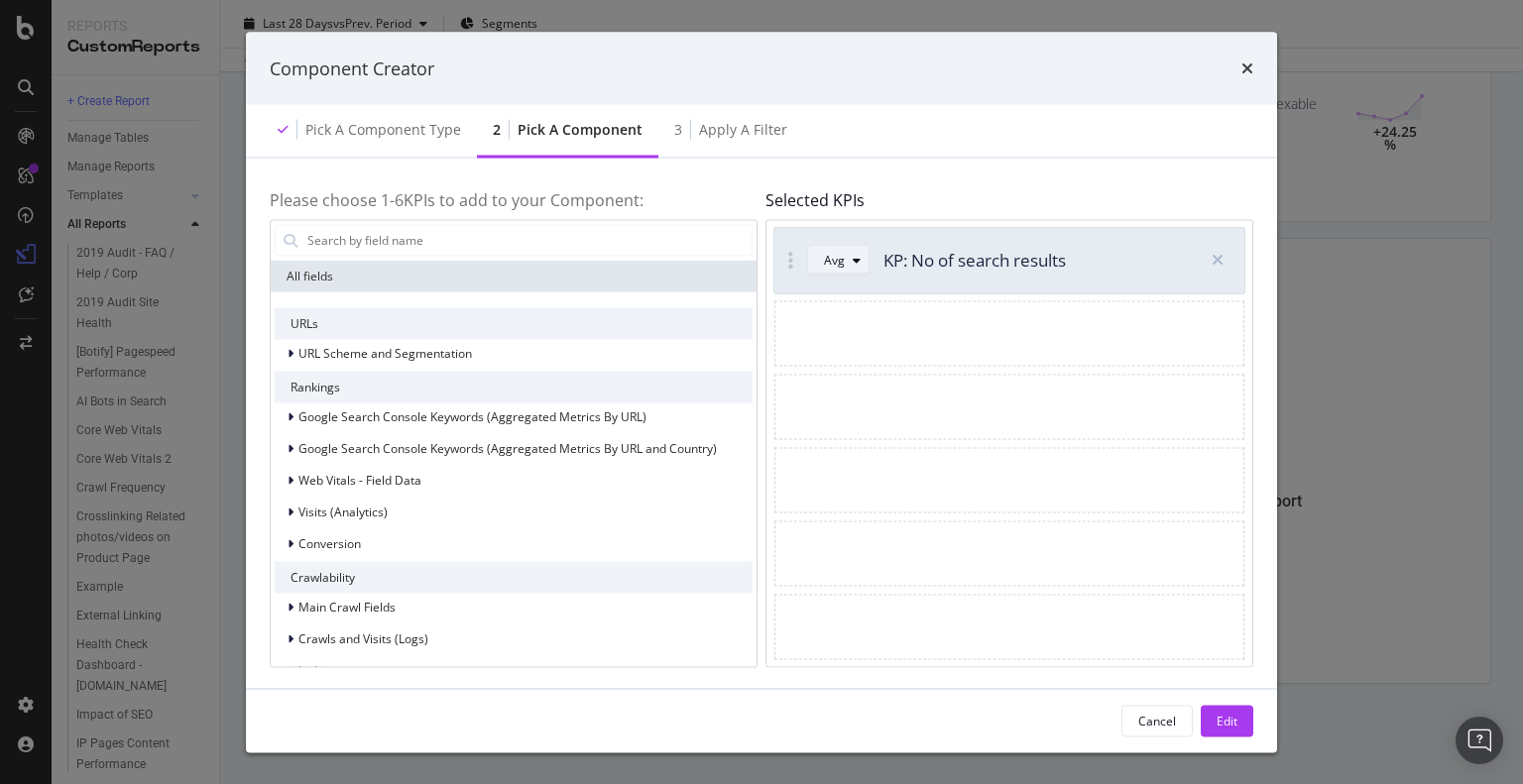 click on "Avg" at bounding box center [834, 260] 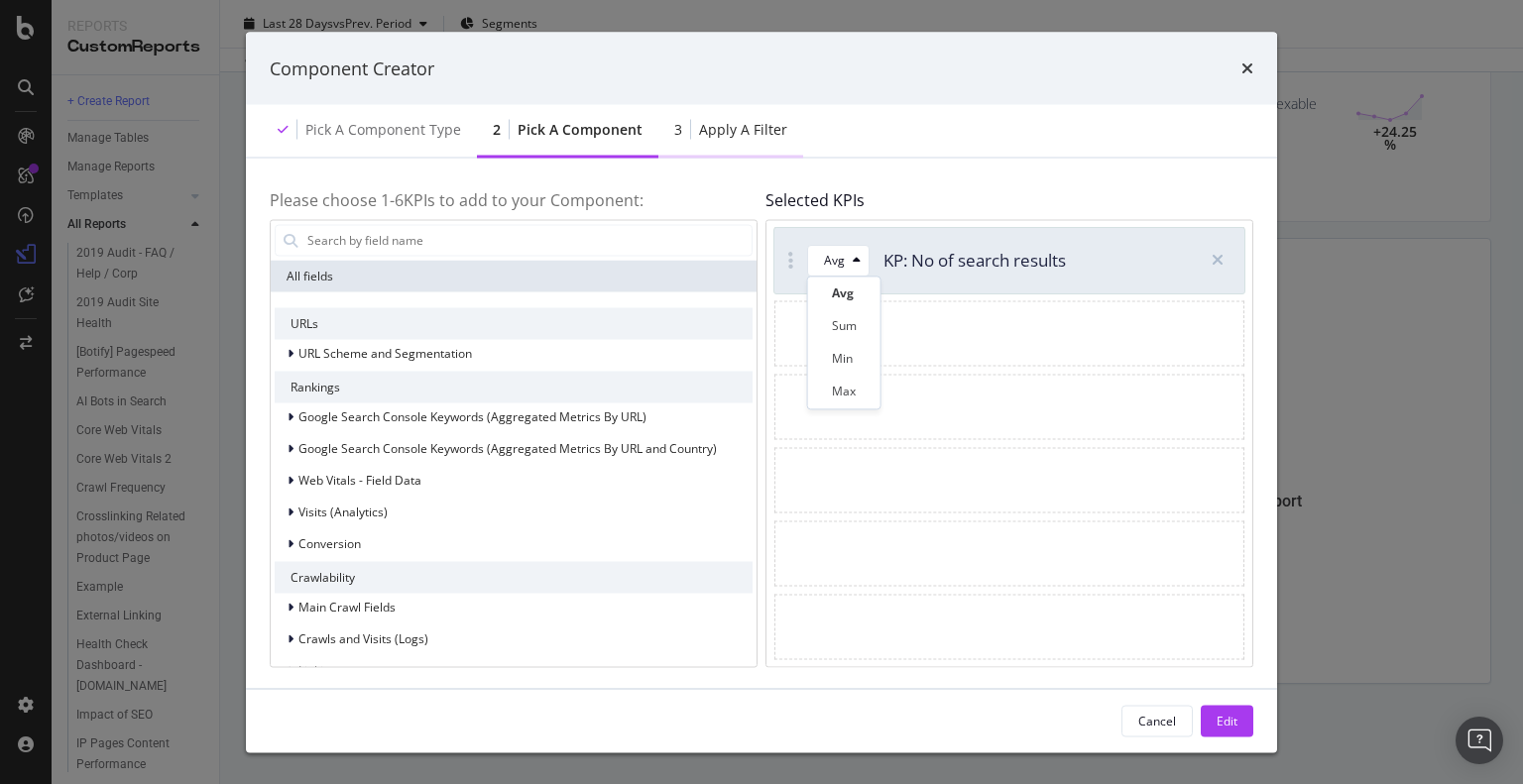 click on "Apply a Filter" at bounding box center [743, 130] 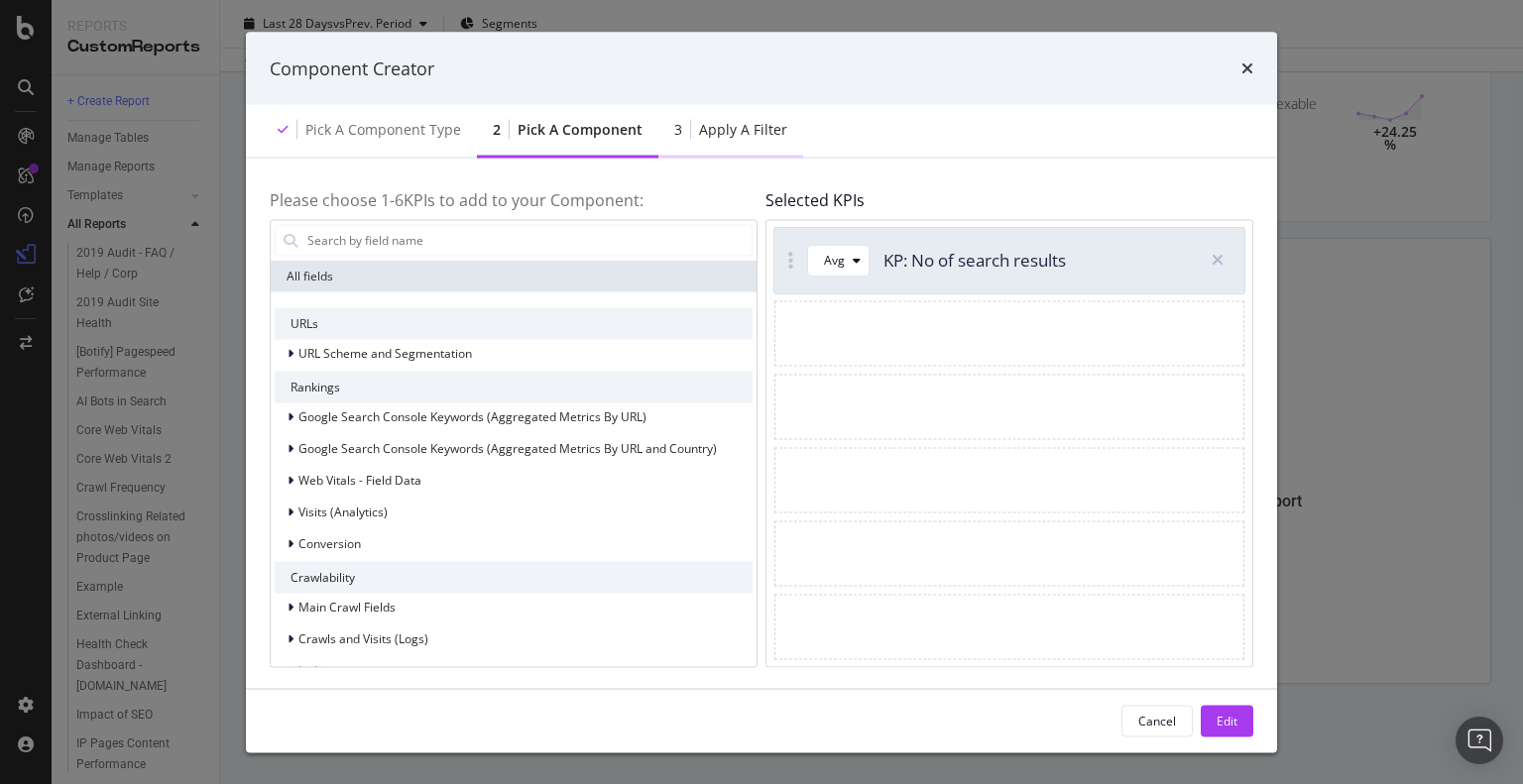 drag, startPoint x: 738, startPoint y: 123, endPoint x: 916, endPoint y: 87, distance: 181.604 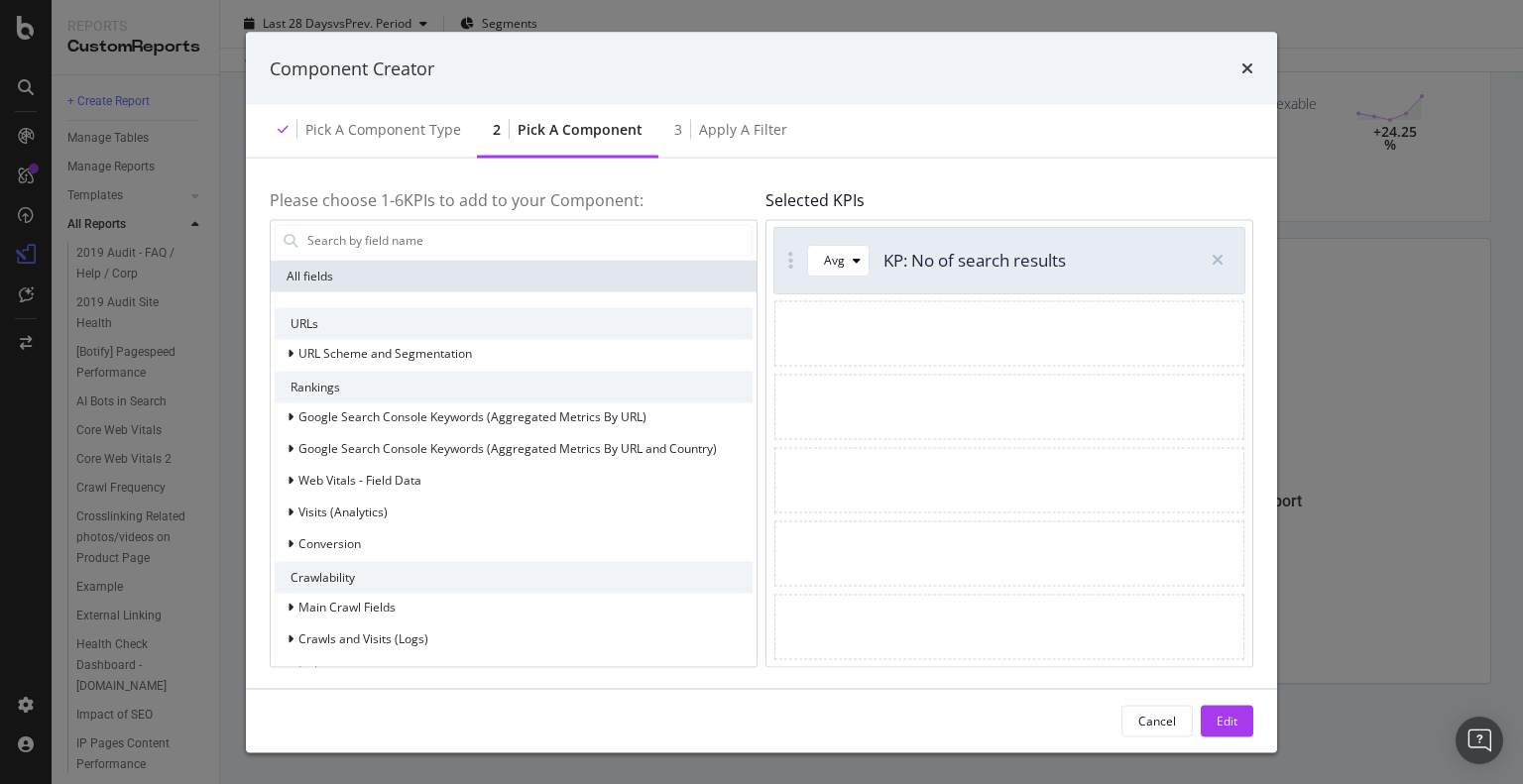 click on "Apply a Filter" at bounding box center (743, 130) 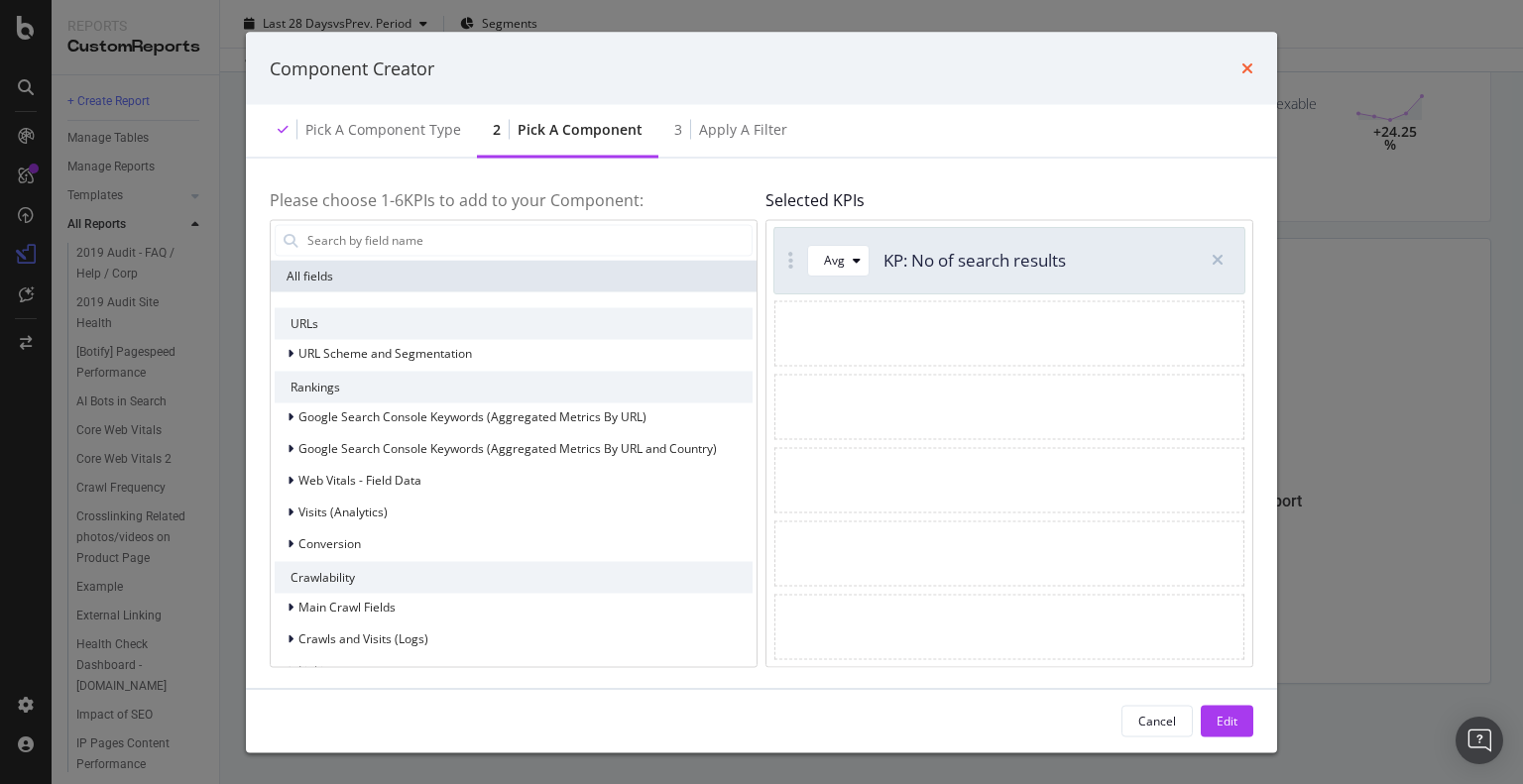 click at bounding box center [1247, 68] 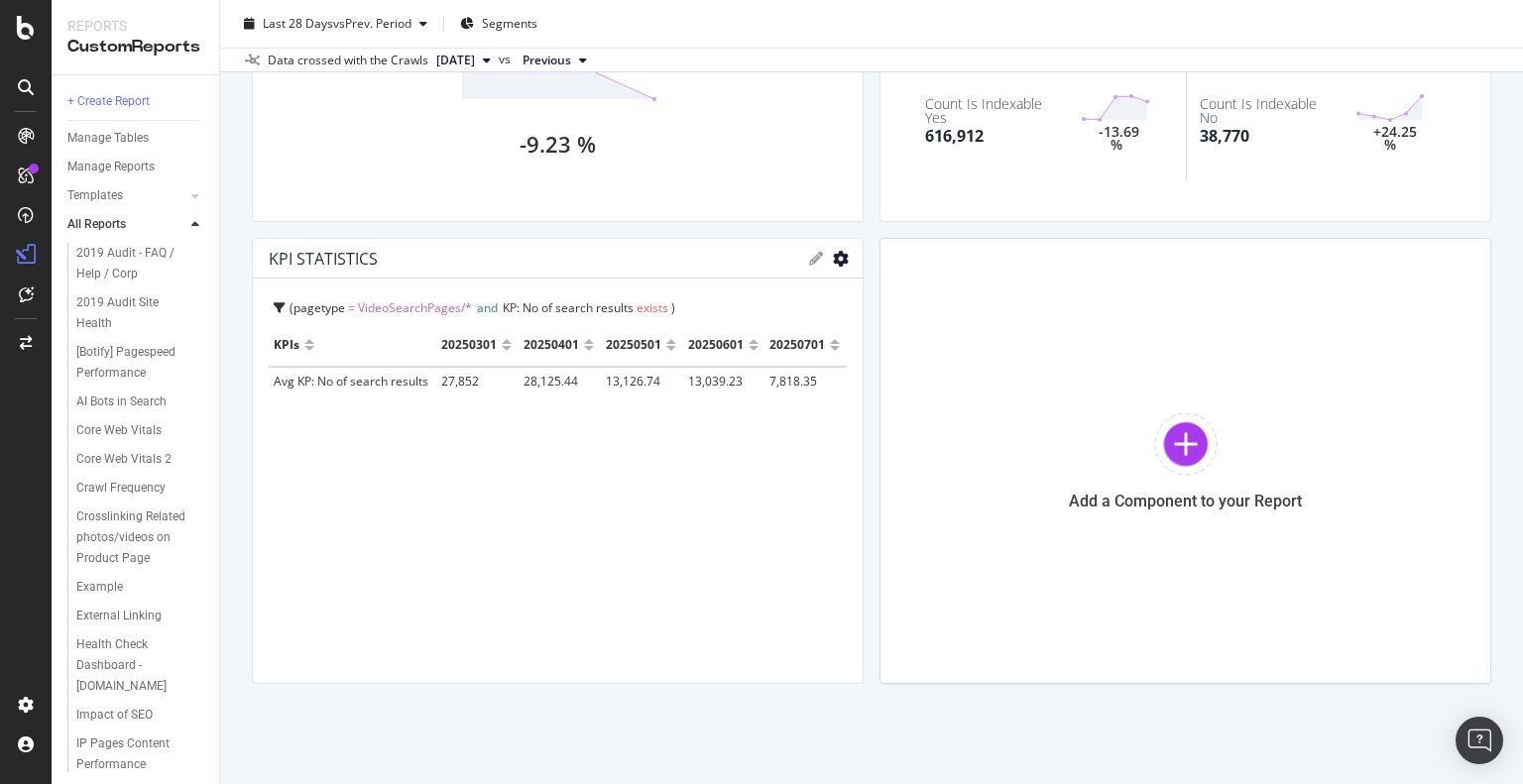 click at bounding box center [841, -1589] 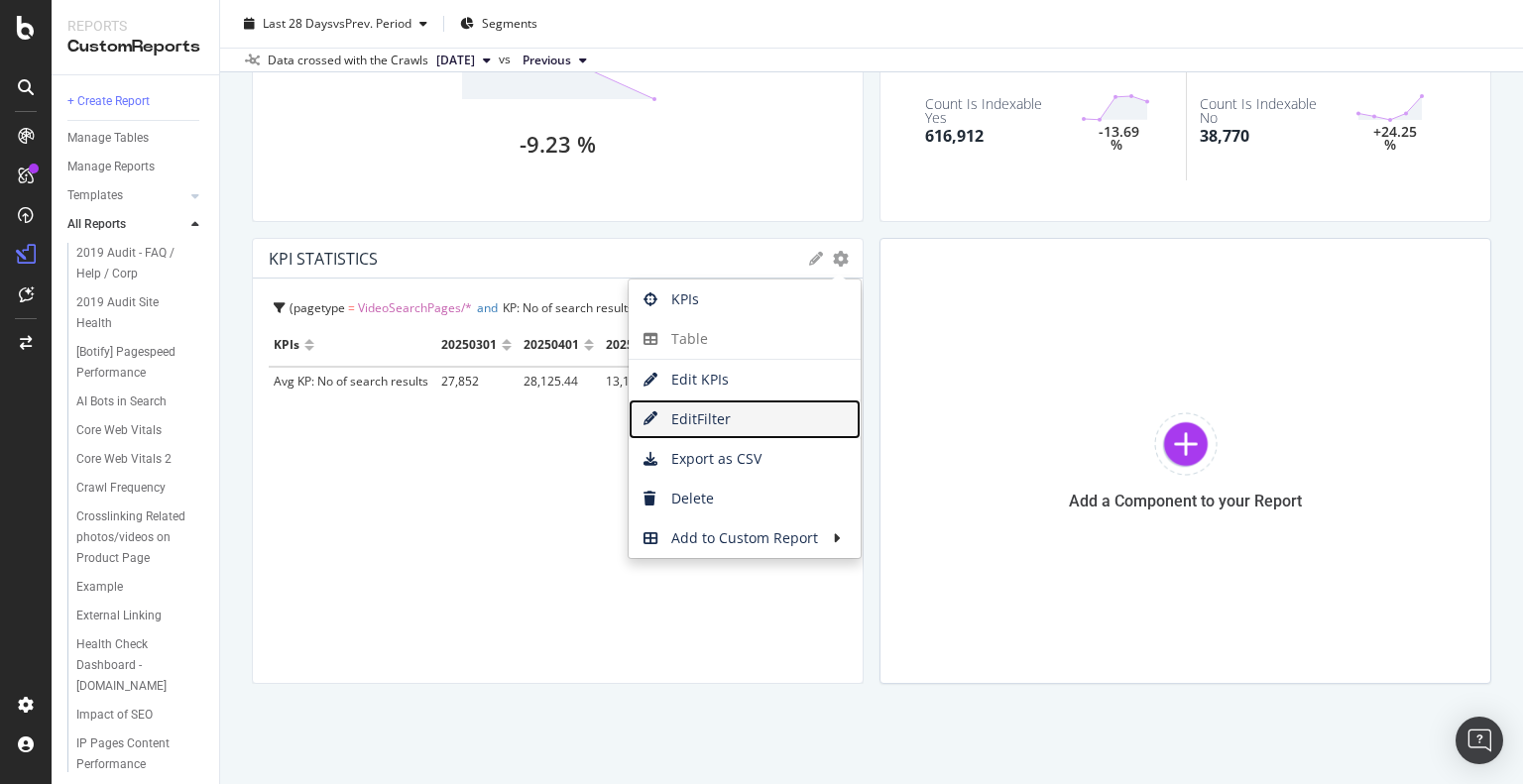 click on "Edit  Filter" at bounding box center [745, 419] 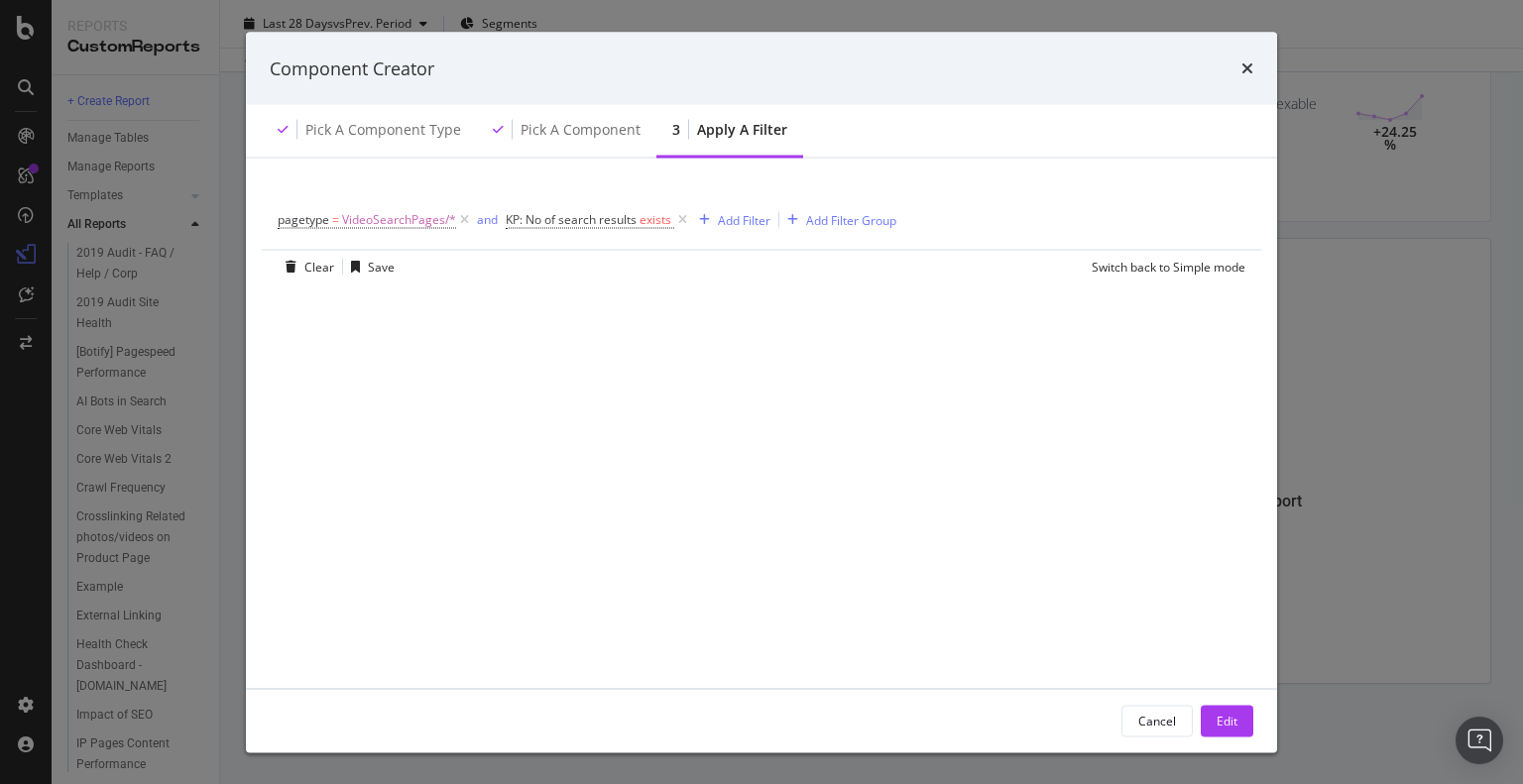 click at bounding box center (682, 220) 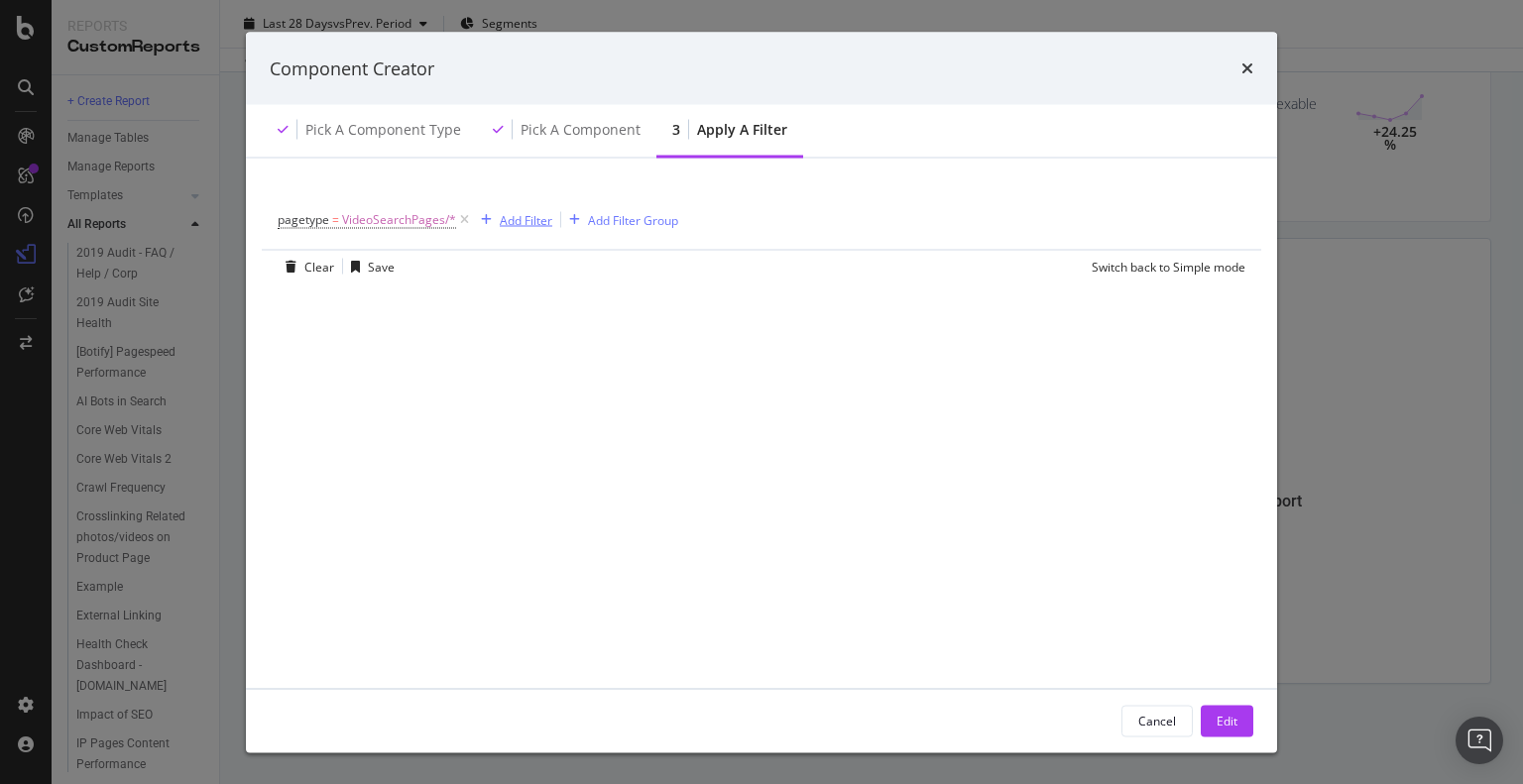 click on "Add Filter" at bounding box center (526, 219) 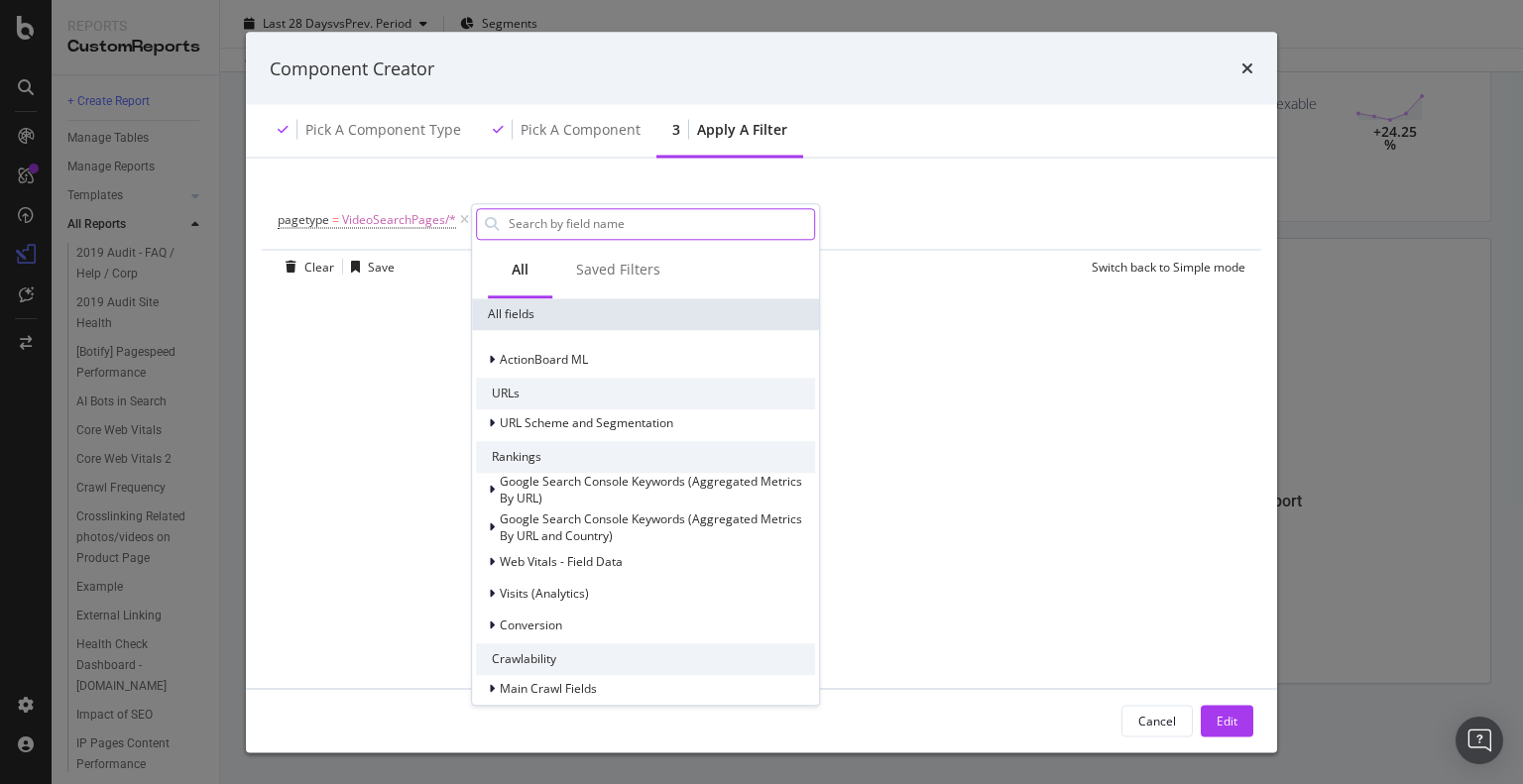 click at bounding box center (660, 224) 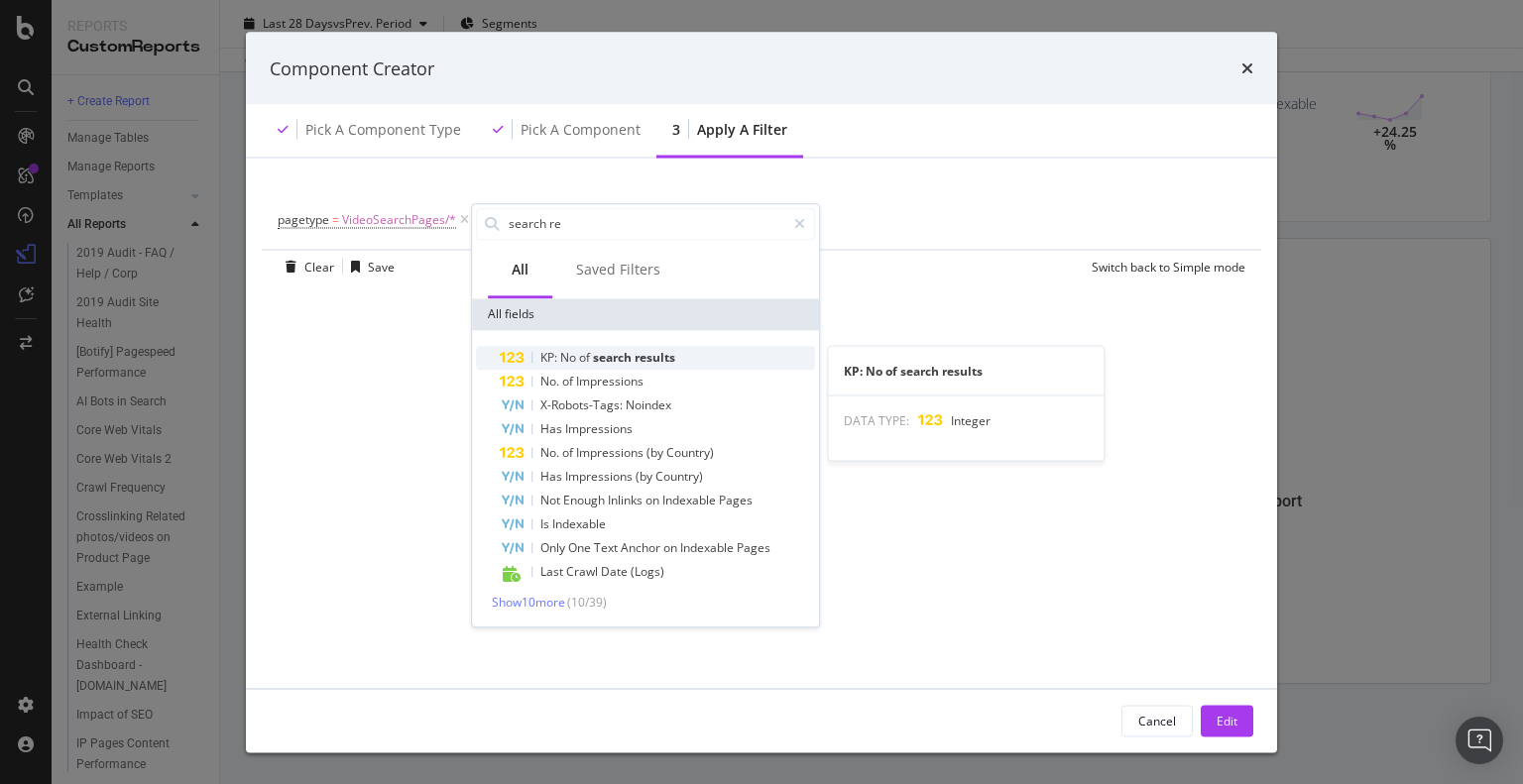 type on "search re" 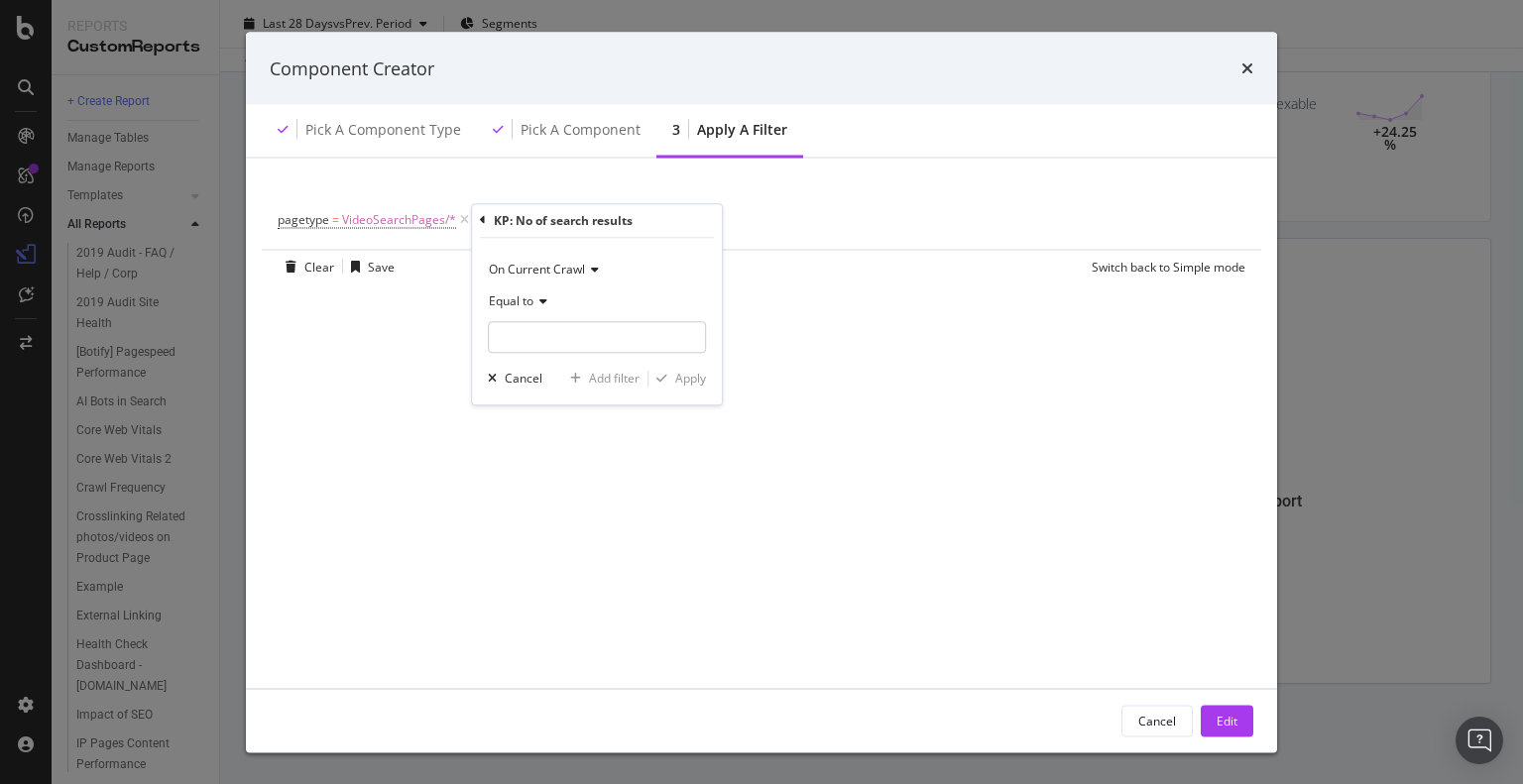 click on "Equal to" at bounding box center [511, 300] 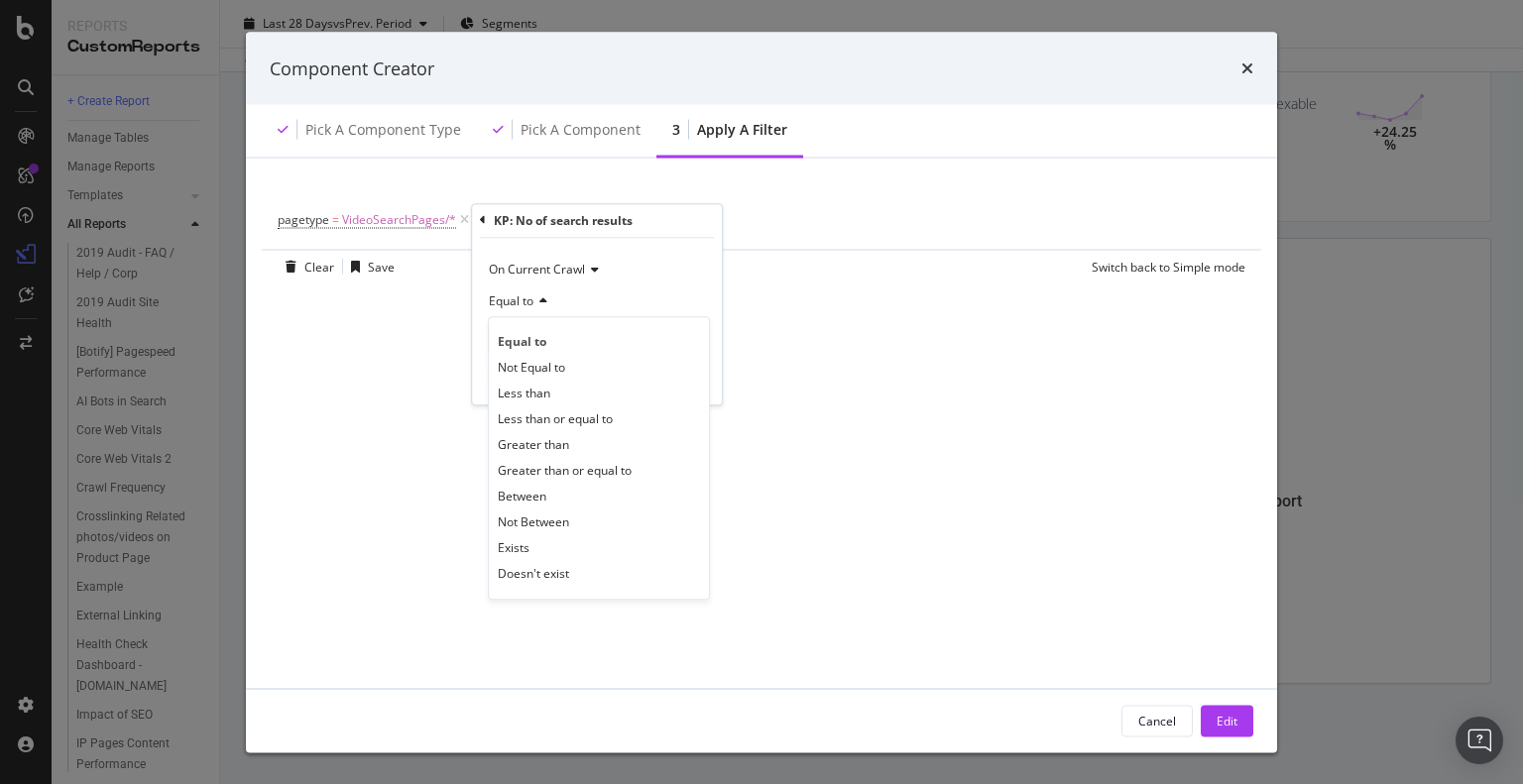 click on "On Current Crawl" at bounding box center [597, 270] 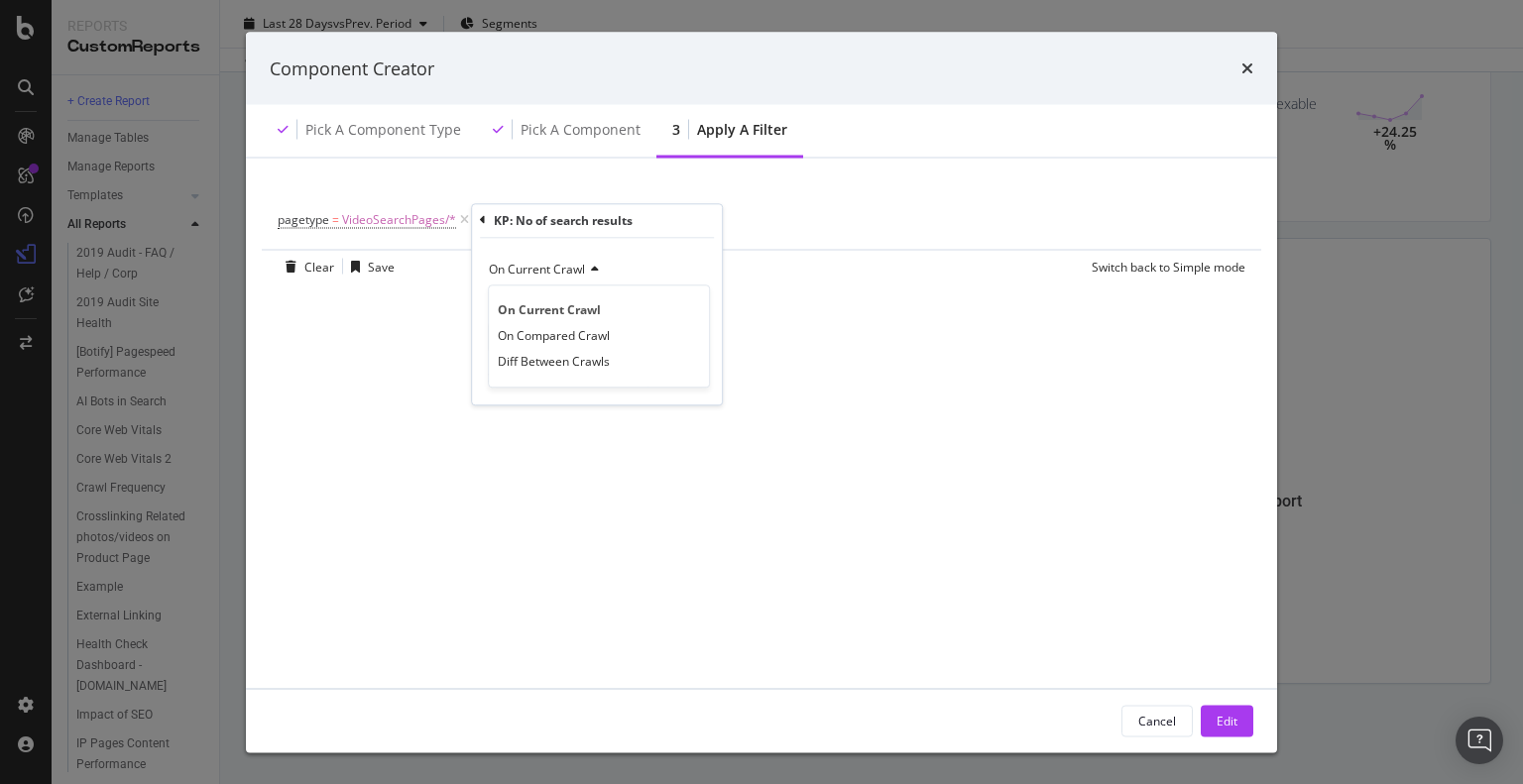 click on "On Current Crawl" at bounding box center (597, 270) 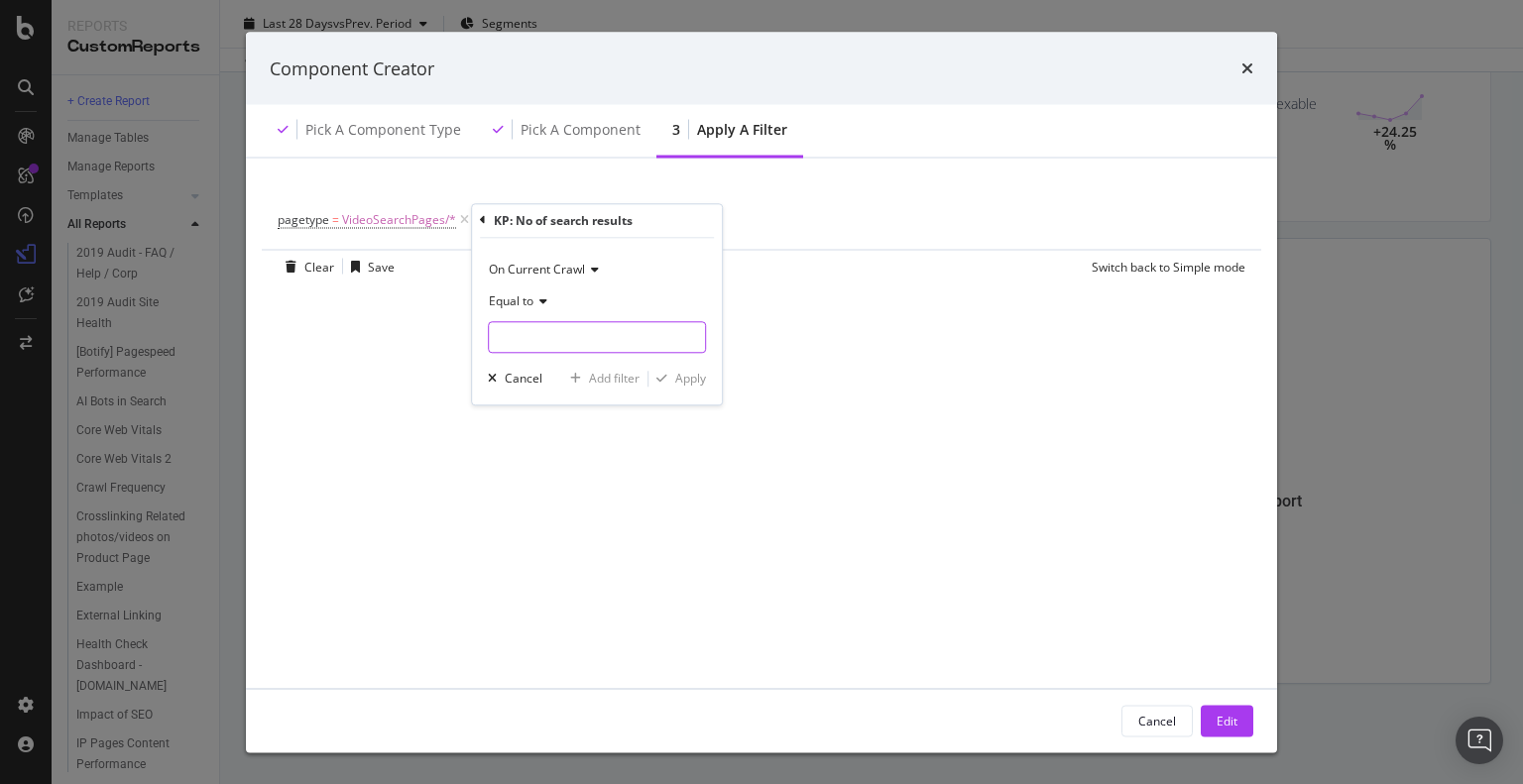click at bounding box center [597, 337] 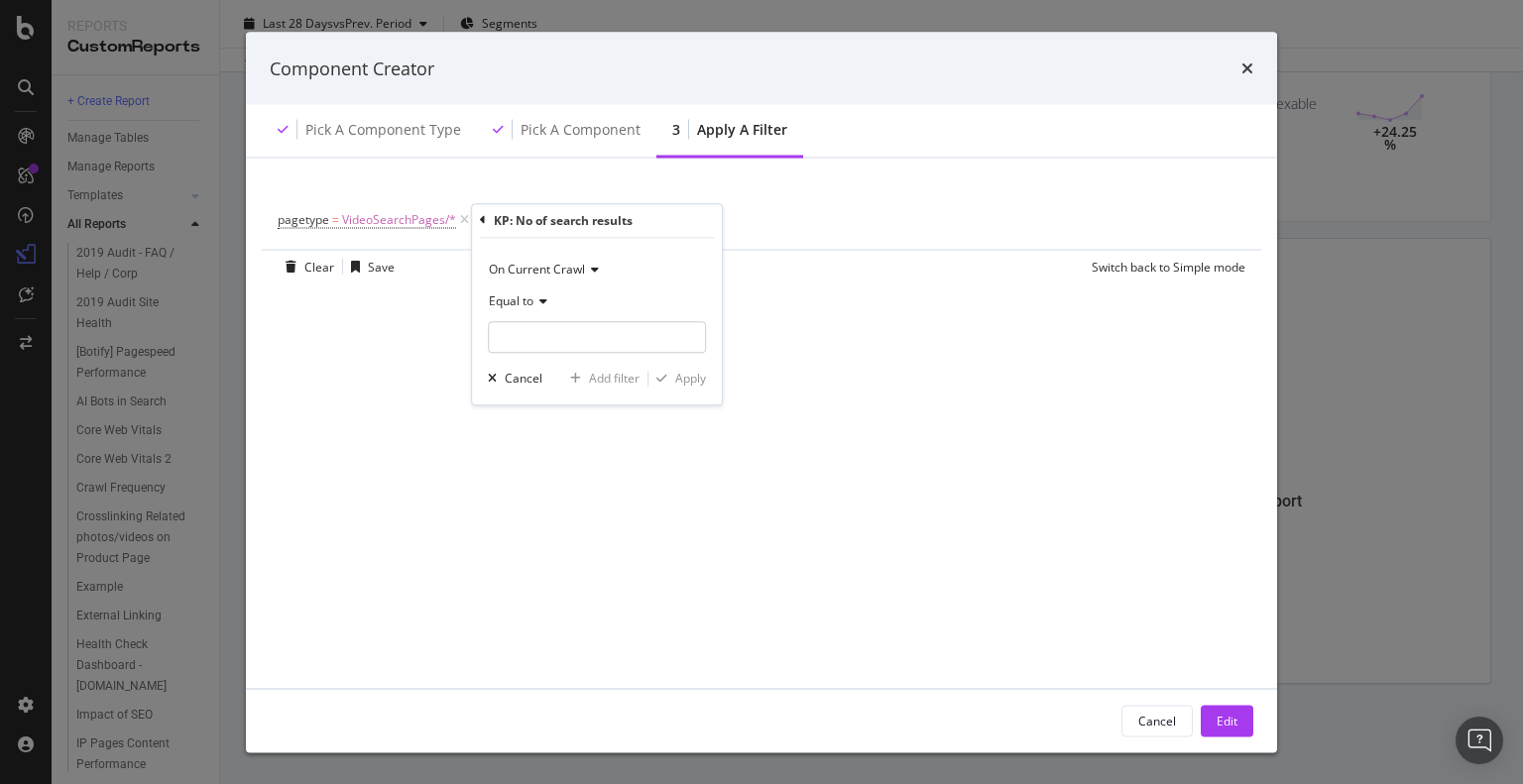 click on "Equal to" at bounding box center [511, 300] 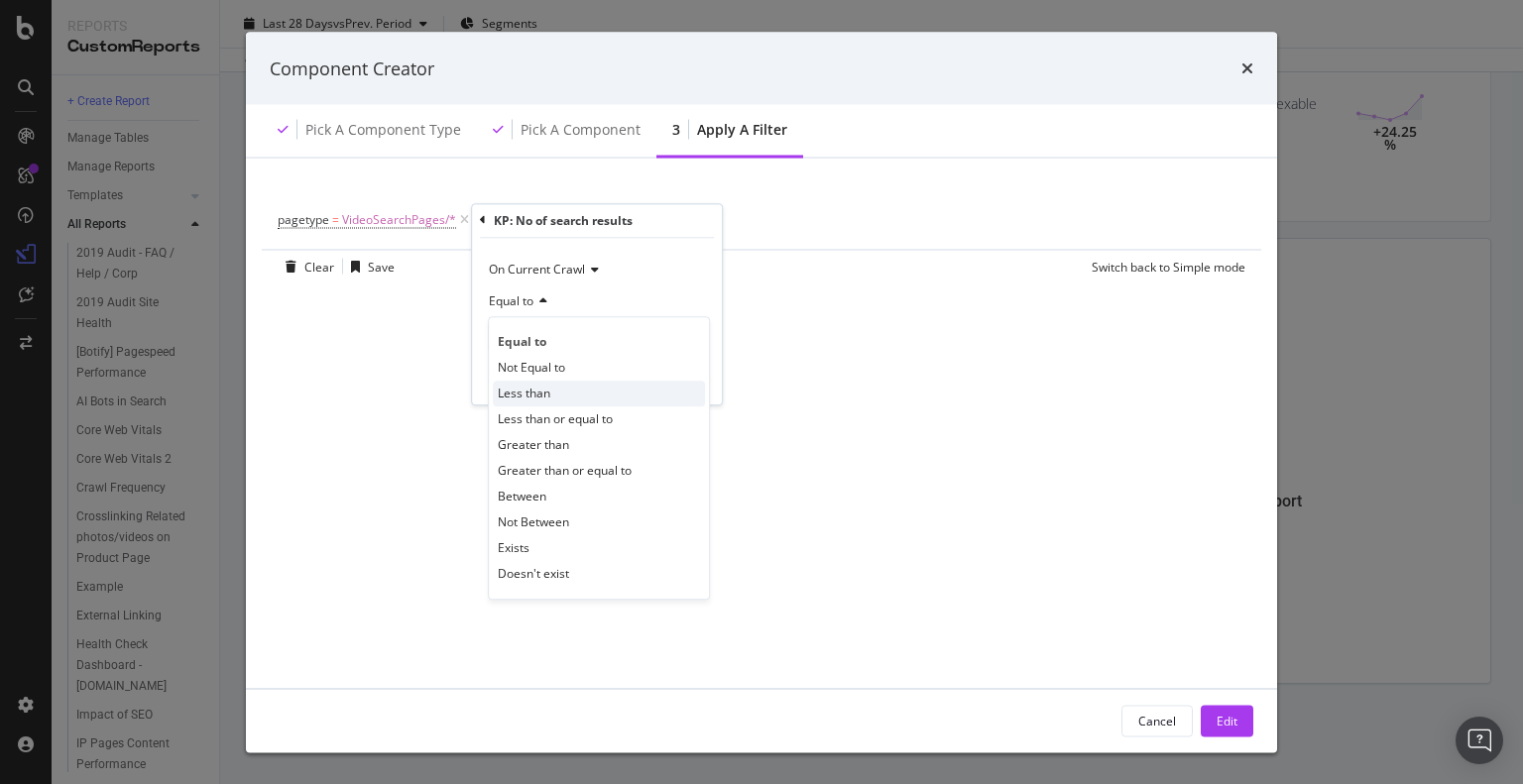 click on "Less than" at bounding box center [524, 392] 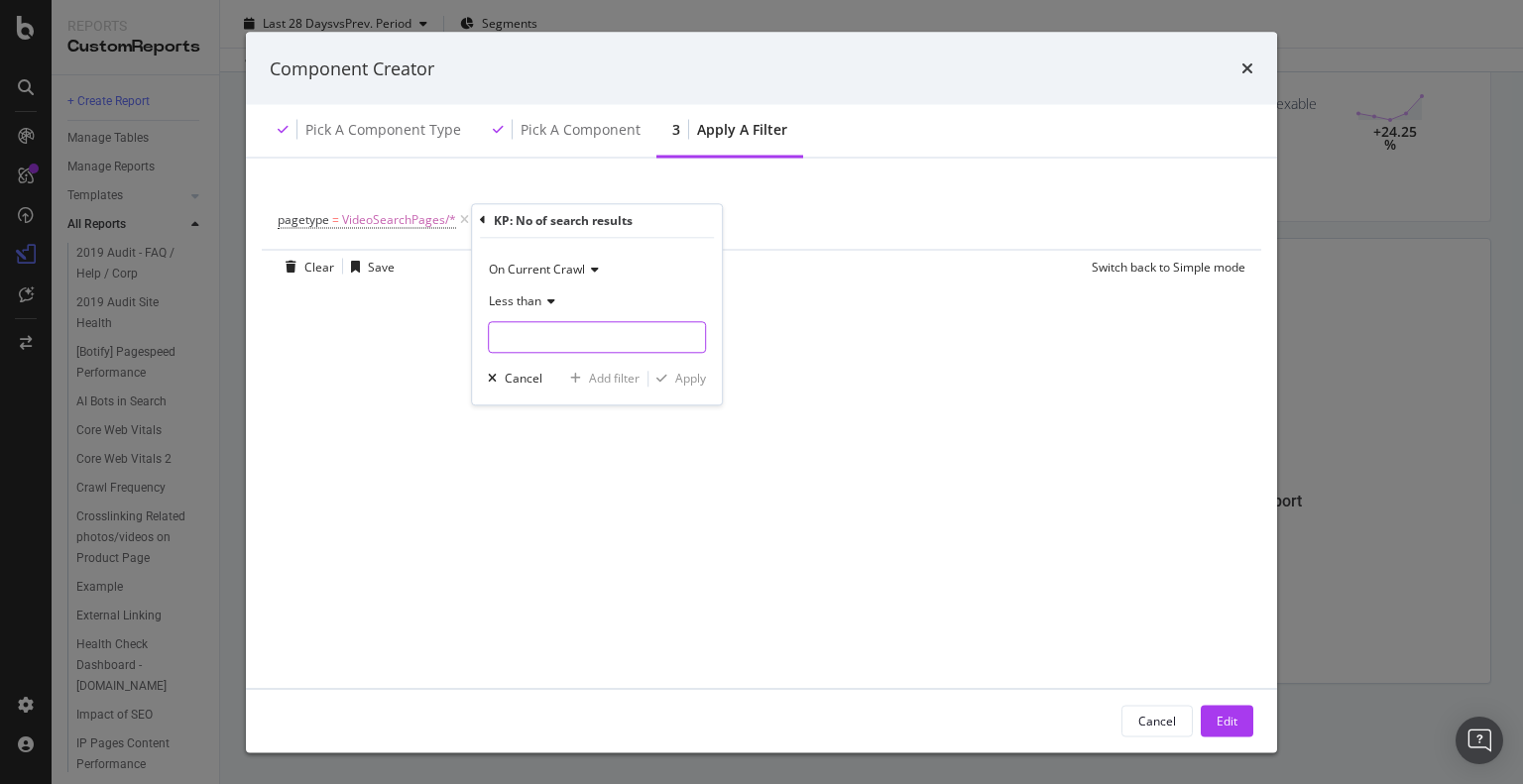 click at bounding box center [597, 337] 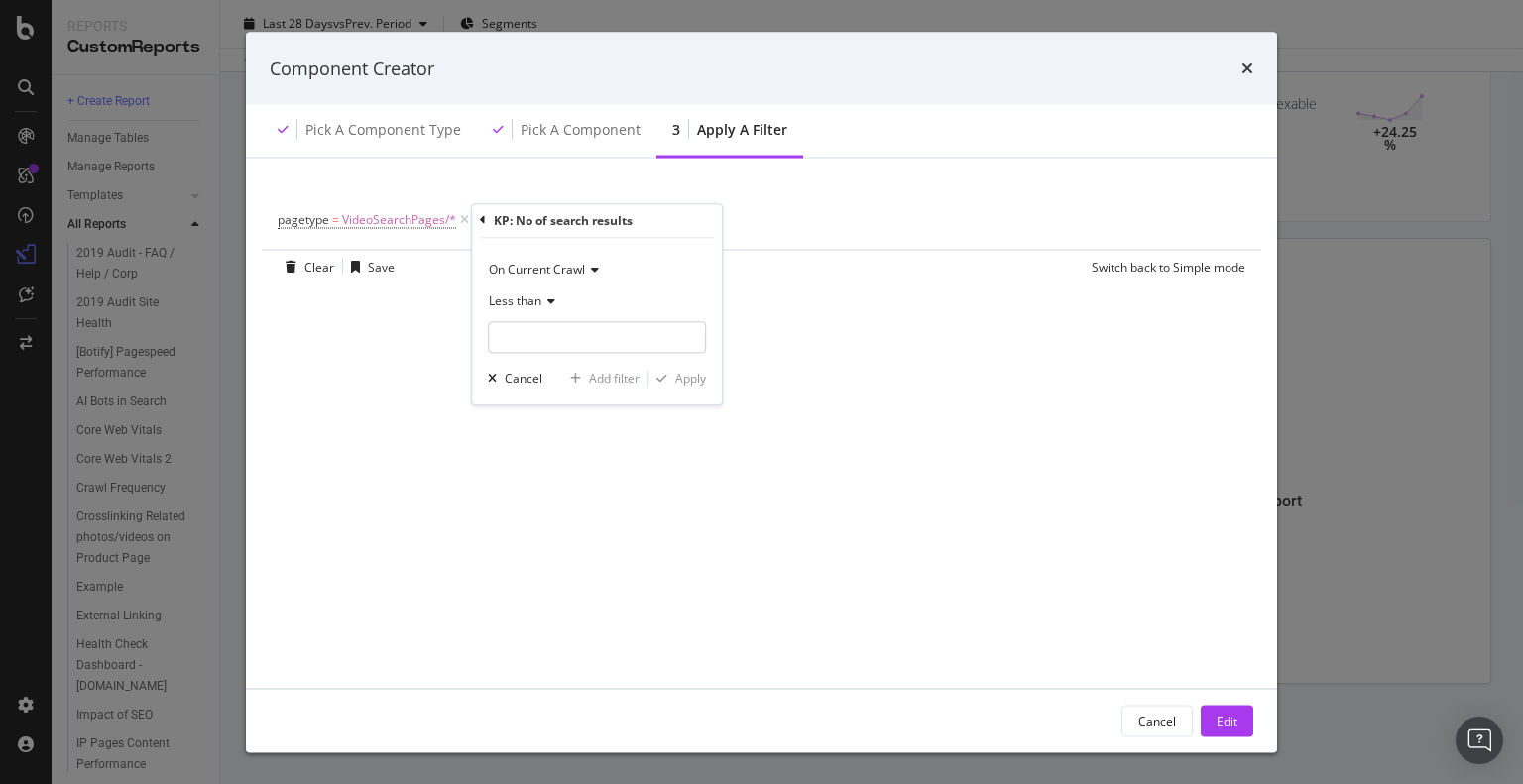 click on "Less than" at bounding box center (515, 300) 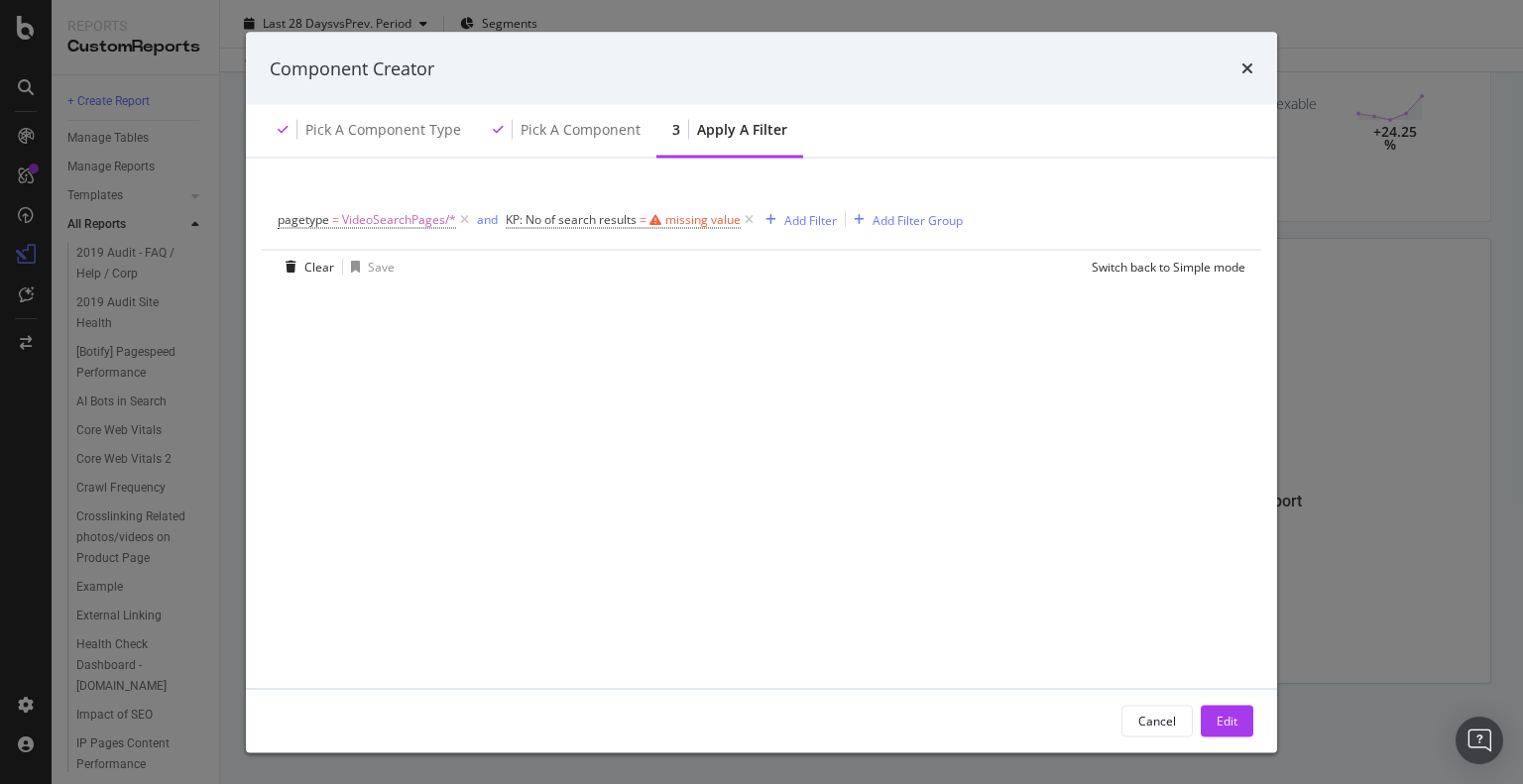 drag, startPoint x: 1021, startPoint y: 508, endPoint x: 902, endPoint y: 433, distance: 140.66272 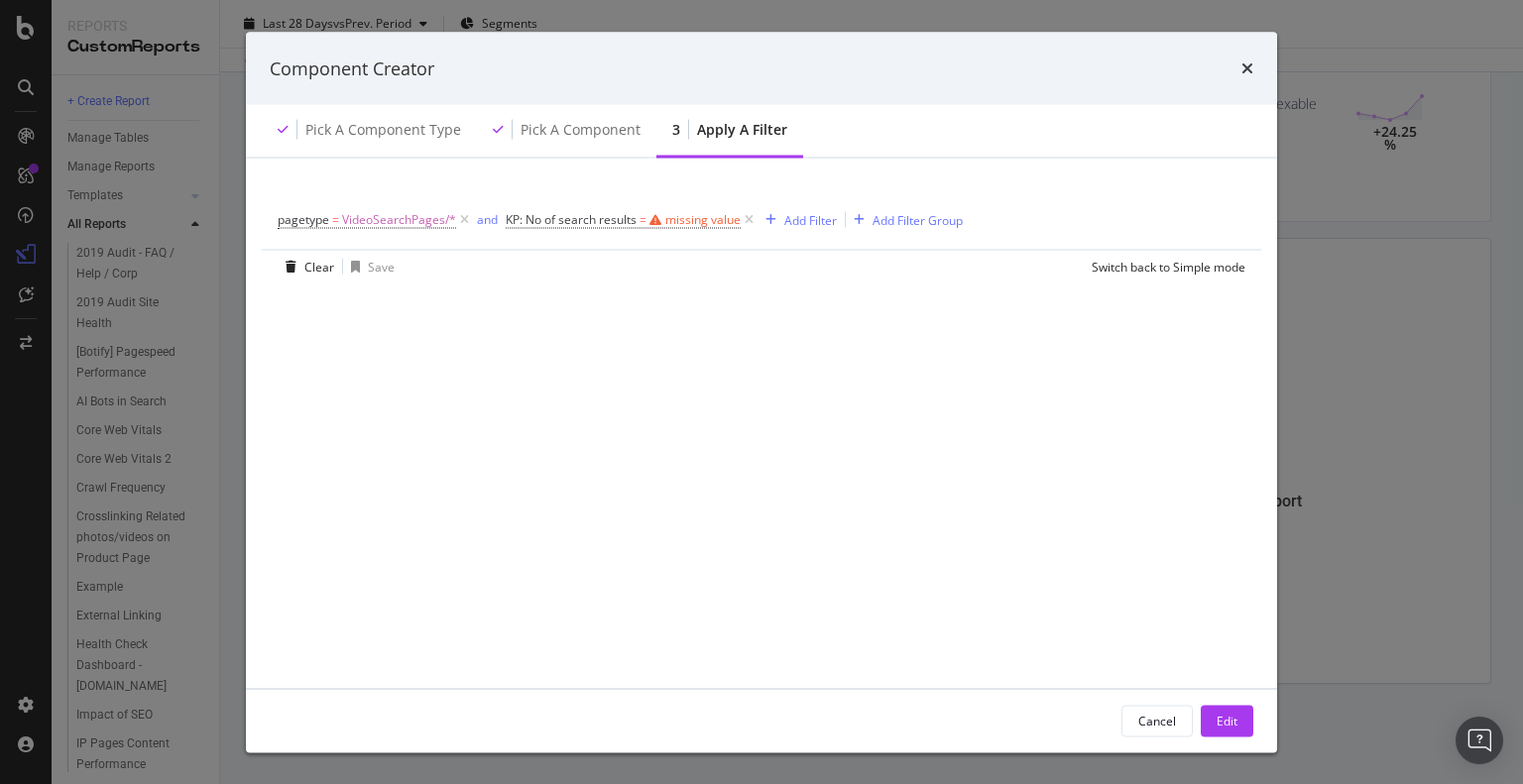 click at bounding box center [749, 220] 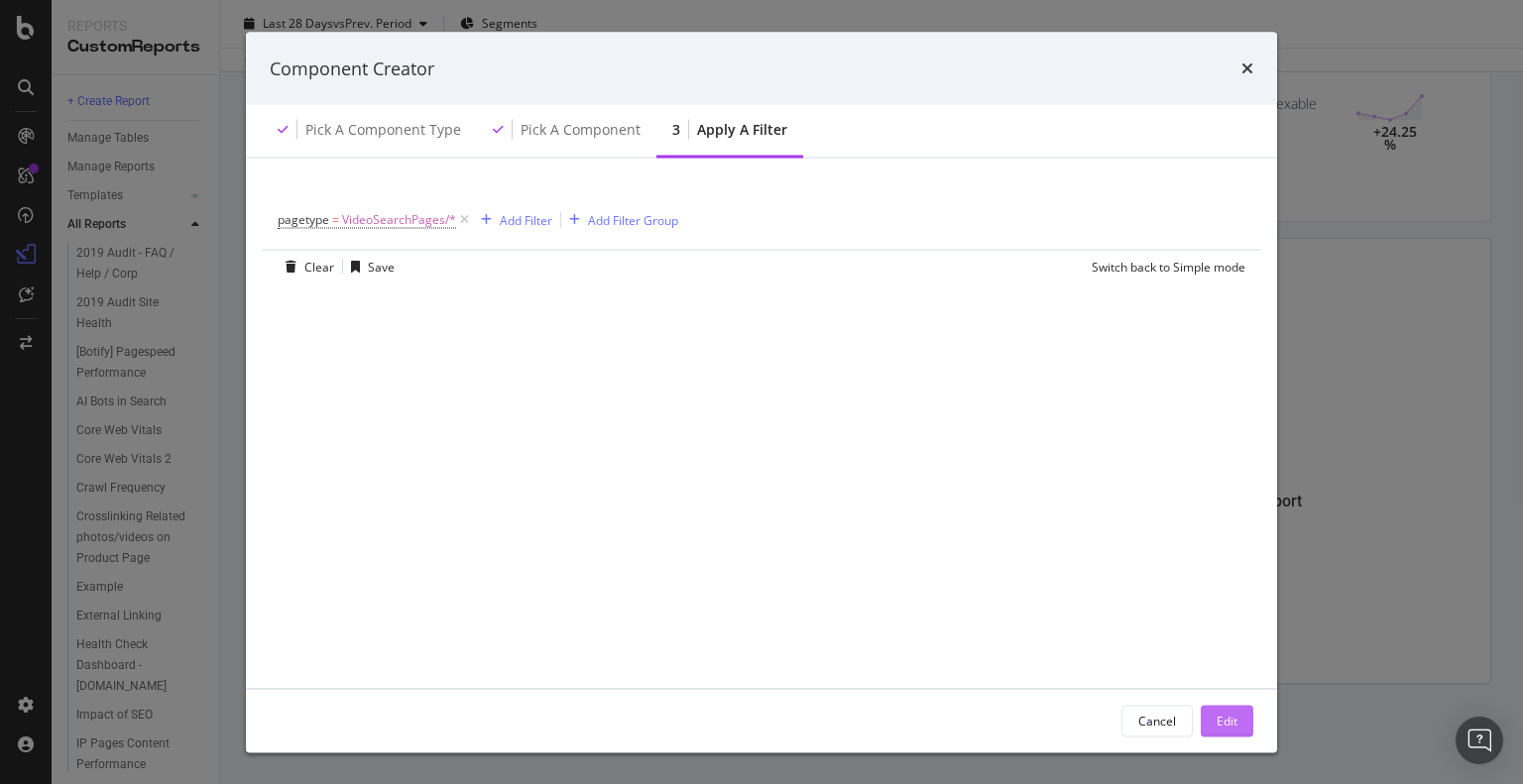 click on "Edit" at bounding box center (1227, 720) 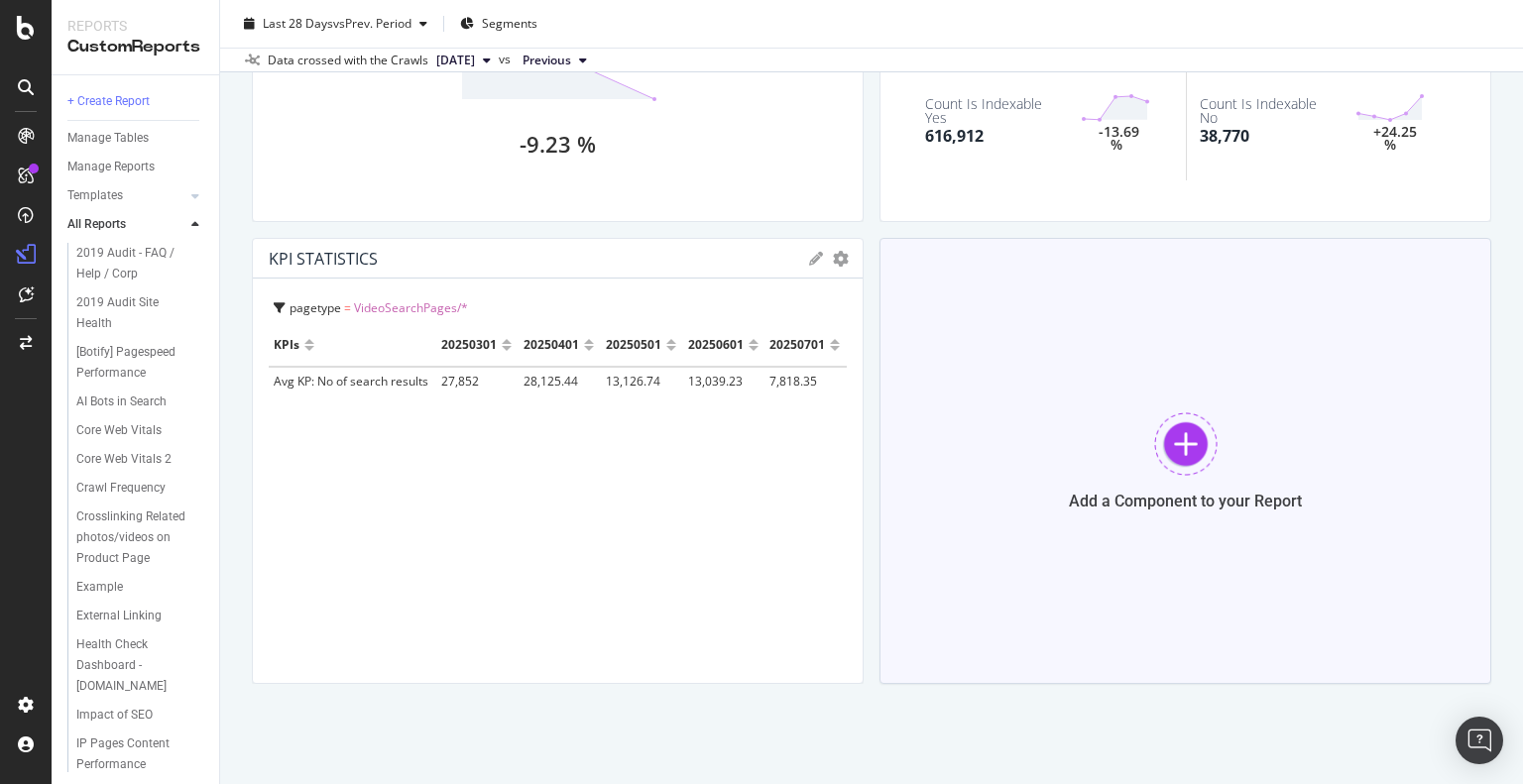 click at bounding box center (1186, 444) 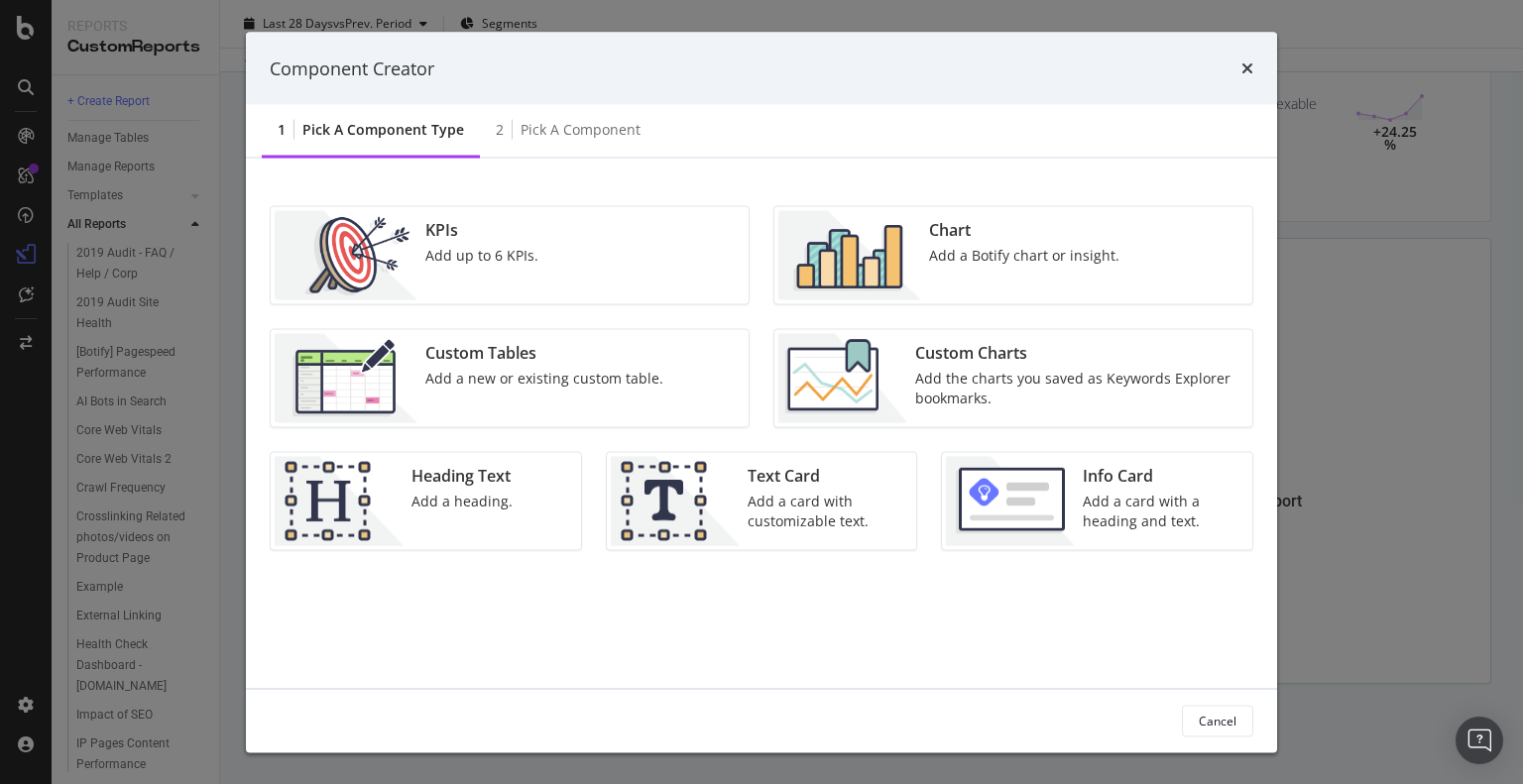 click on "Custom Tables Add a new or existing custom table." at bounding box center [544, 379] 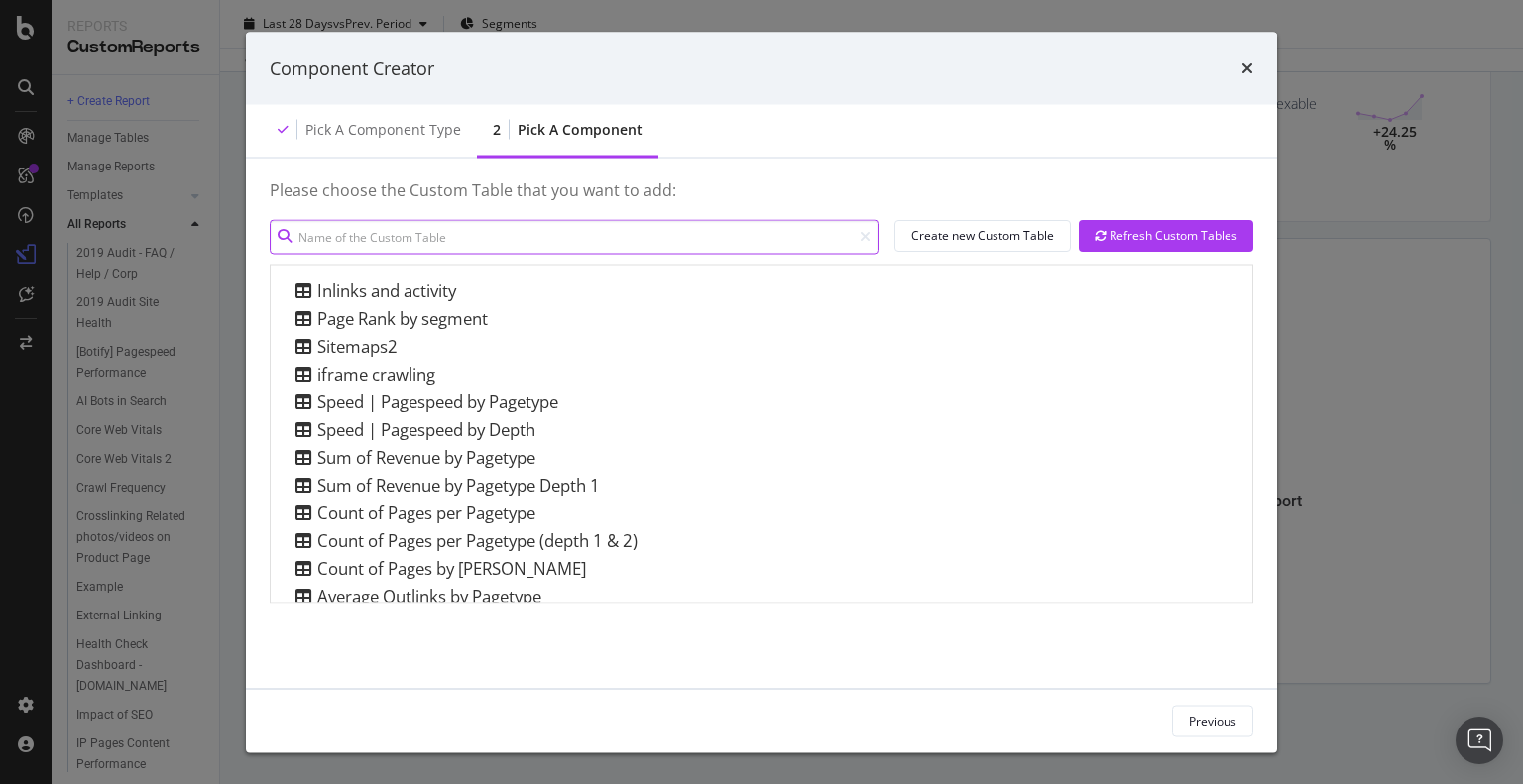 click at bounding box center [574, 236] 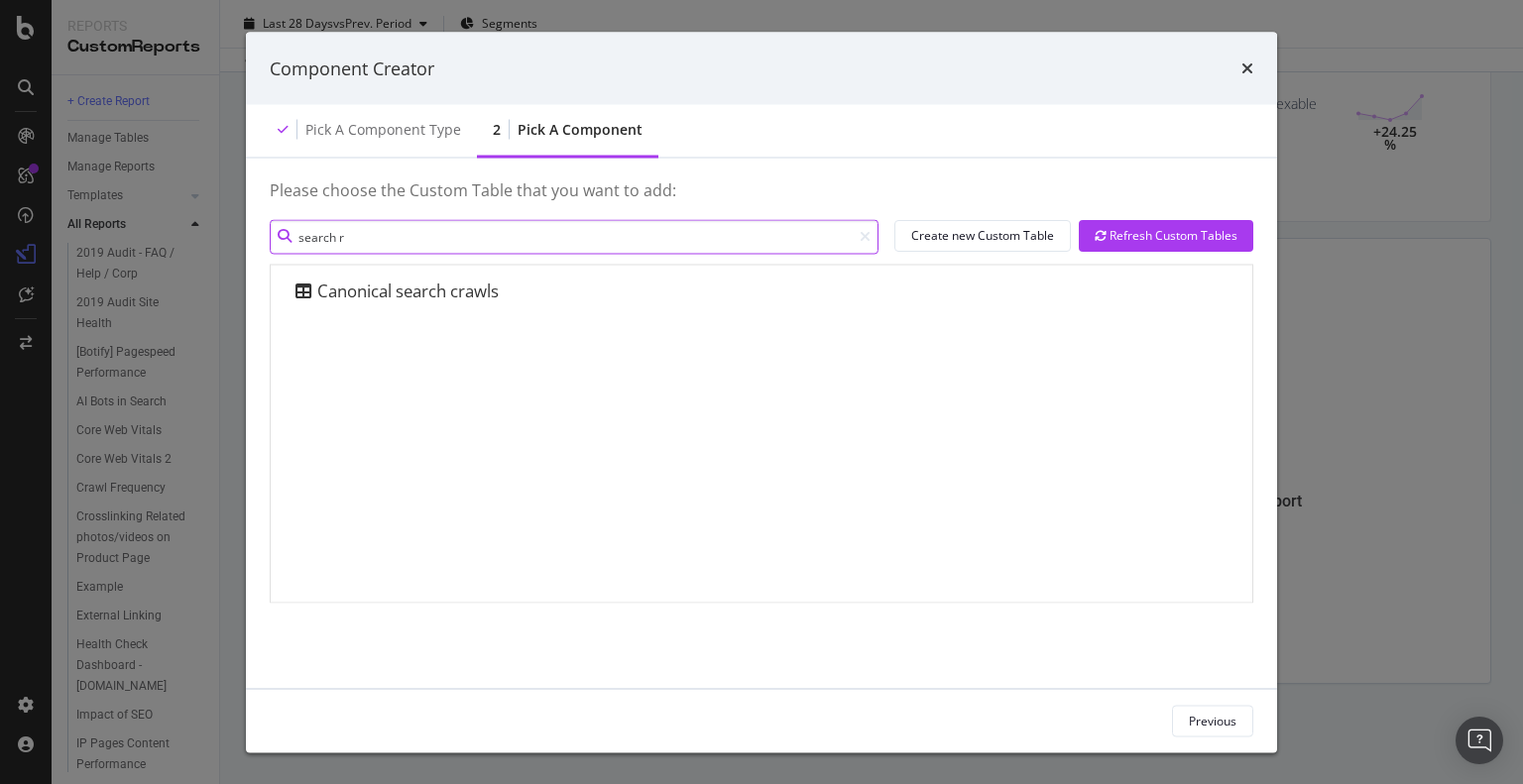 type on "search re" 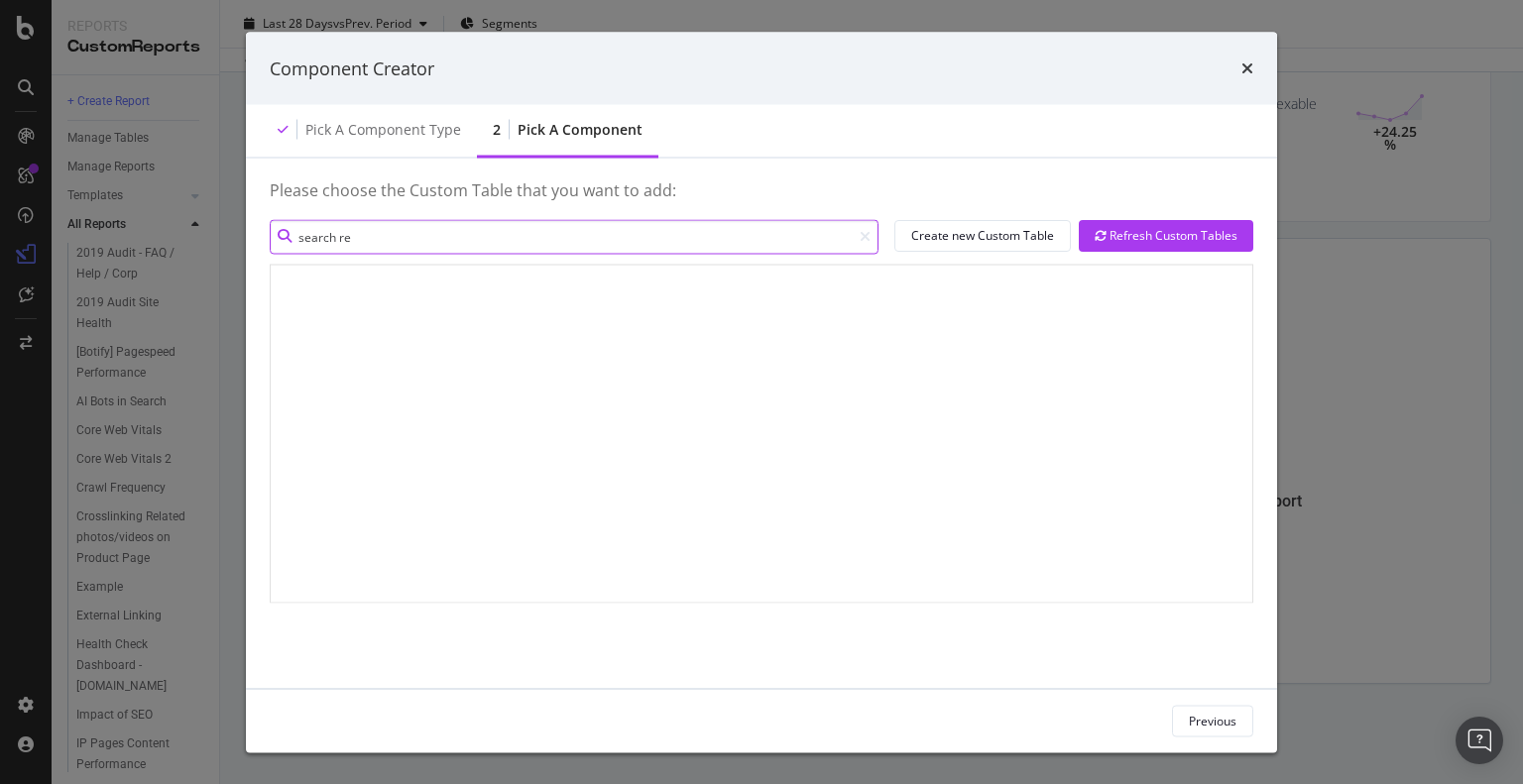 type 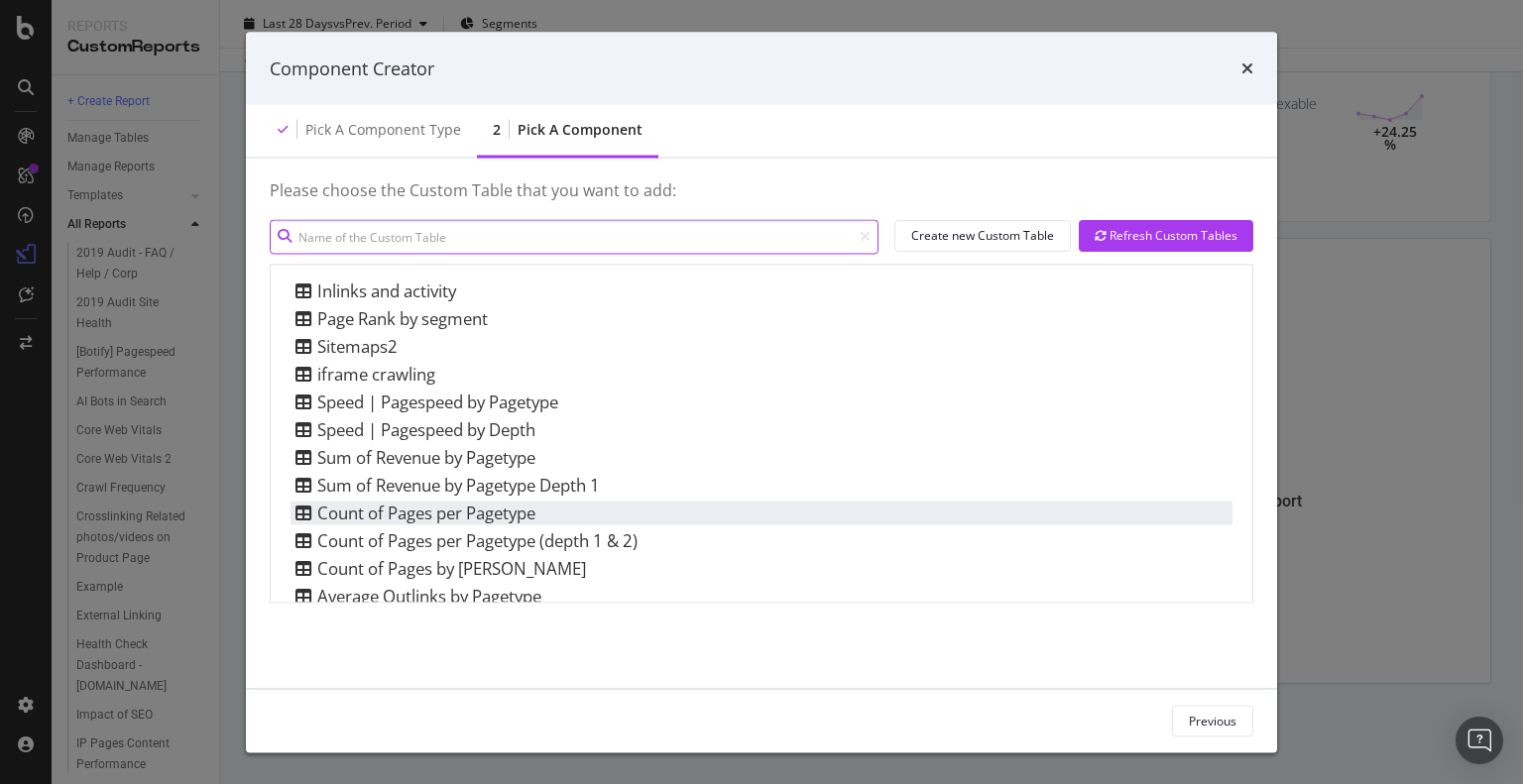 scroll, scrollTop: 99, scrollLeft: 0, axis: vertical 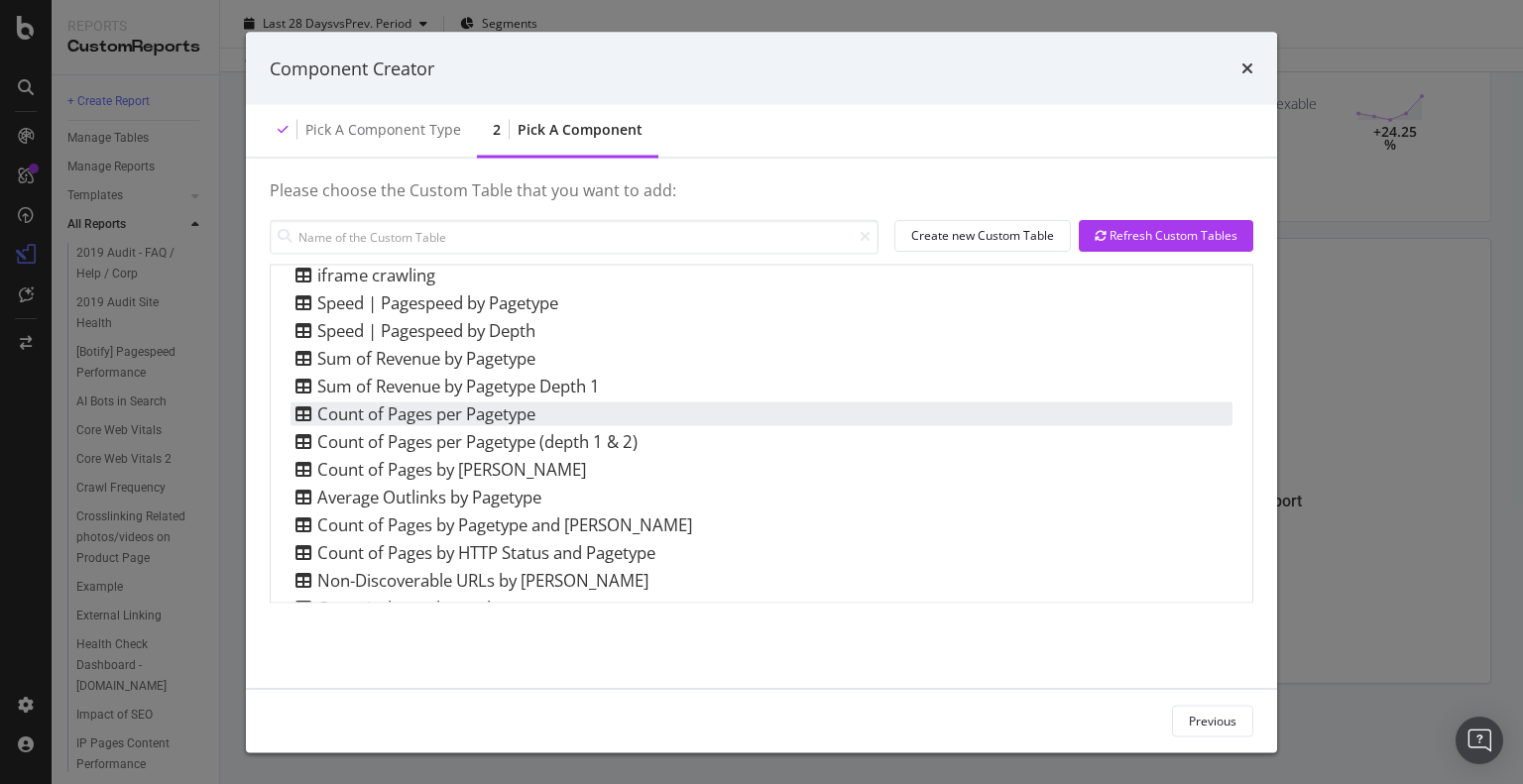 click on "Count of Pages per Pagetype" at bounding box center [412, 413] 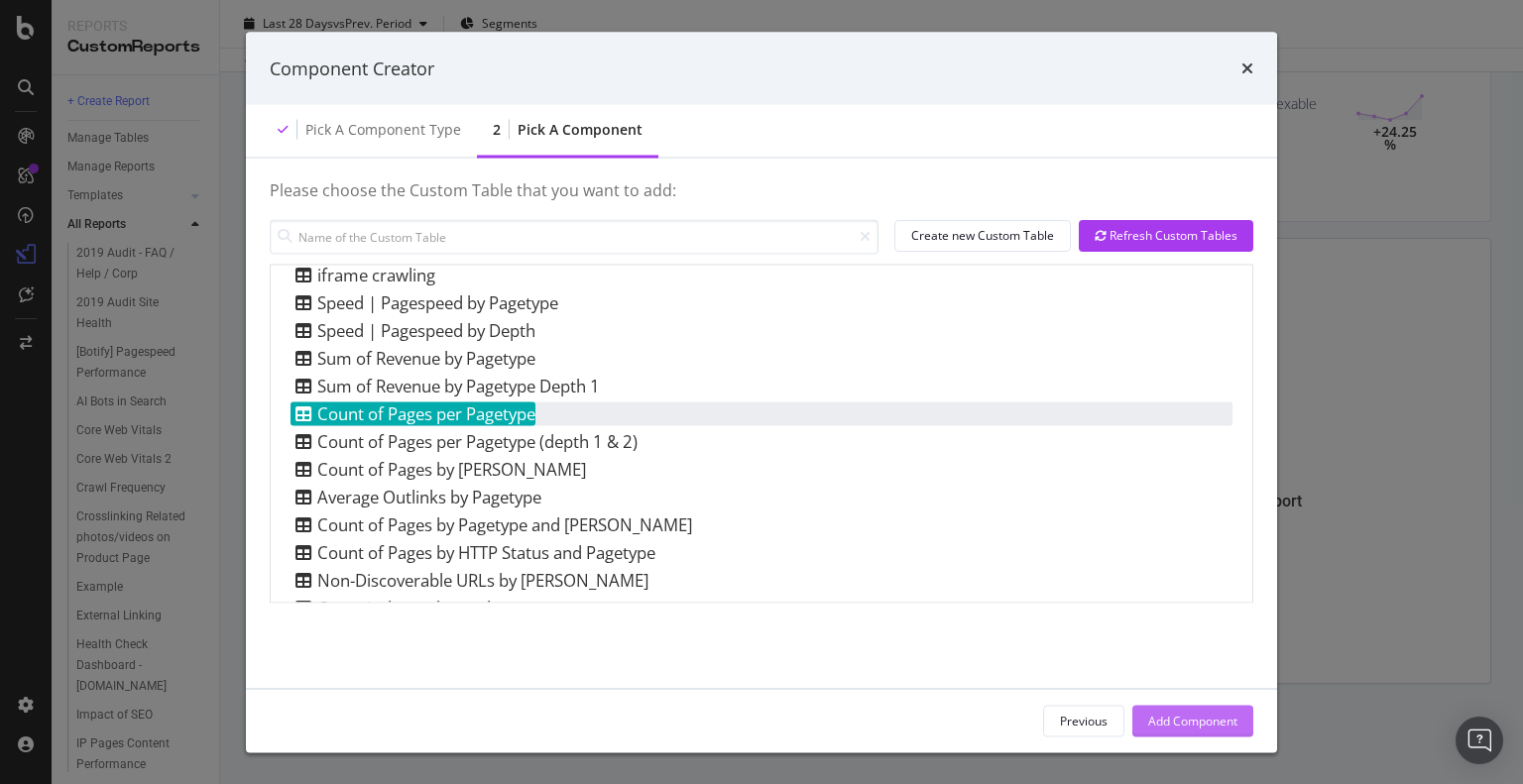 click on "Add Component" at bounding box center [1193, 720] 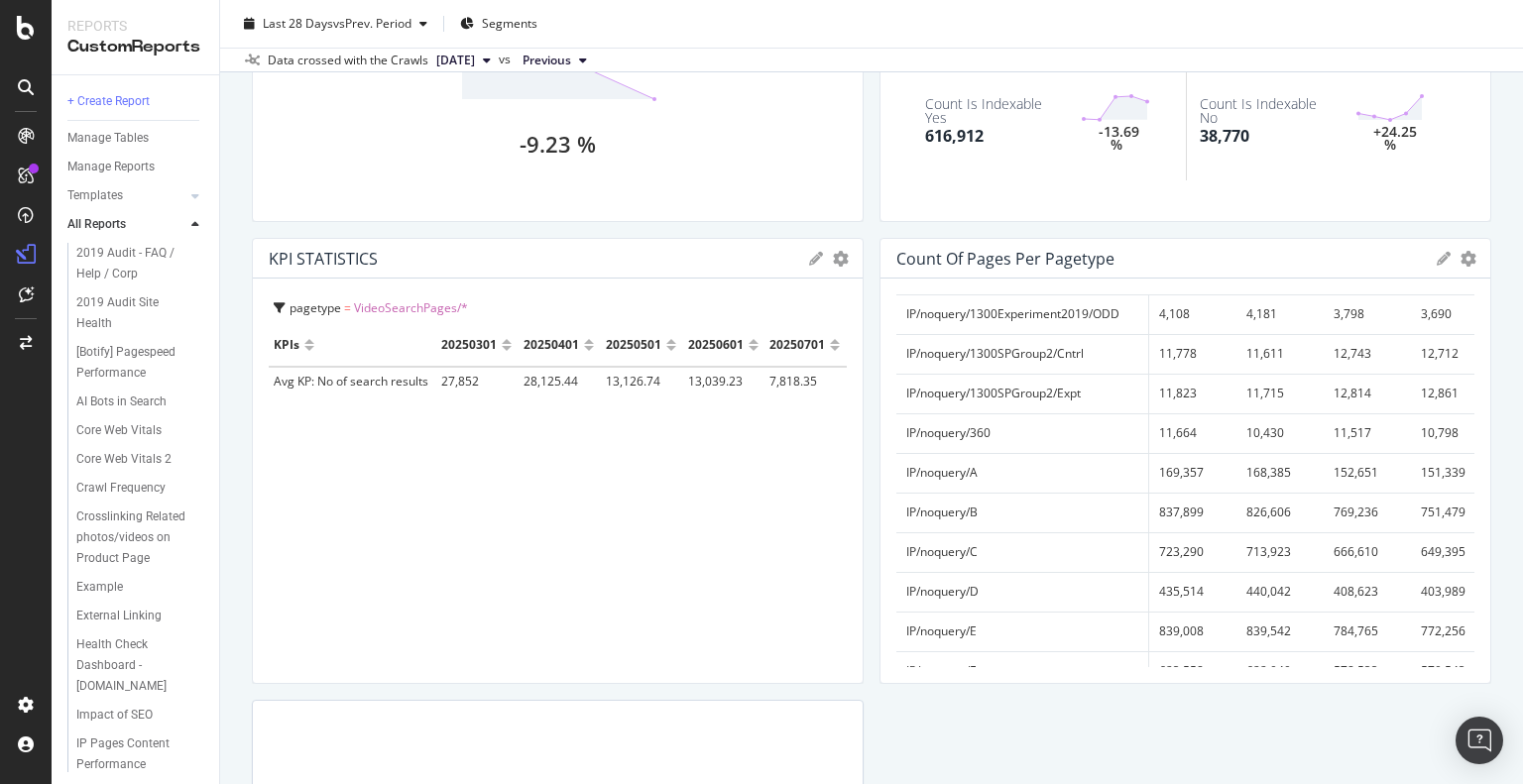 scroll, scrollTop: 0, scrollLeft: 0, axis: both 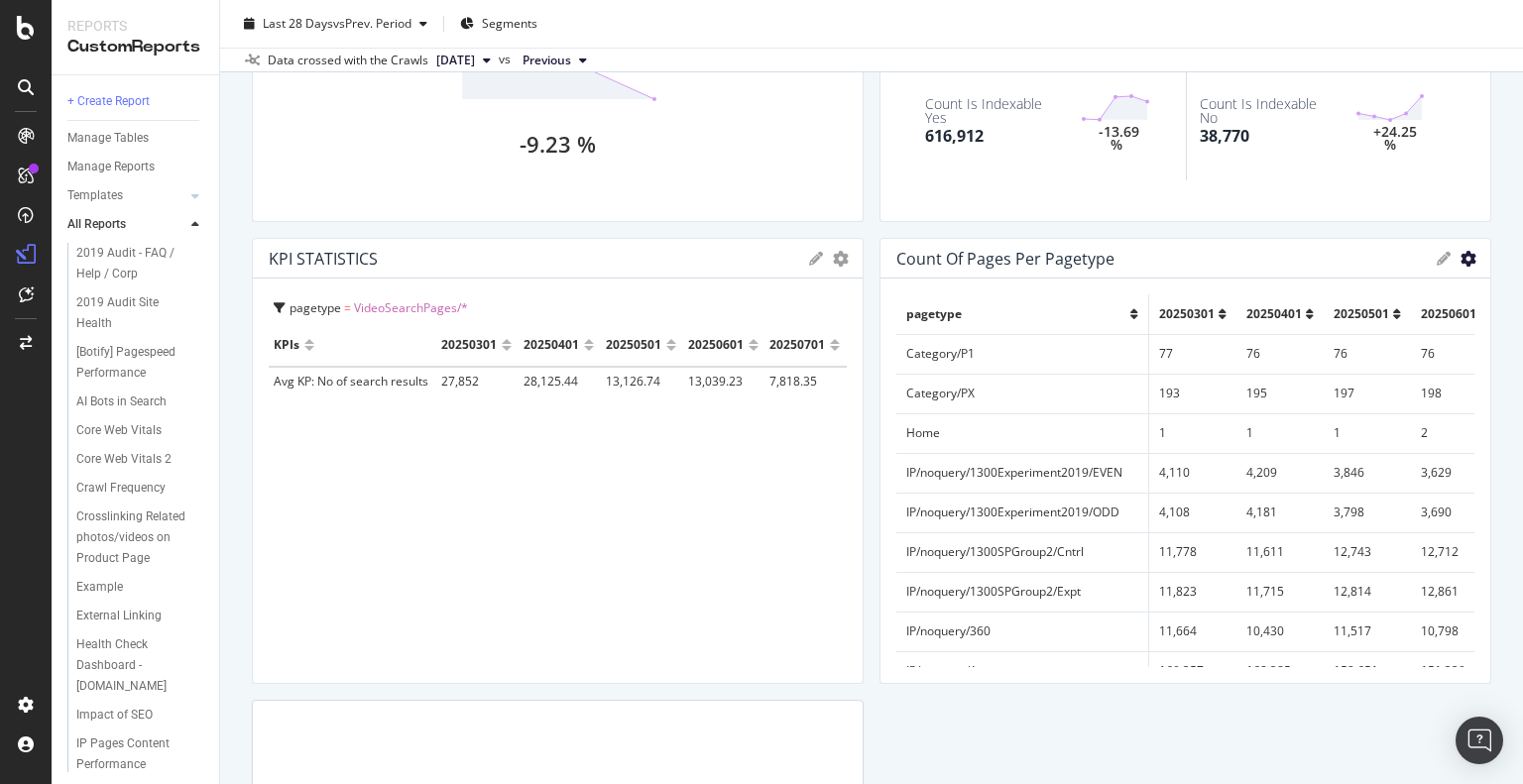 click at bounding box center [1468, 259] 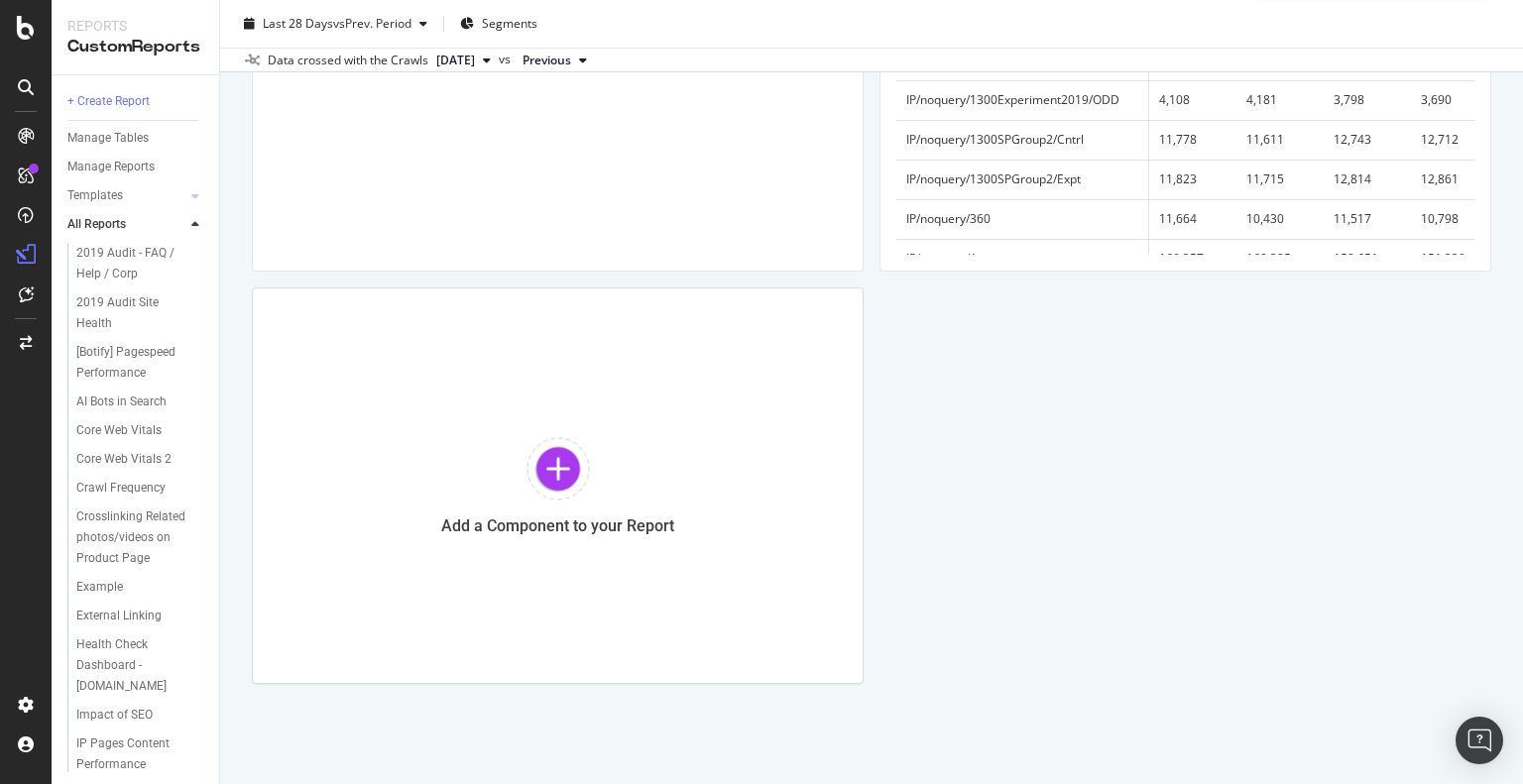 scroll, scrollTop: 2022, scrollLeft: 0, axis: vertical 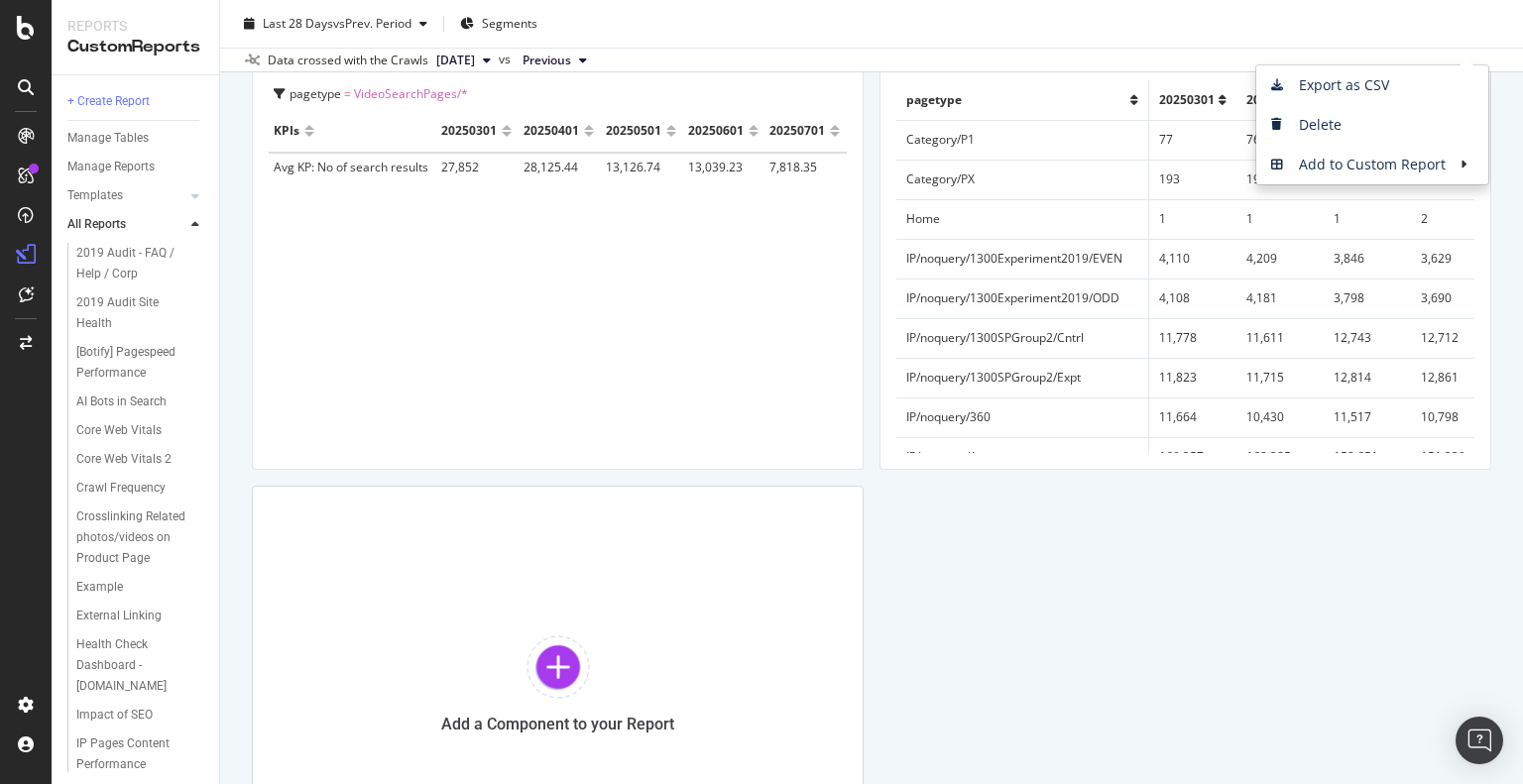 click on "KPI STATISTICS KPIs Table Edit KPIs Edit  Filter Export as CSV Delete Add to Custom Report pagetype   =     VideoSearchPages/* Avg KP: No of search results 7,818.35 -40.03 % KPI STATISTICS KPIs Table Edit KPIs Edit  Filter Export as CSV Delete Add to Custom Report pagetype   =     VideoSearchPages/*  and  URL Exists on Compared Crawl   =     Yes Avg KP: No of search results 10,843.63 -42.01 % KPI STATISTICS KPIs Table Edit KPIs Edit  Filter Export as CSV Delete Add to Custom Report pagetype   =     VideoSearchPages/* Count Http Code 404 Yes 38,552 +24.08 % Count Http Code 404 No 0 - KPI STATISTICS KPIs Table Edit KPIs Edit  Filter Export as CSV Delete Add to Custom Report pagetype   =     VideoSearchPages/*  and  URL Exists on Compared Crawl   =     Yes Count Http Code 404 Yes 14,460 +27.21 % Count Http Code 404 No 0 - URLs by Depth and HTTP Status Code Bar (by Value) Bar (by Percentage) Table Edit Filter Export as CSV Delete Add to Custom Report pagetype   =     VideoSearchPages/* All HTTP Codes By HTTP Code" at bounding box center [872, -471] 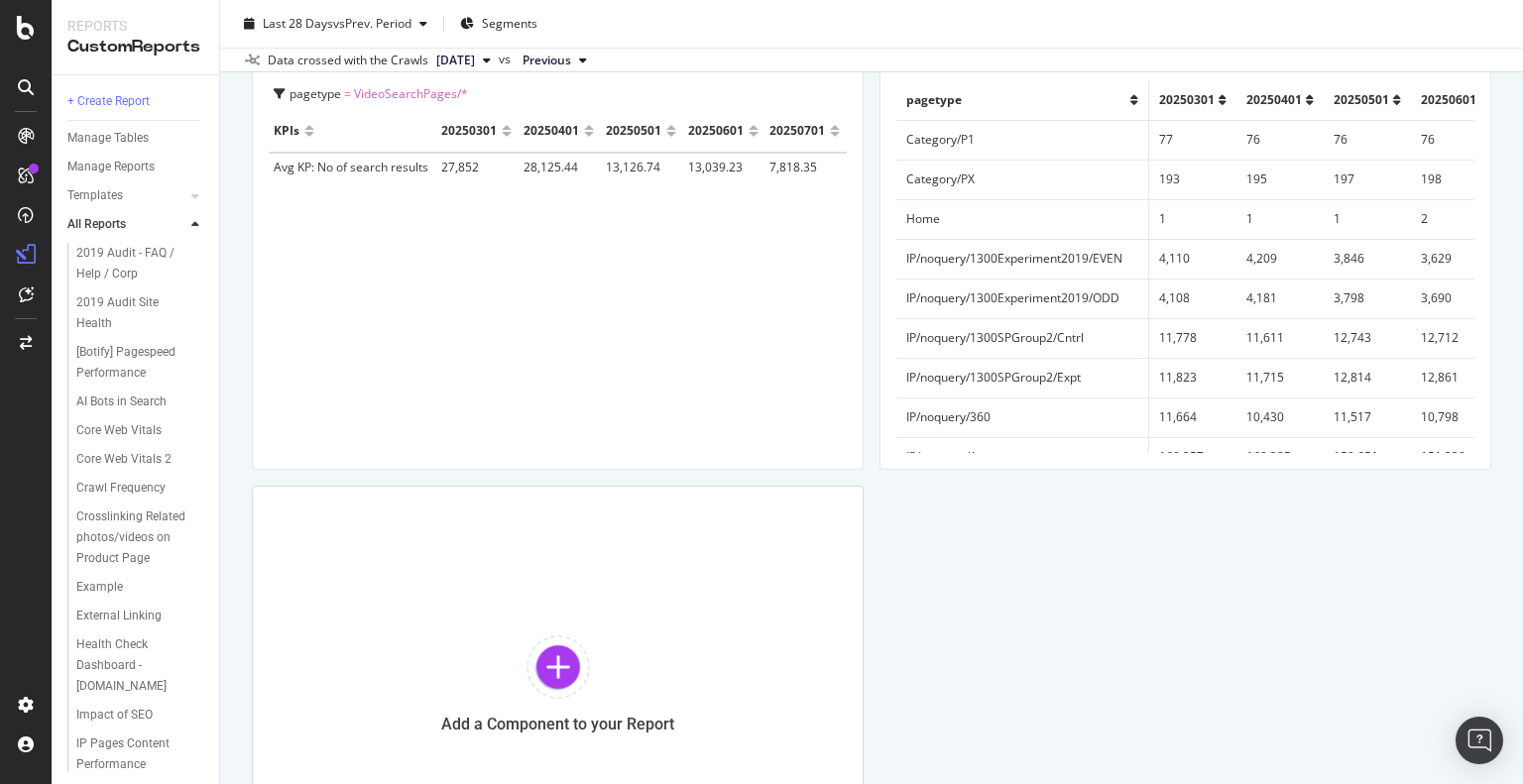 scroll, scrollTop: 1923, scrollLeft: 0, axis: vertical 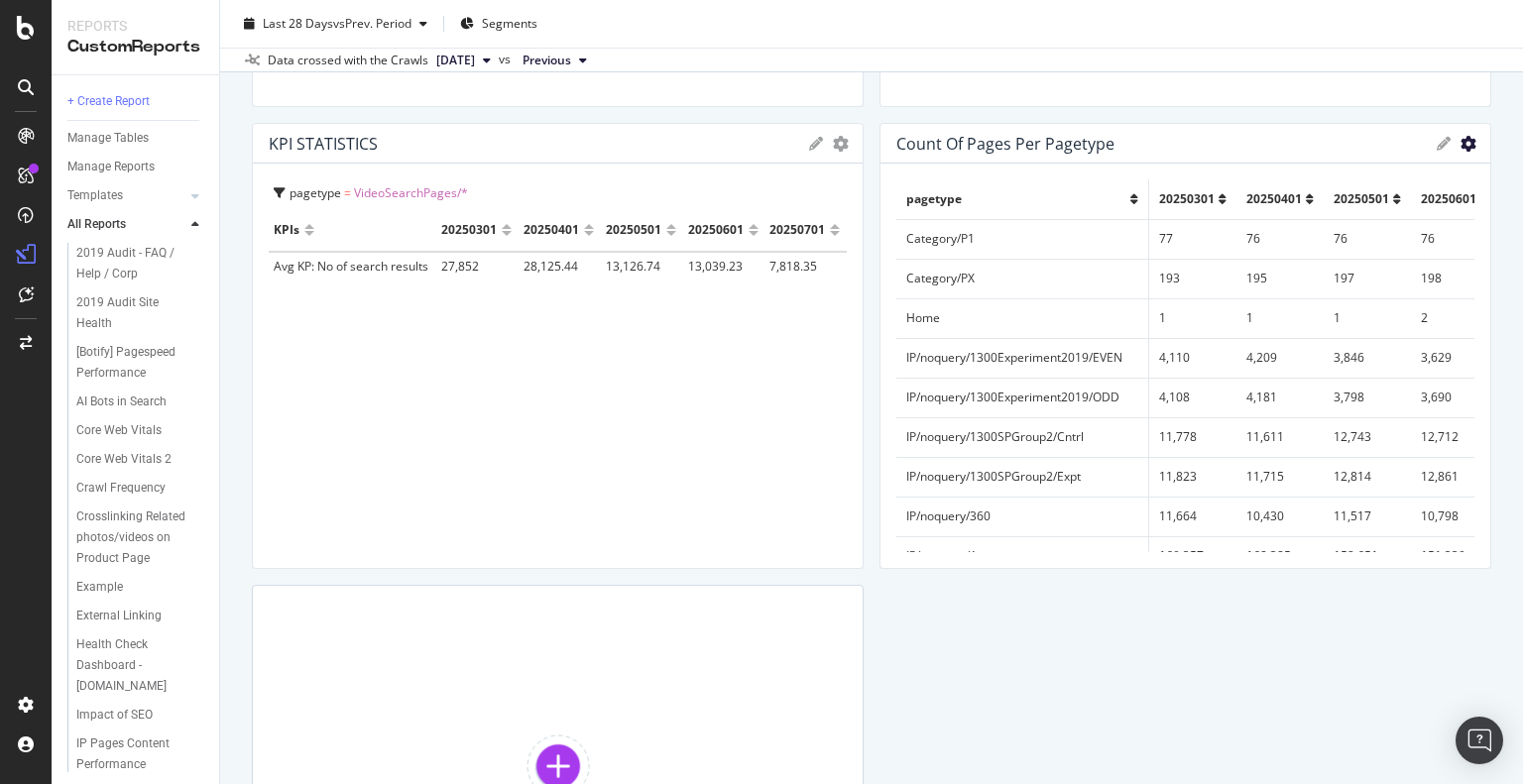 click at bounding box center [1468, 144] 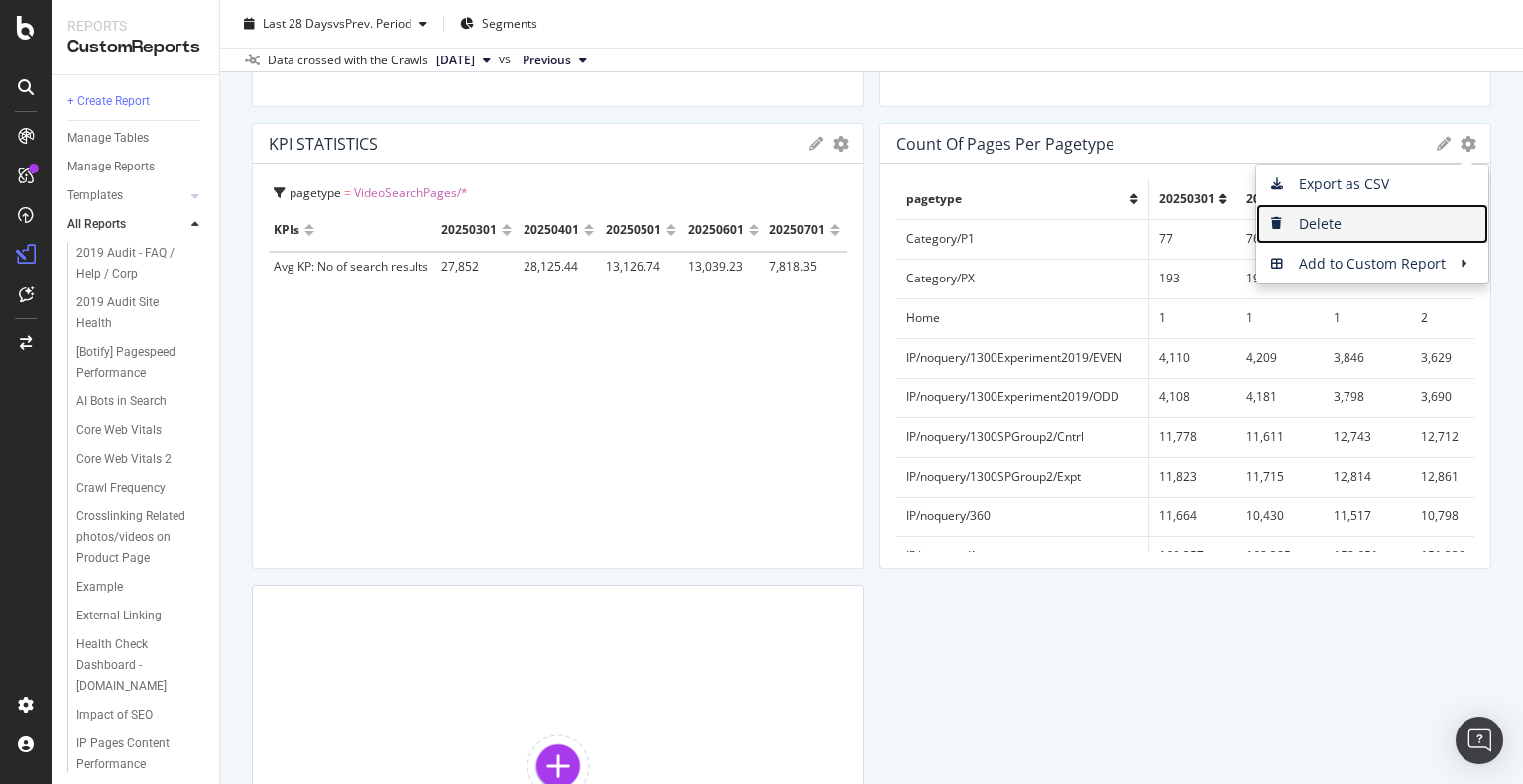 click on "Delete" at bounding box center (1372, 224) 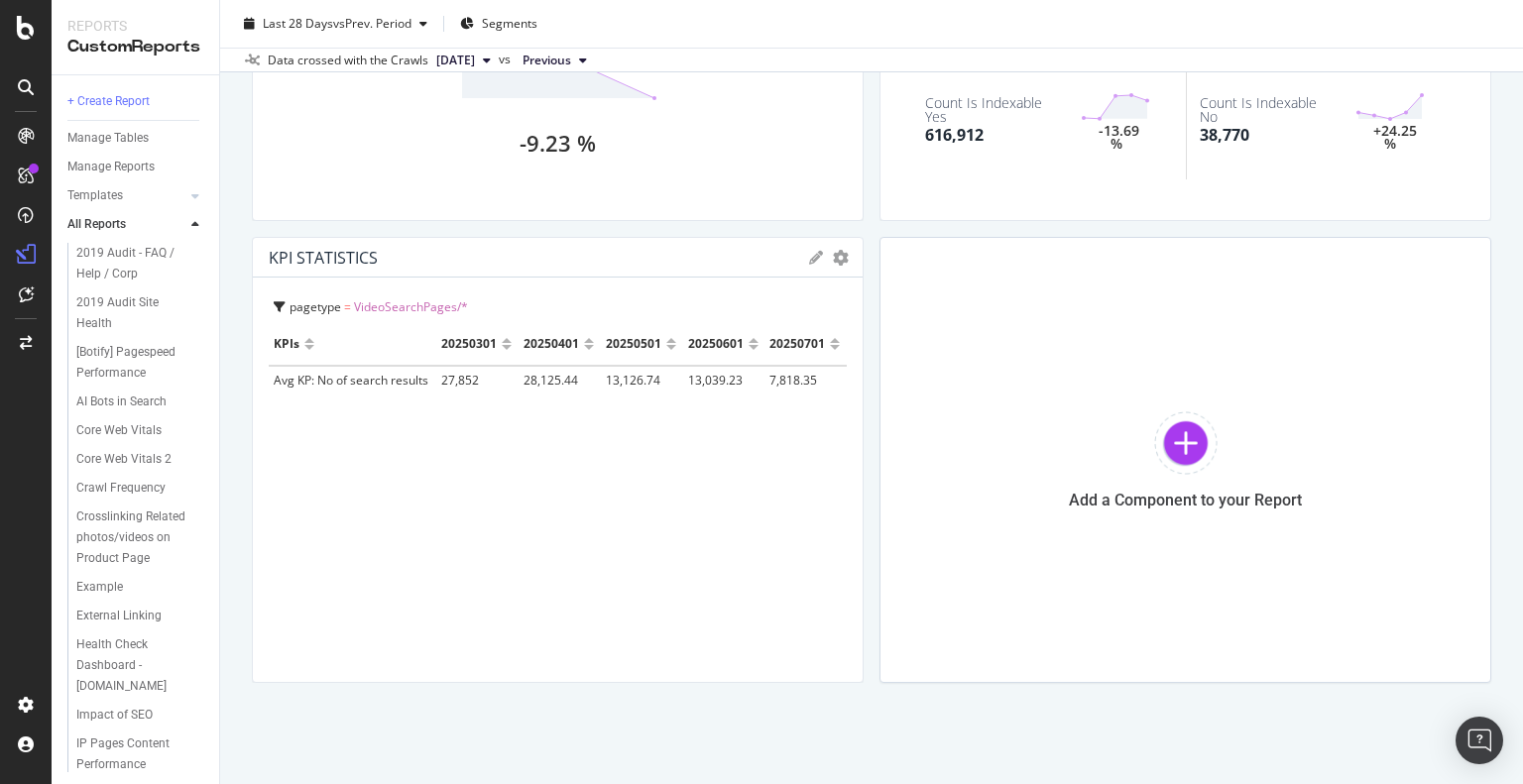 scroll, scrollTop: 1808, scrollLeft: 0, axis: vertical 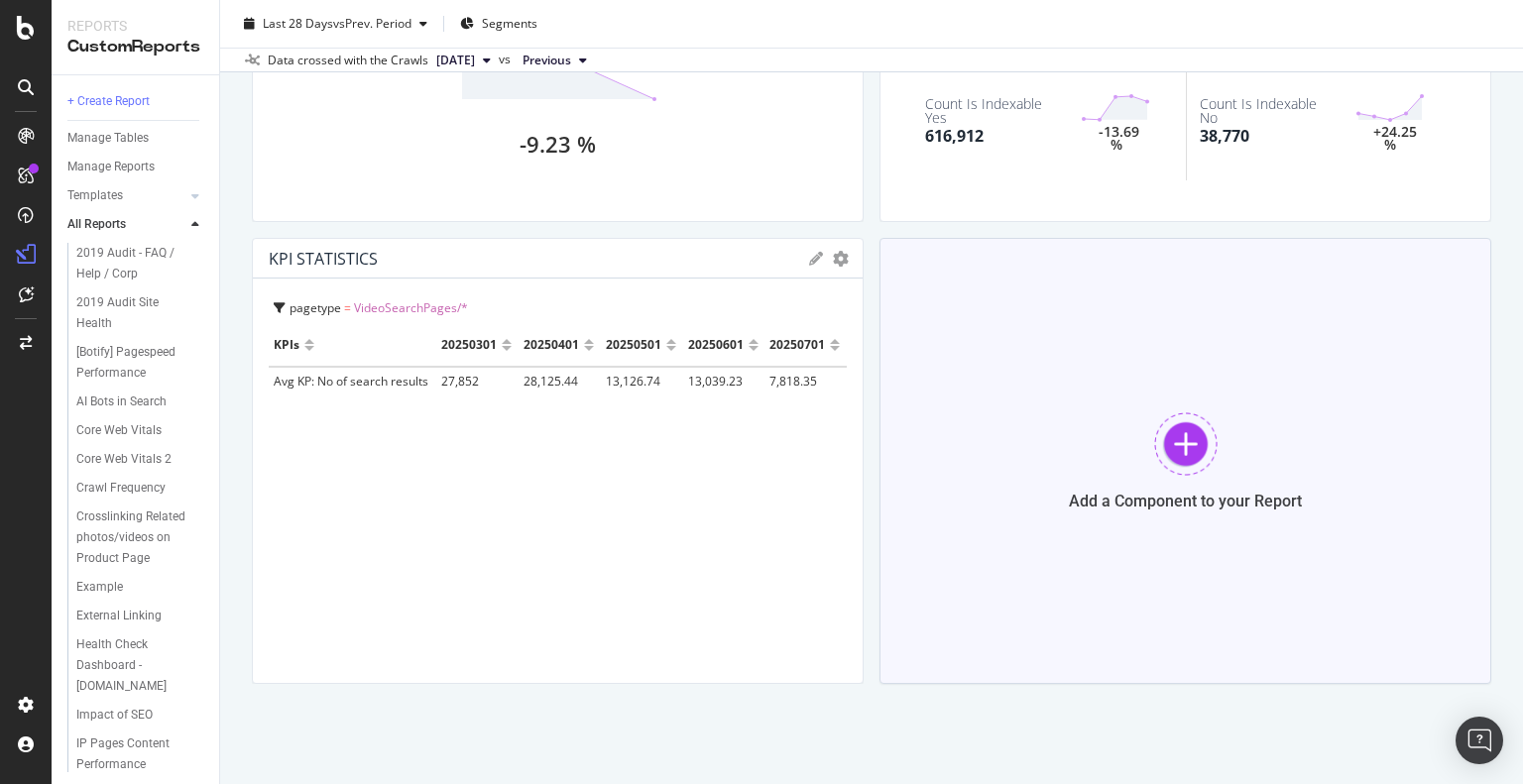 click at bounding box center [1186, 444] 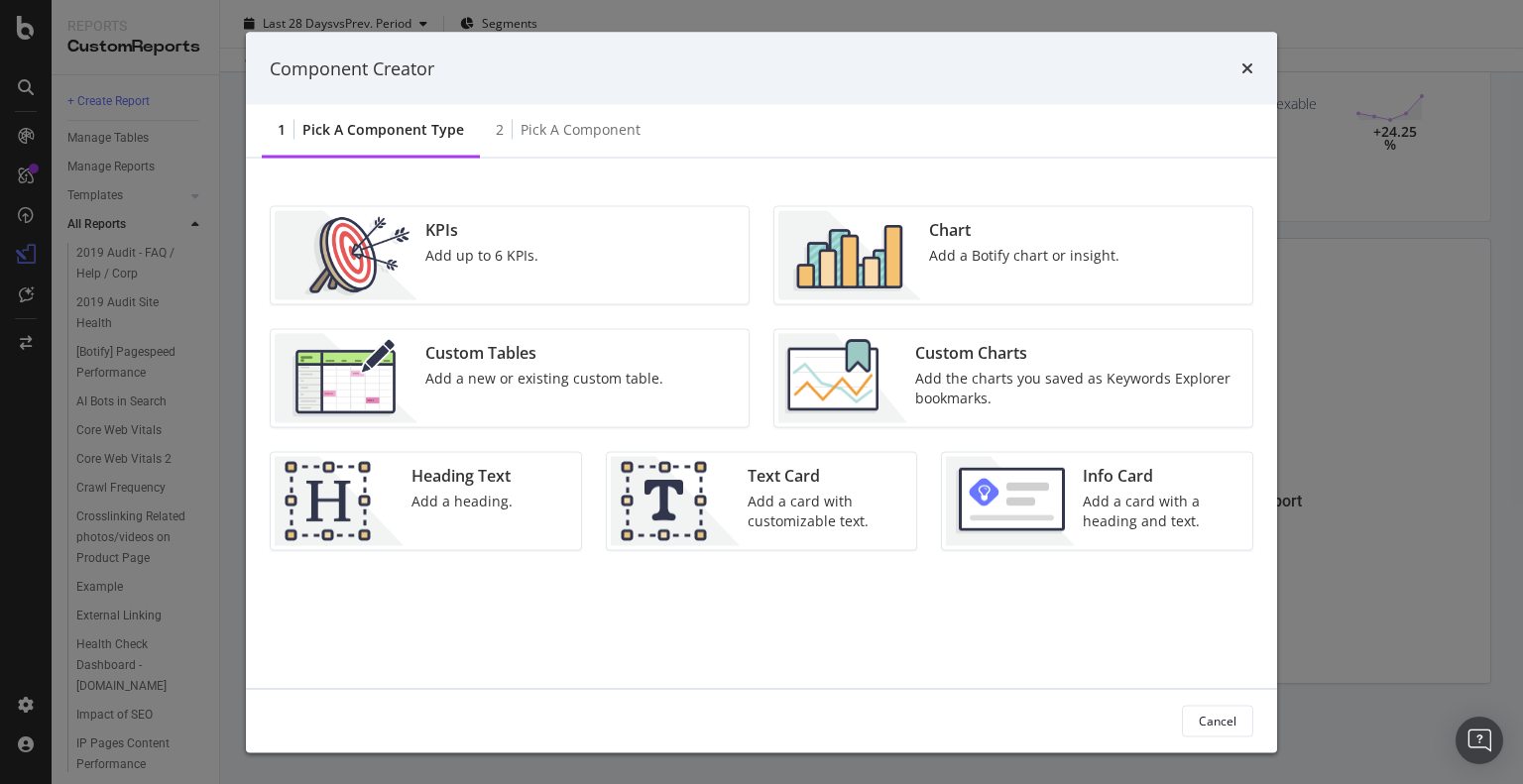 click on "Add a Botify chart or insight." at bounding box center [1024, 256] 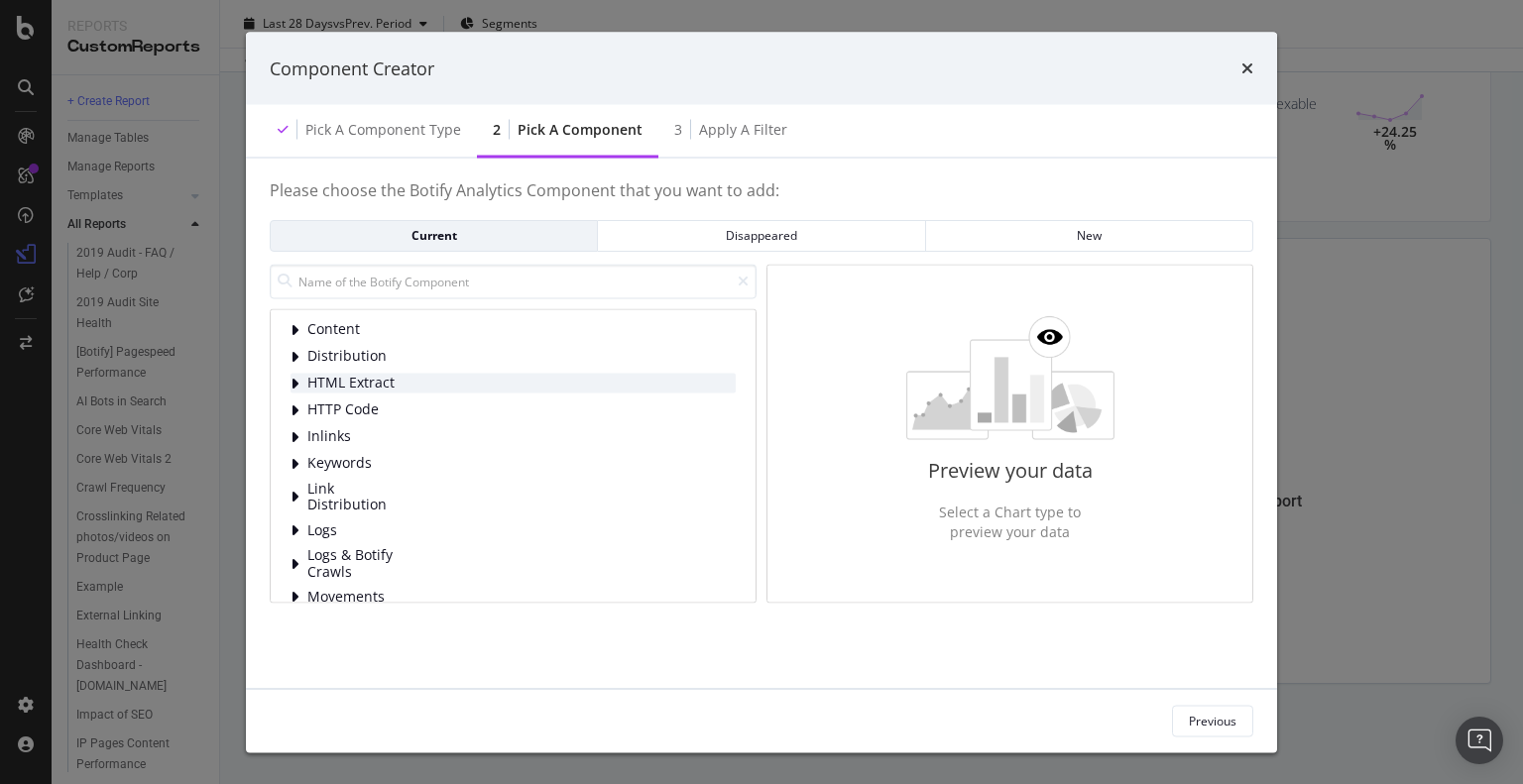 click at bounding box center (296, 383) 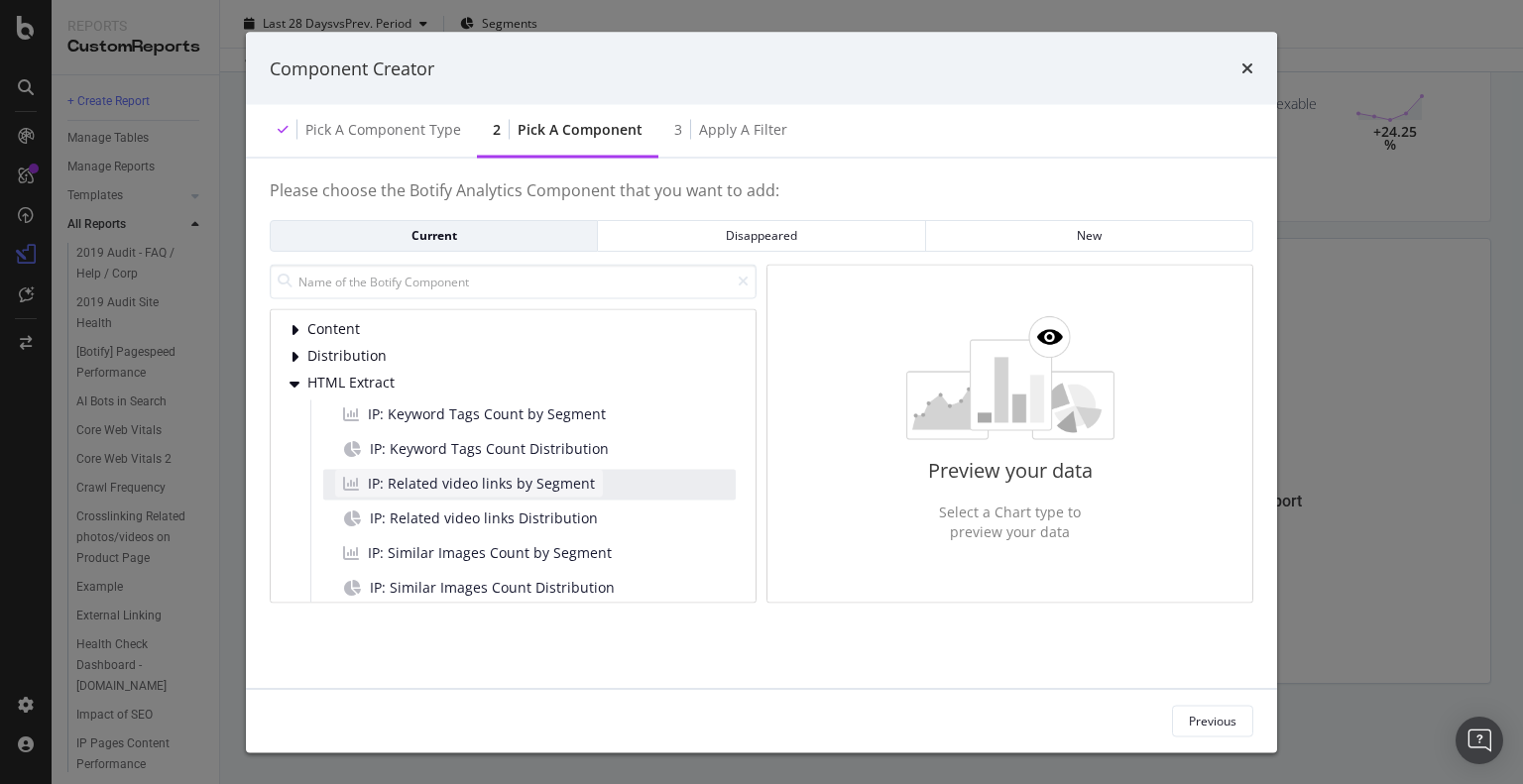 scroll, scrollTop: 99, scrollLeft: 0, axis: vertical 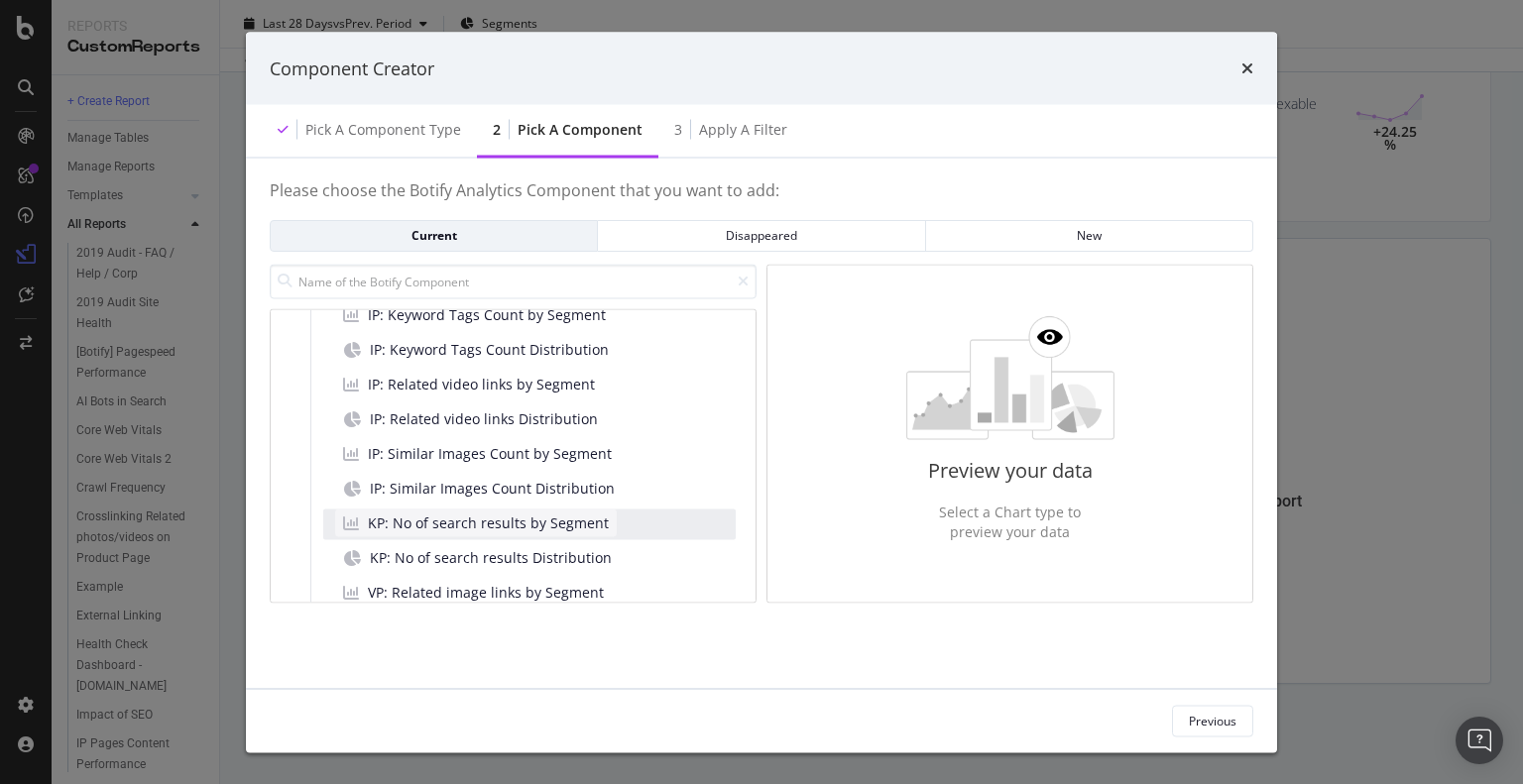 click on "KP: No of search results by Segment" at bounding box center [488, 522] 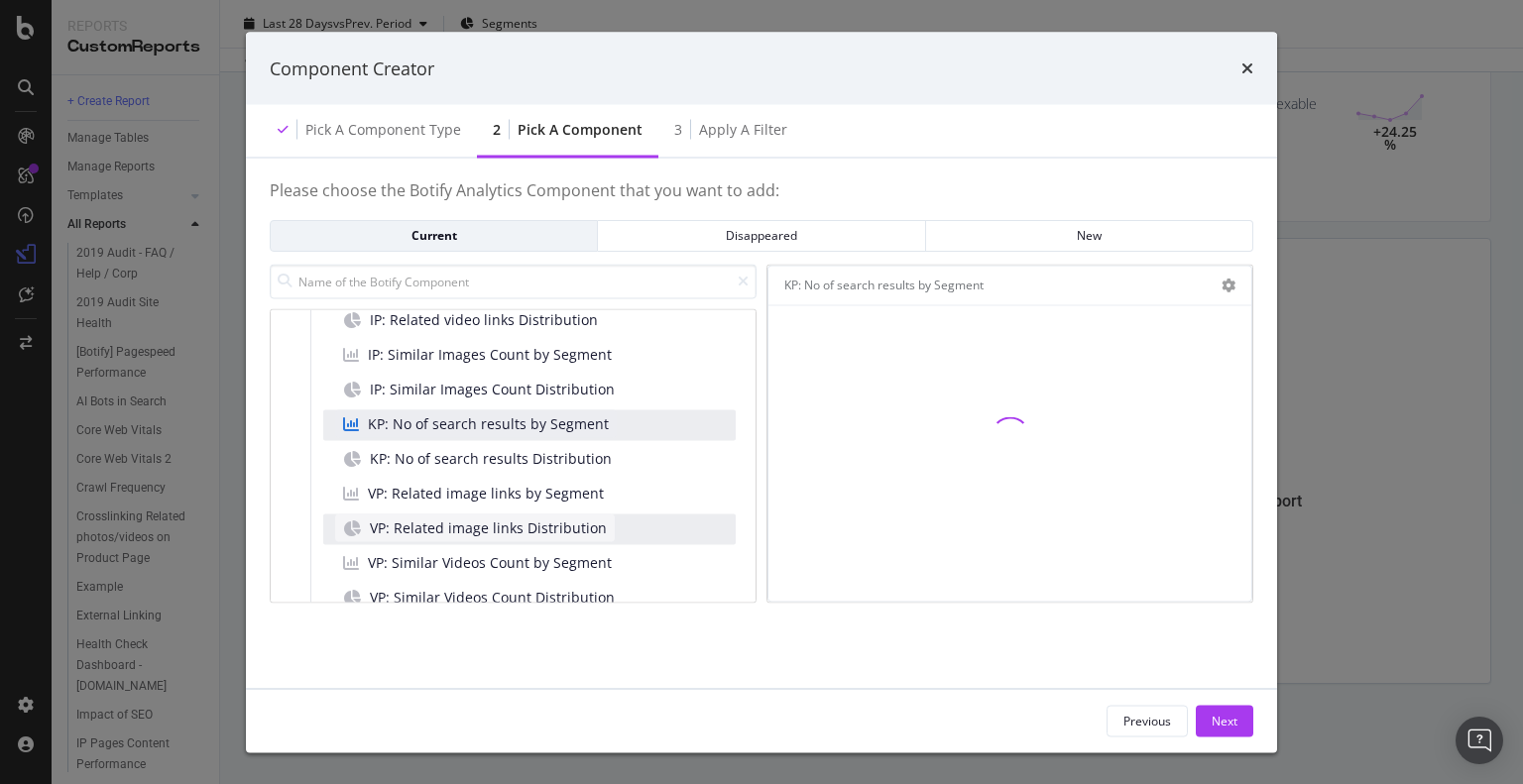 scroll, scrollTop: 297, scrollLeft: 0, axis: vertical 